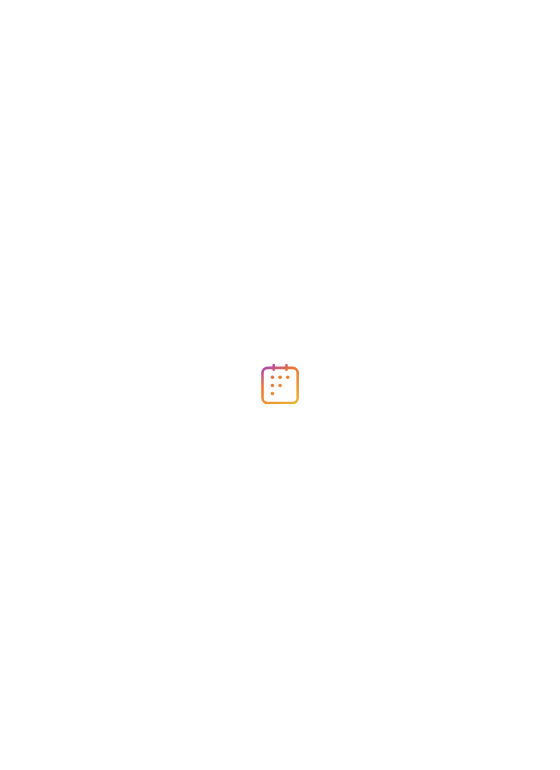 scroll, scrollTop: 0, scrollLeft: 0, axis: both 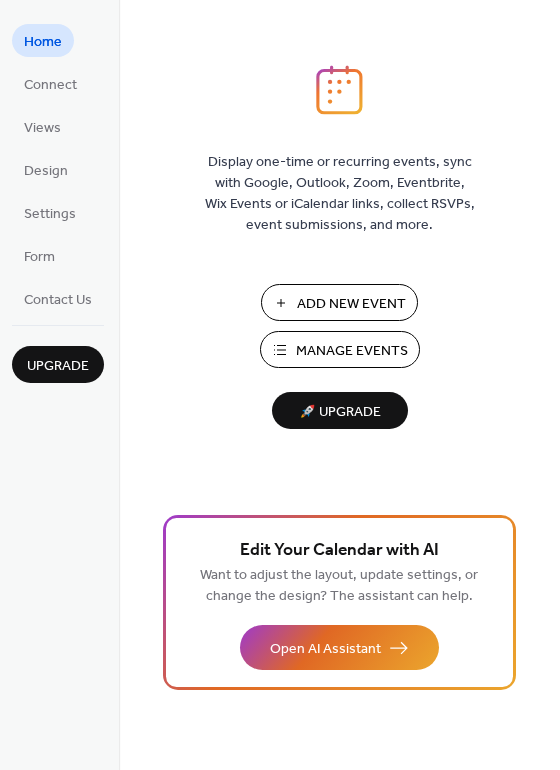click on "Manage Events" at bounding box center (352, 351) 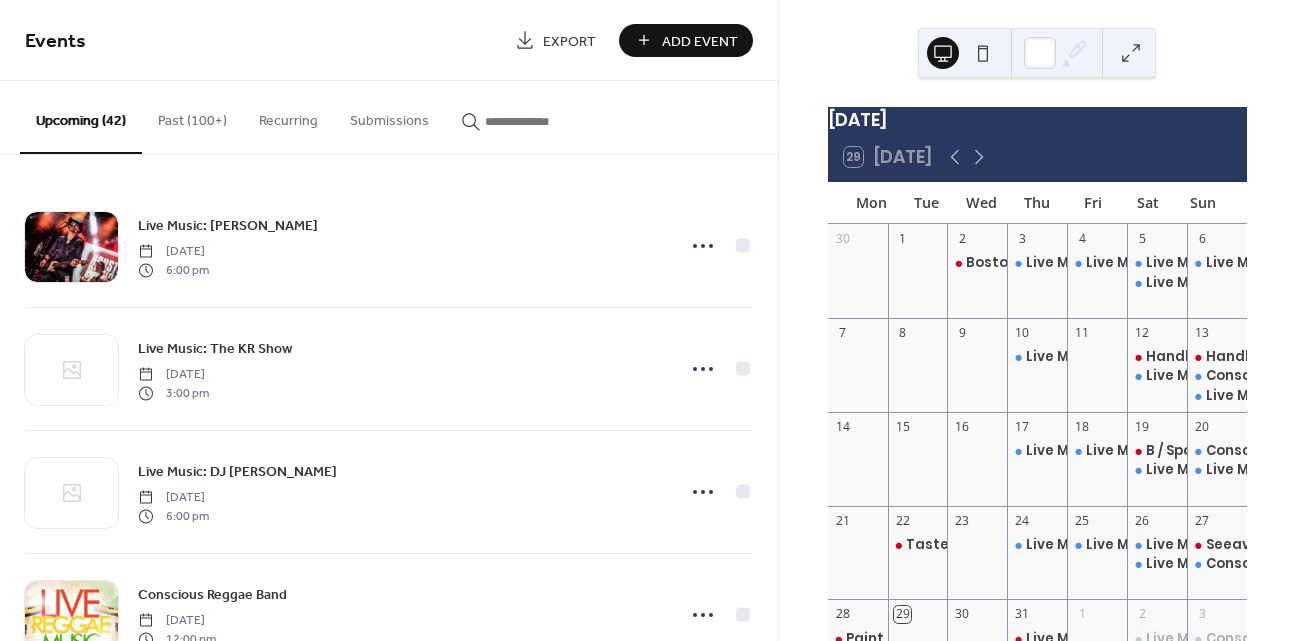 scroll, scrollTop: 0, scrollLeft: 0, axis: both 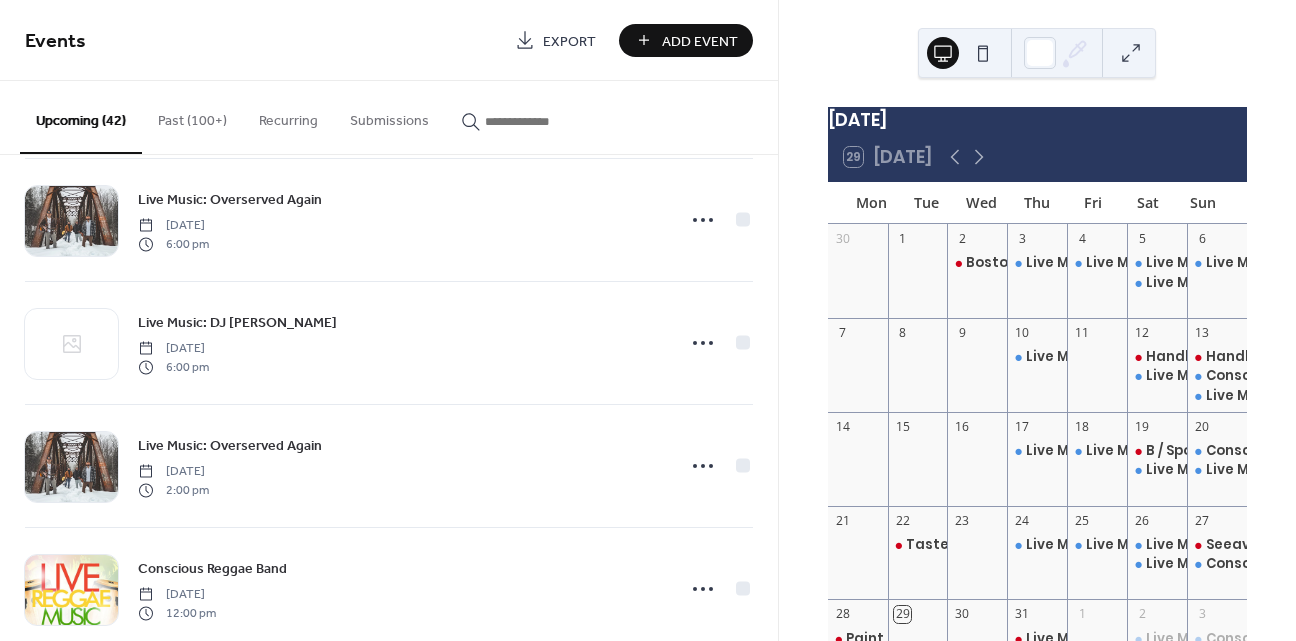 click on "Past (100+)" at bounding box center (192, 116) 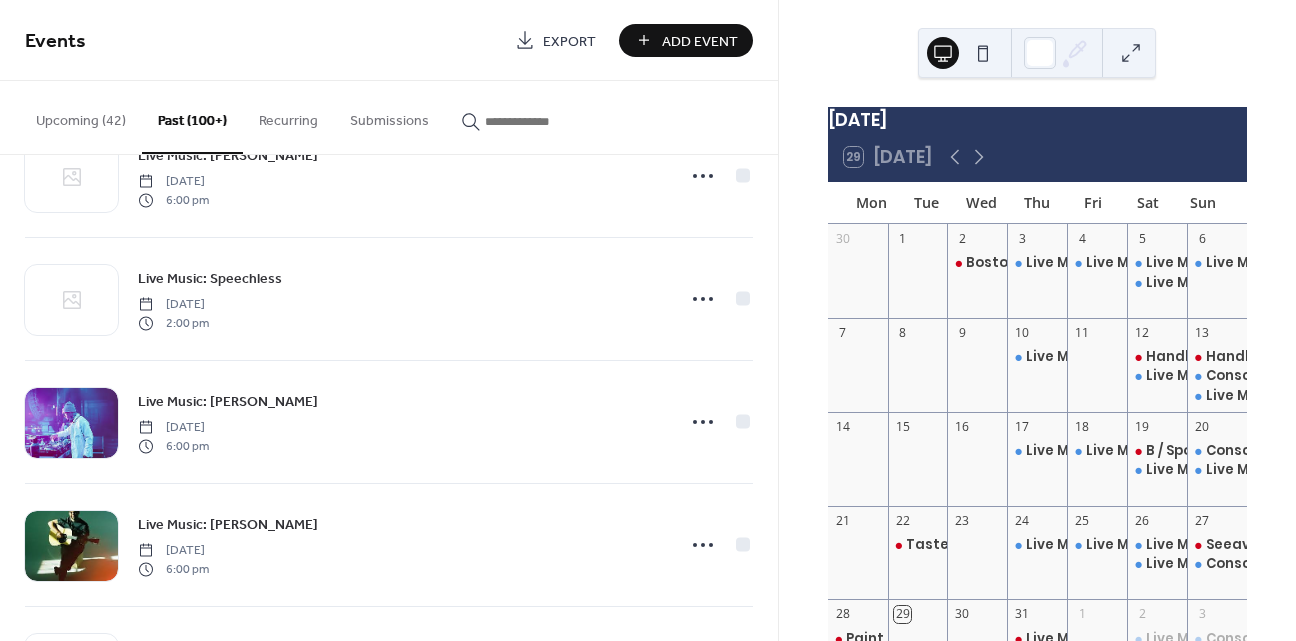 scroll, scrollTop: 4868, scrollLeft: 0, axis: vertical 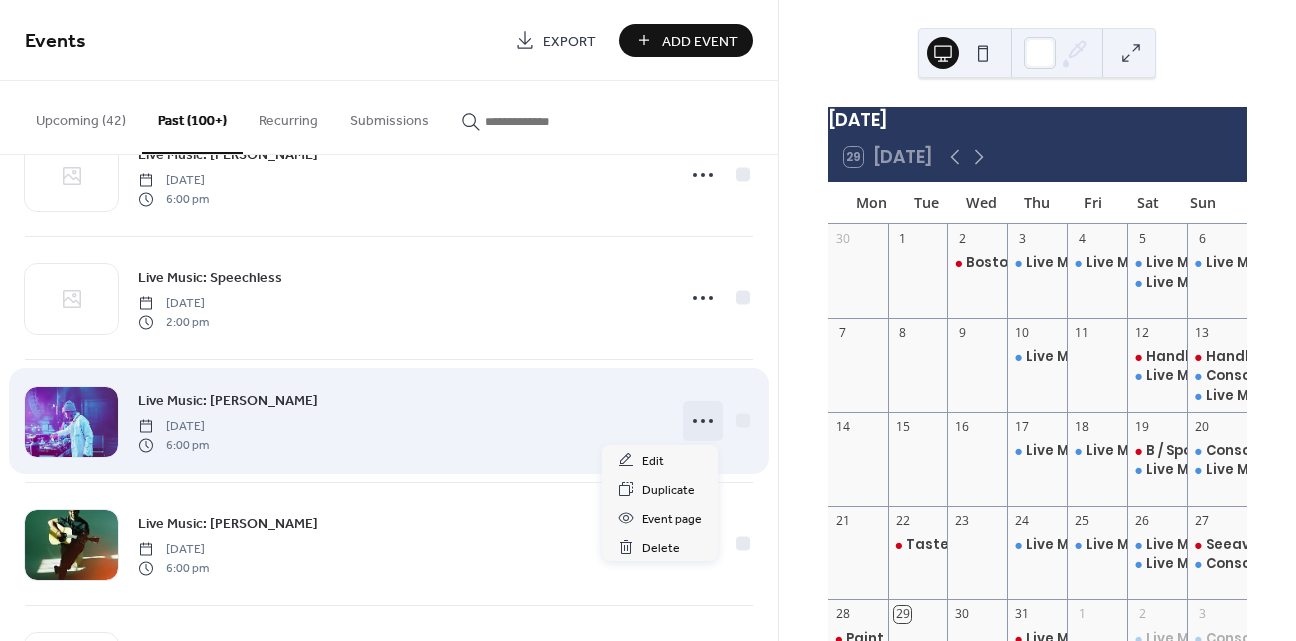 click 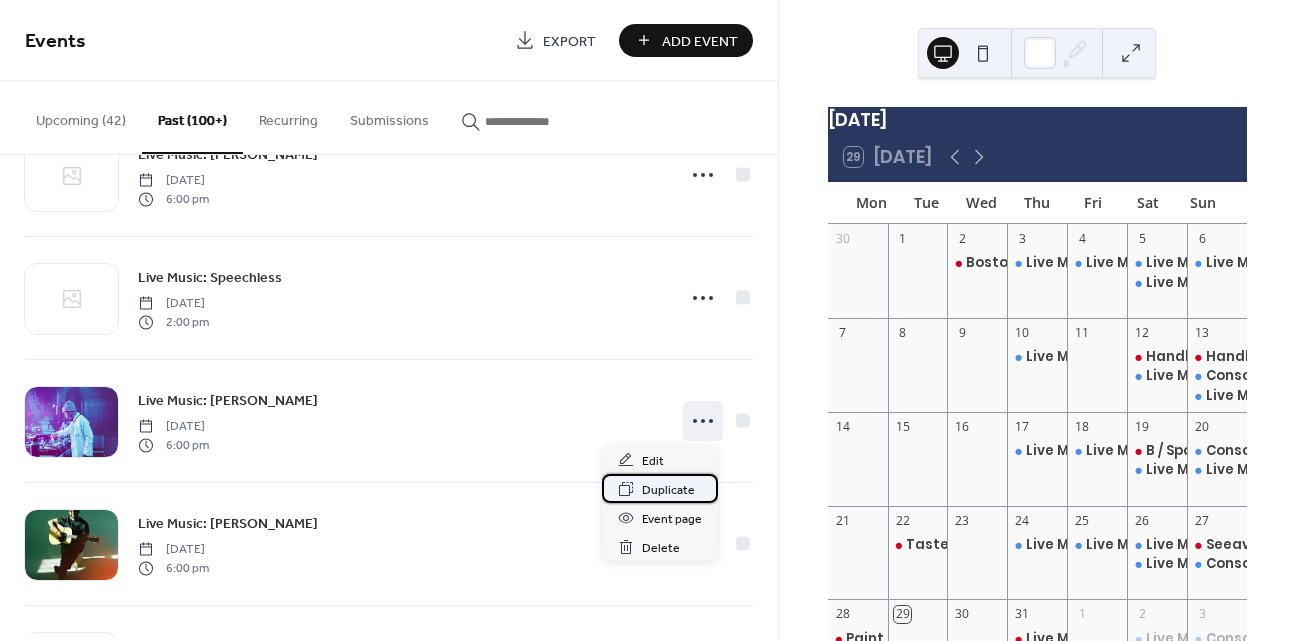 click on "Duplicate" at bounding box center (668, 490) 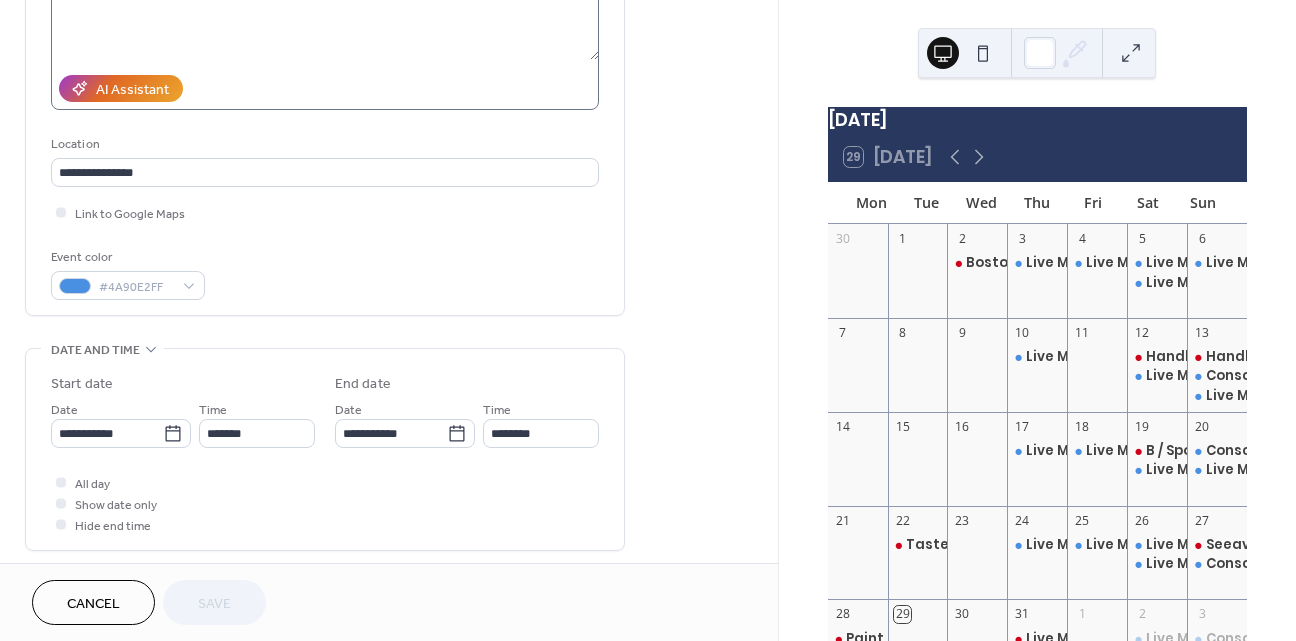 scroll, scrollTop: 305, scrollLeft: 0, axis: vertical 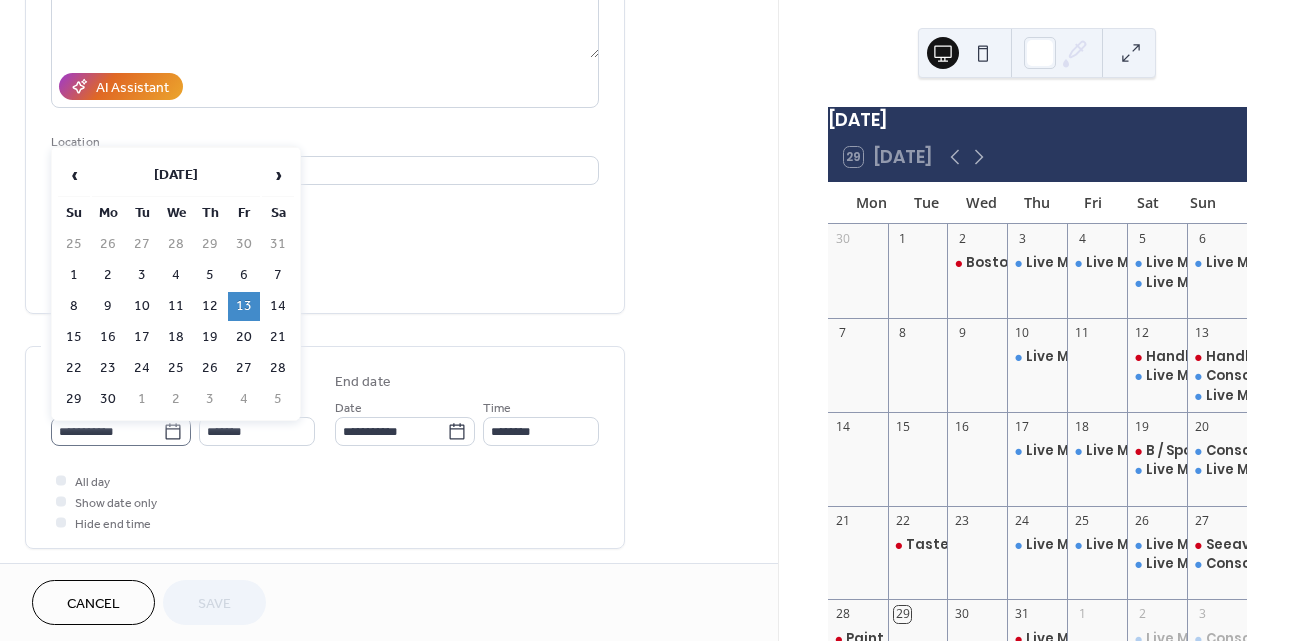 click 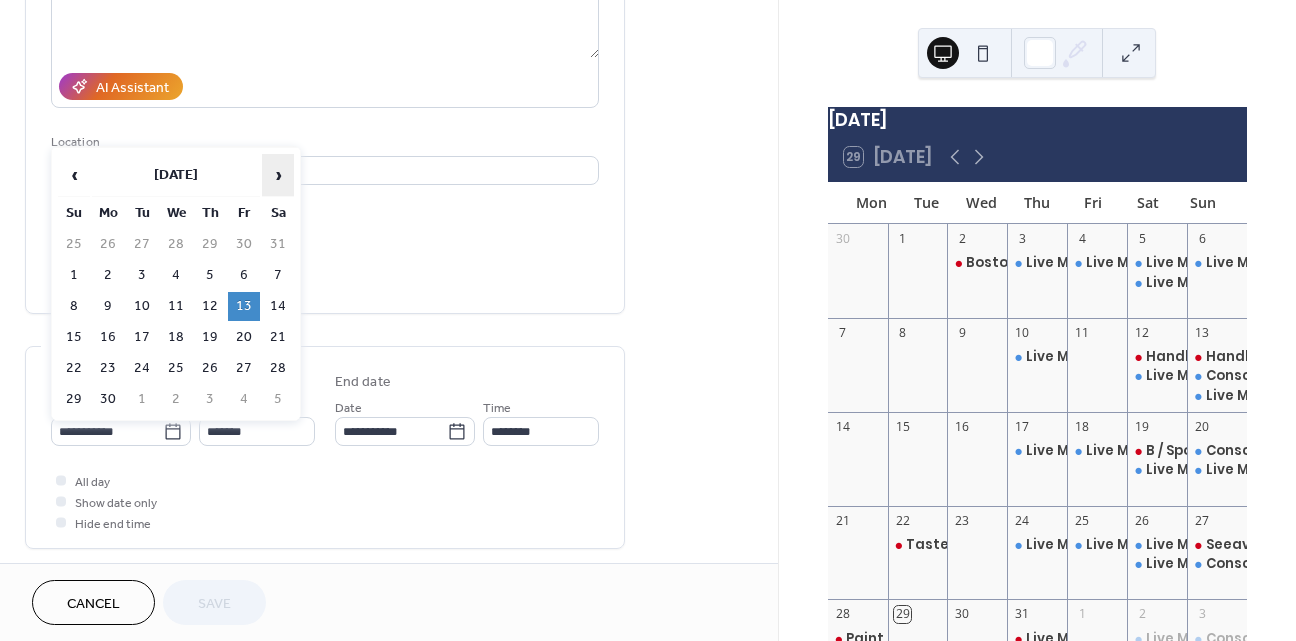 click on "›" at bounding box center [278, 175] 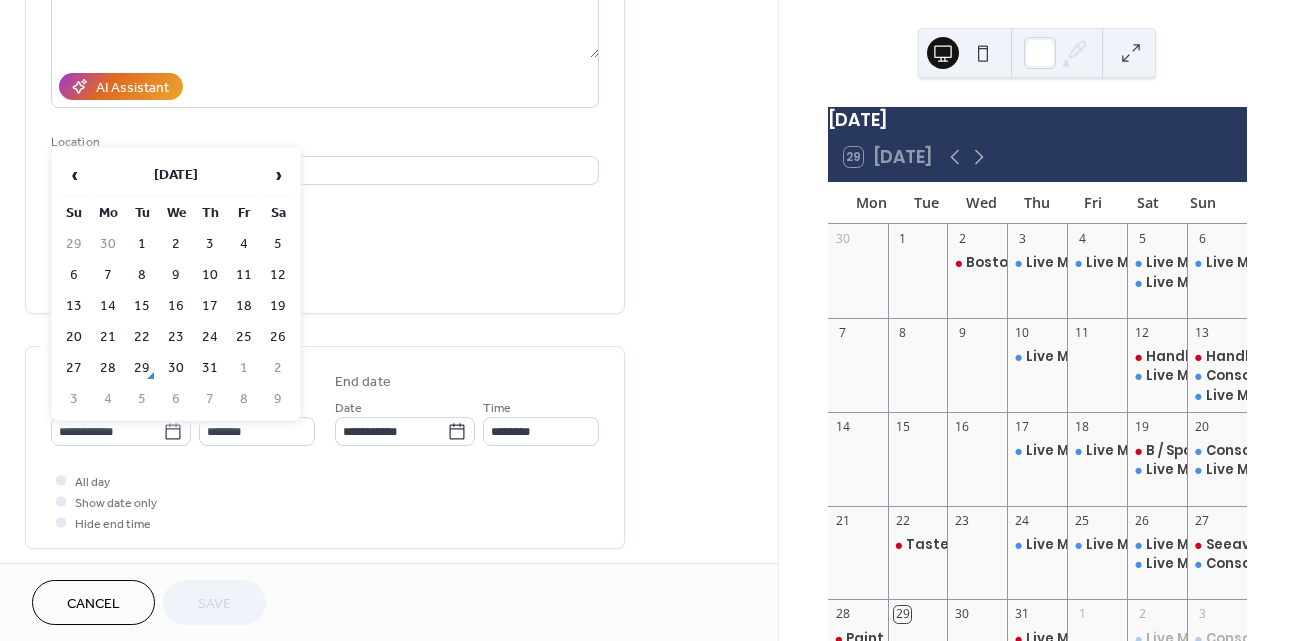 click on "›" at bounding box center [278, 175] 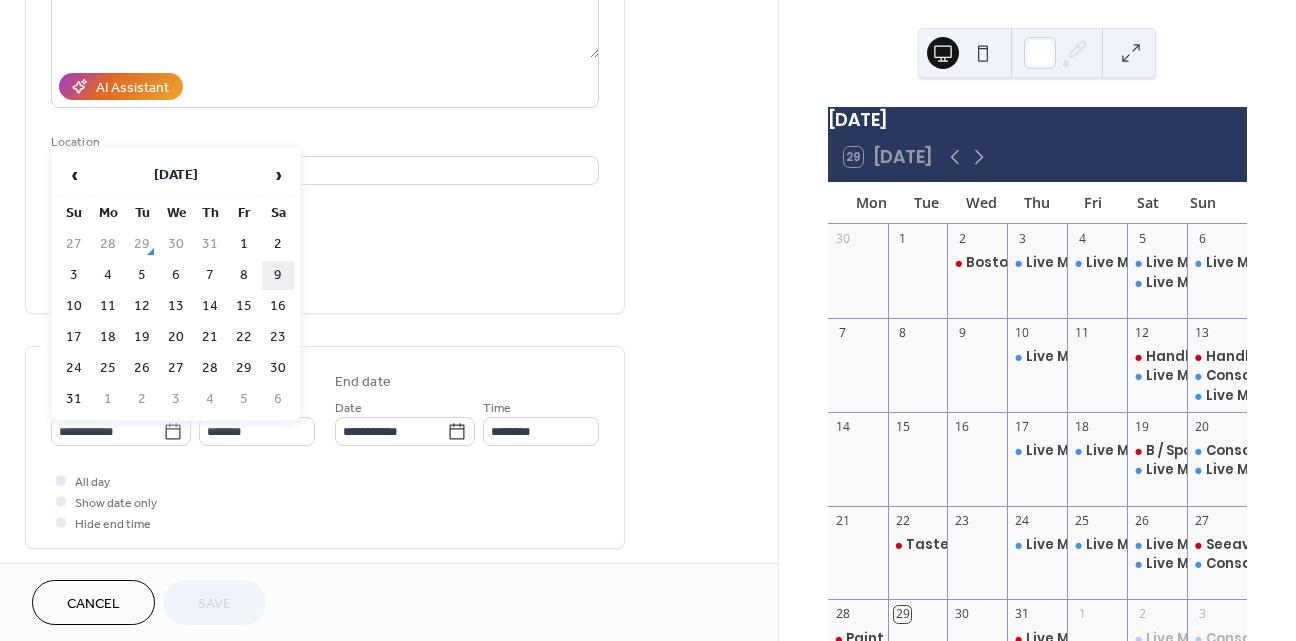 click on "9" at bounding box center (278, 275) 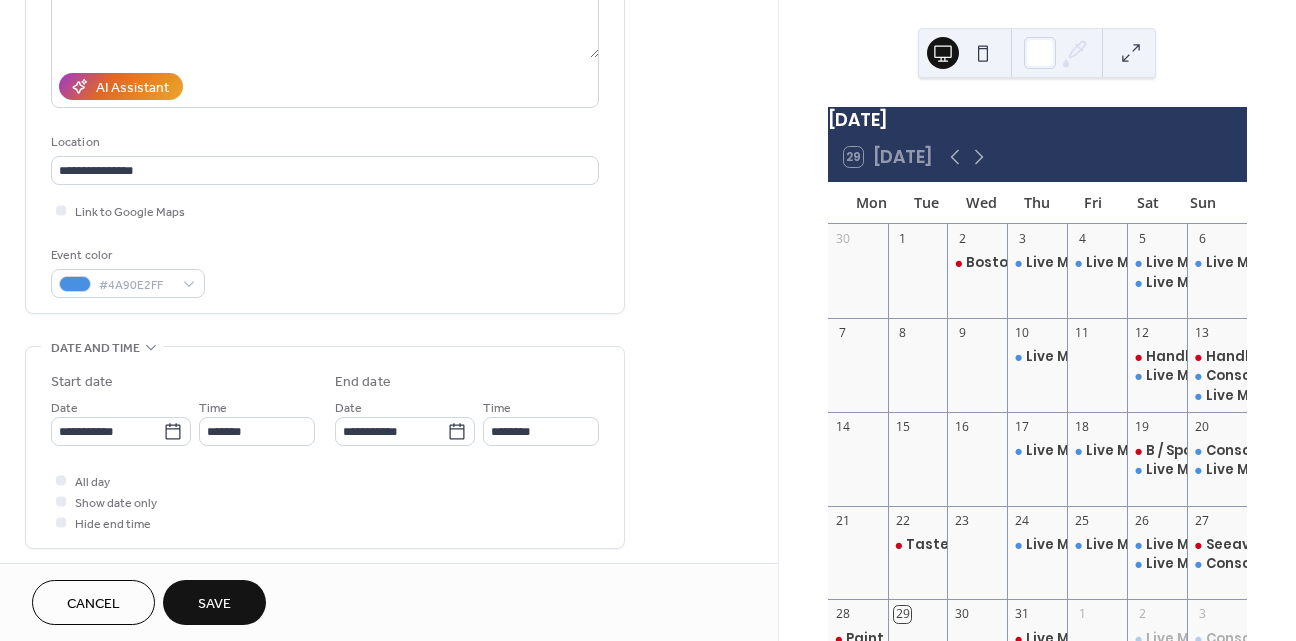 click on "Save" at bounding box center (214, 604) 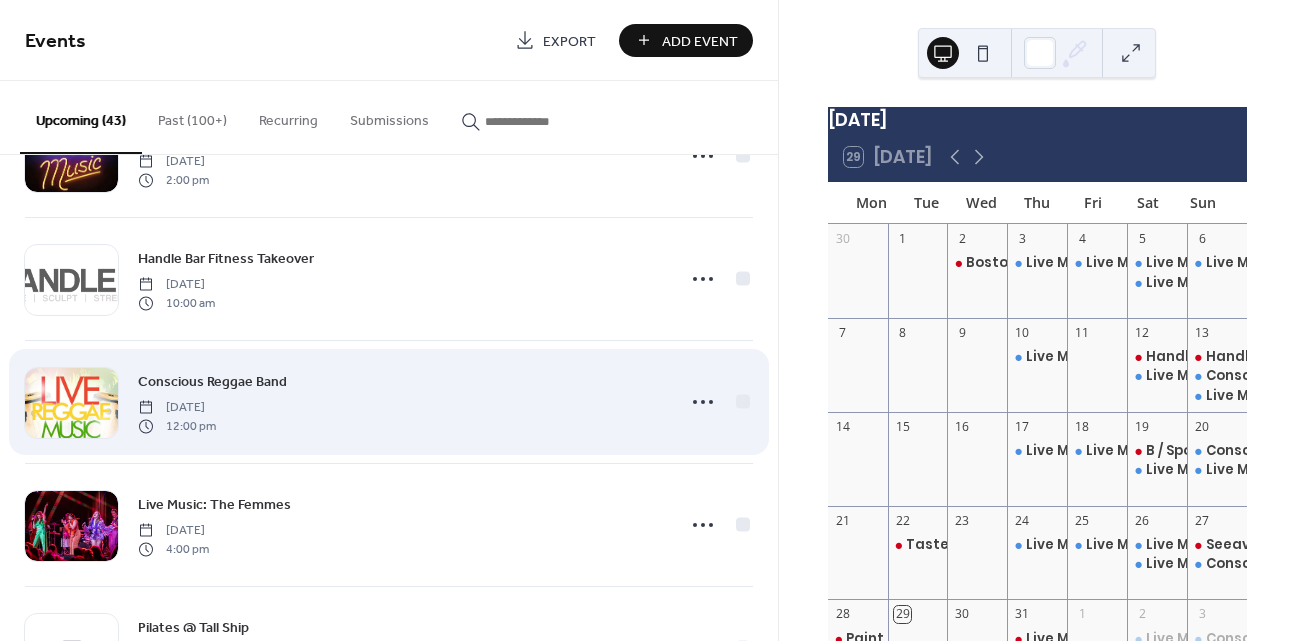 scroll, scrollTop: 2801, scrollLeft: 0, axis: vertical 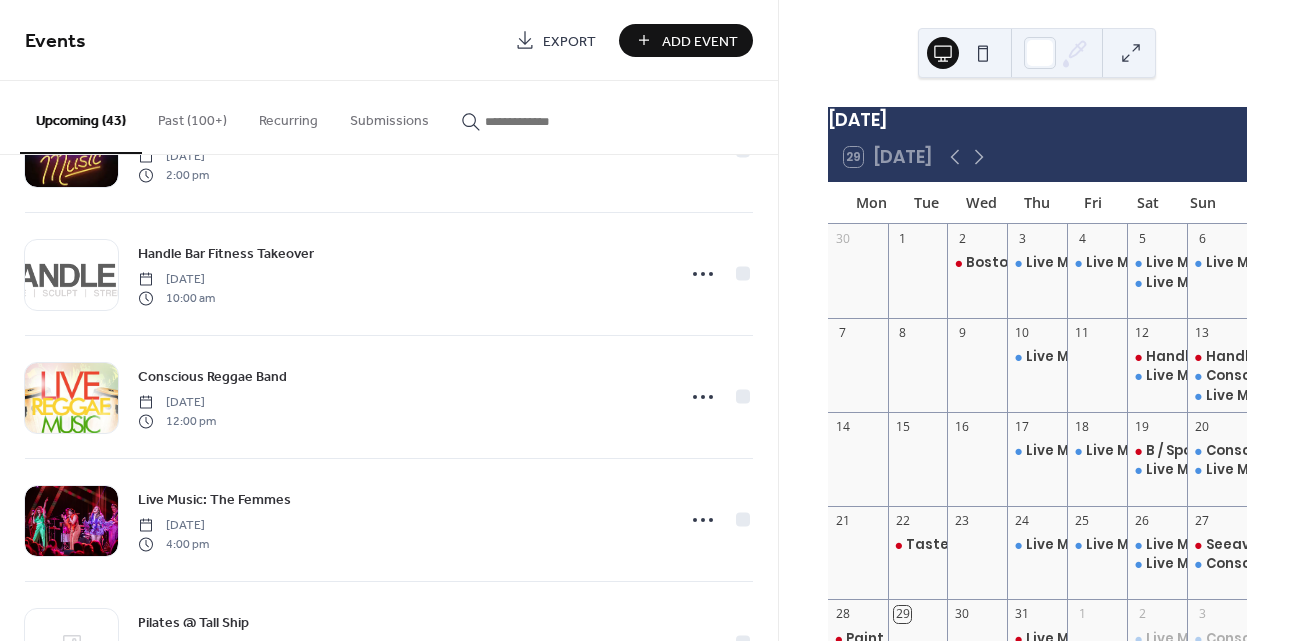 click on "Add Event" at bounding box center (700, 41) 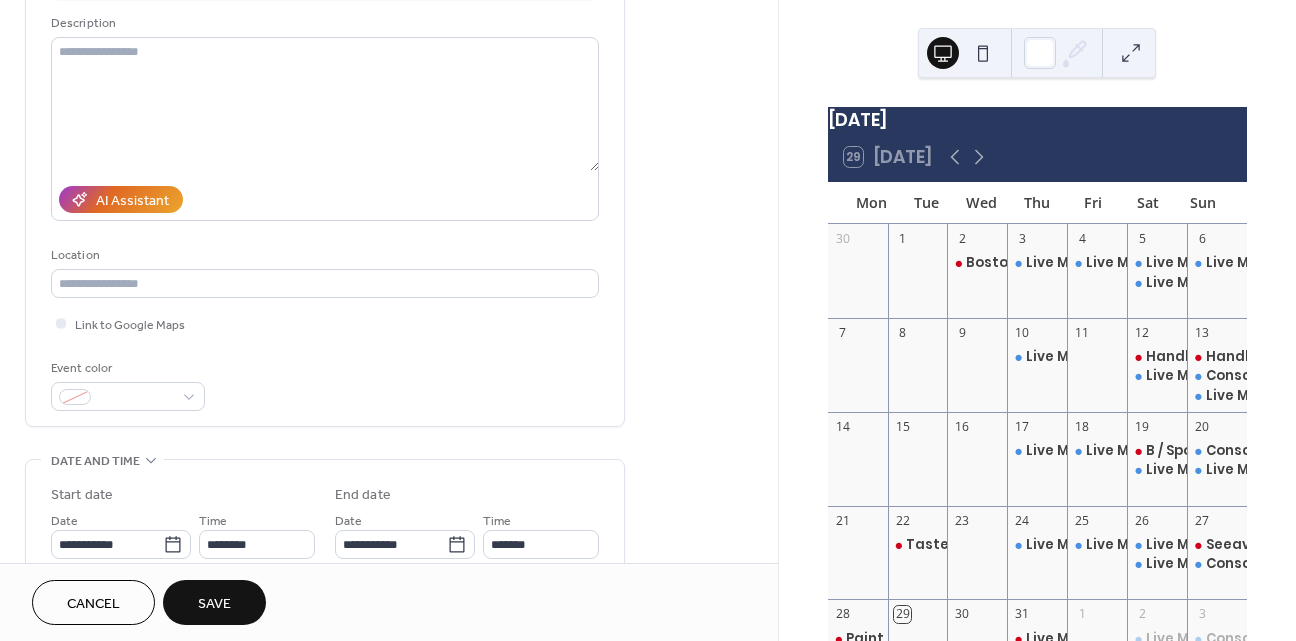 scroll, scrollTop: 193, scrollLeft: 0, axis: vertical 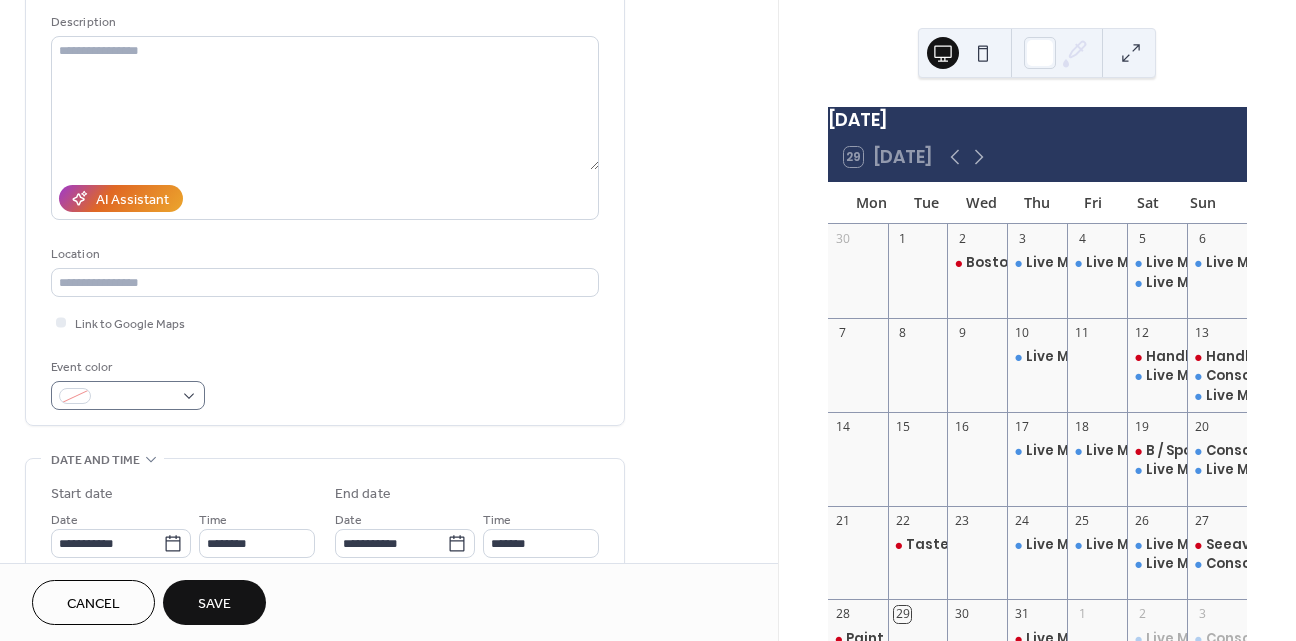type on "**********" 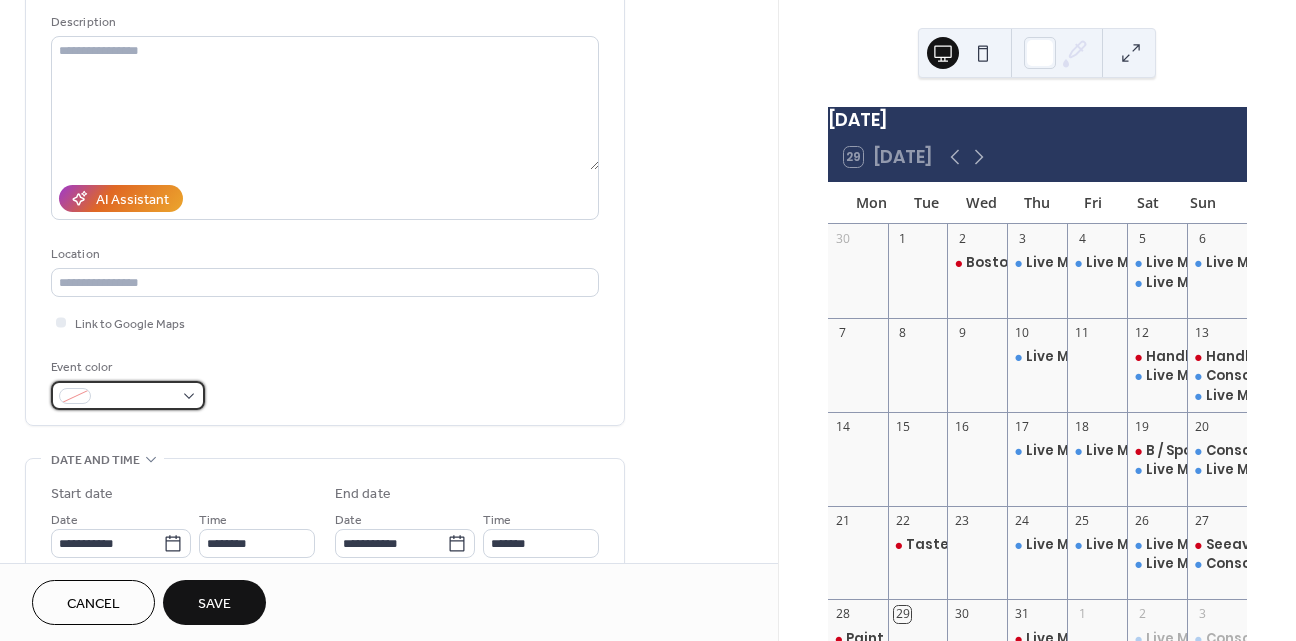 click at bounding box center [128, 395] 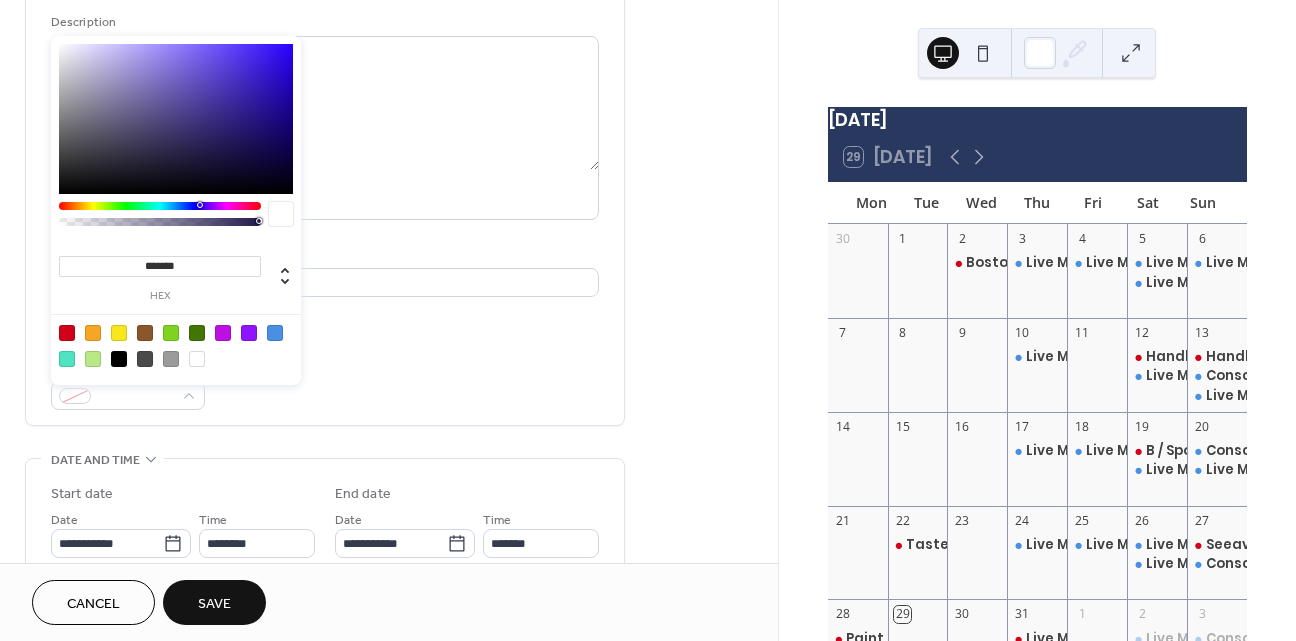 click at bounding box center (67, 333) 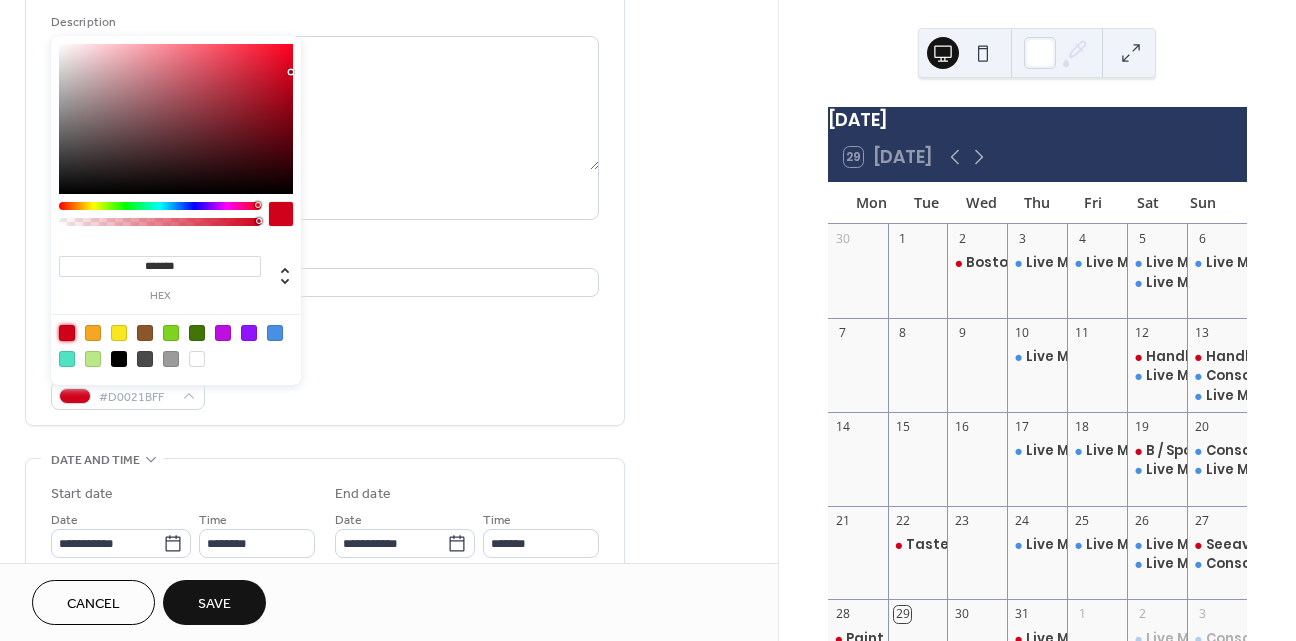 type on "*******" 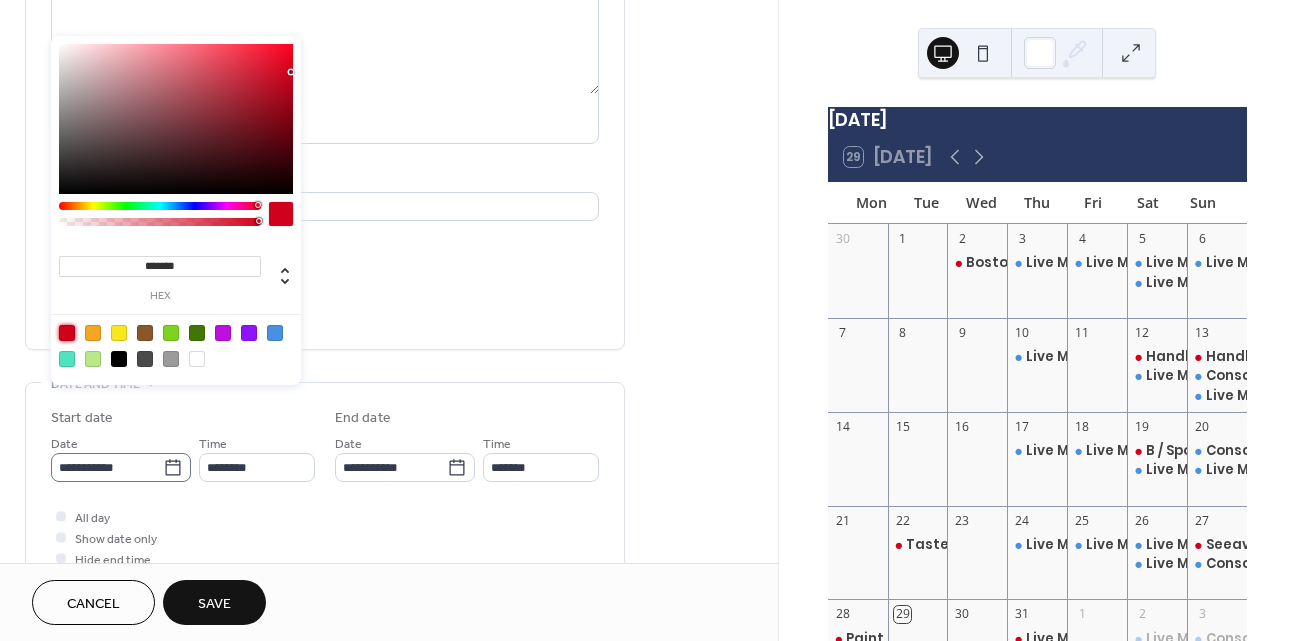 click 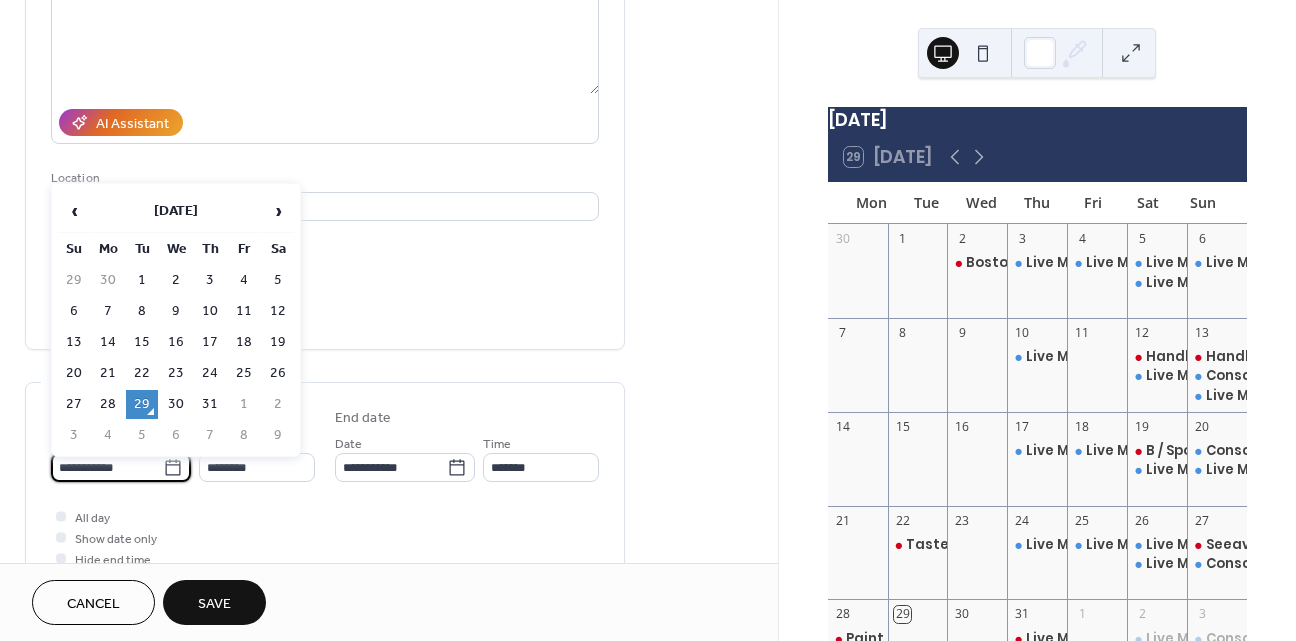 click on "›" at bounding box center [278, 211] 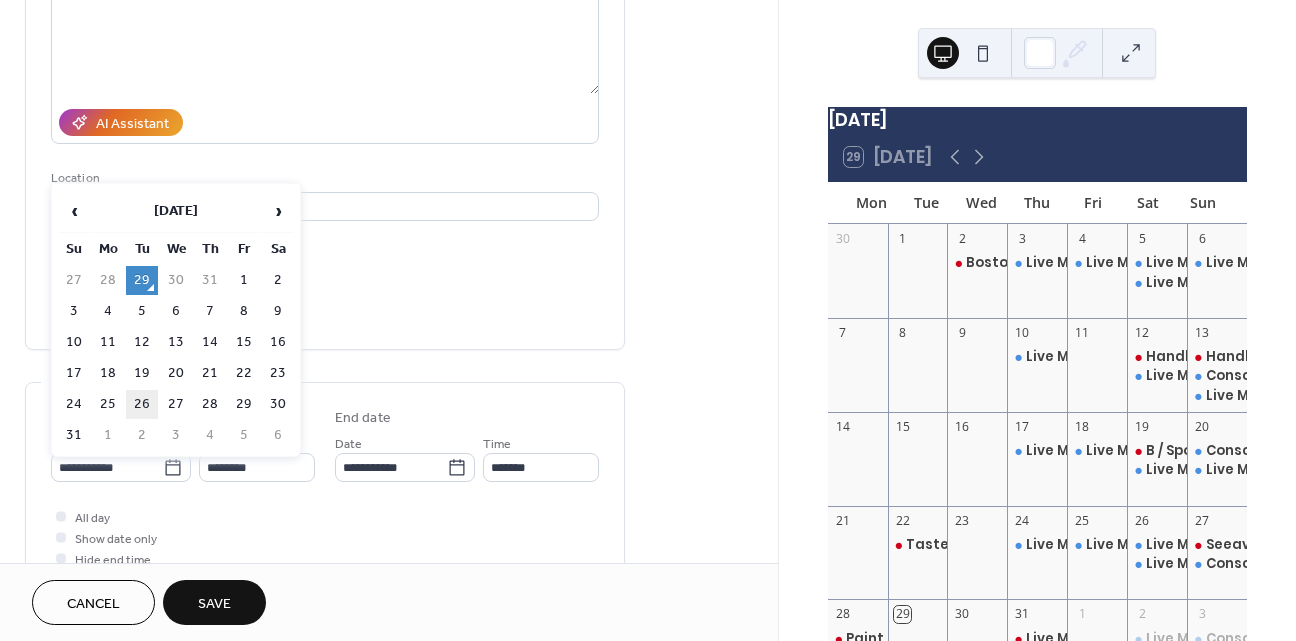 click on "26" at bounding box center [142, 404] 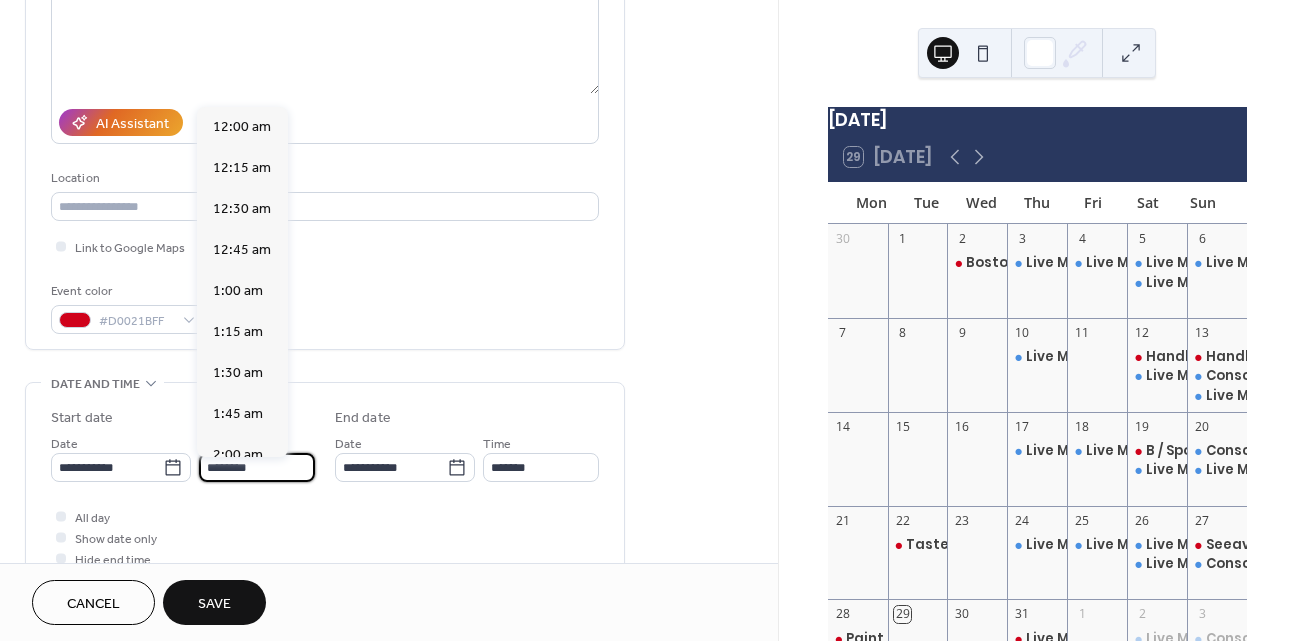 click on "********" at bounding box center (257, 467) 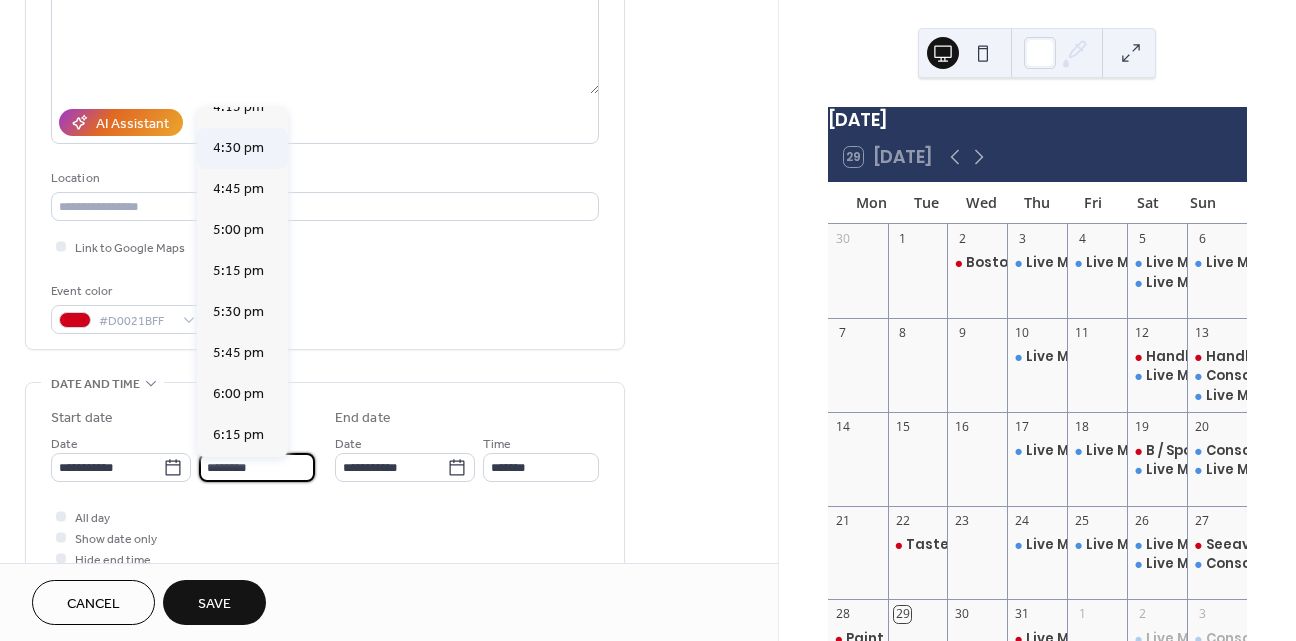 scroll, scrollTop: 2742, scrollLeft: 0, axis: vertical 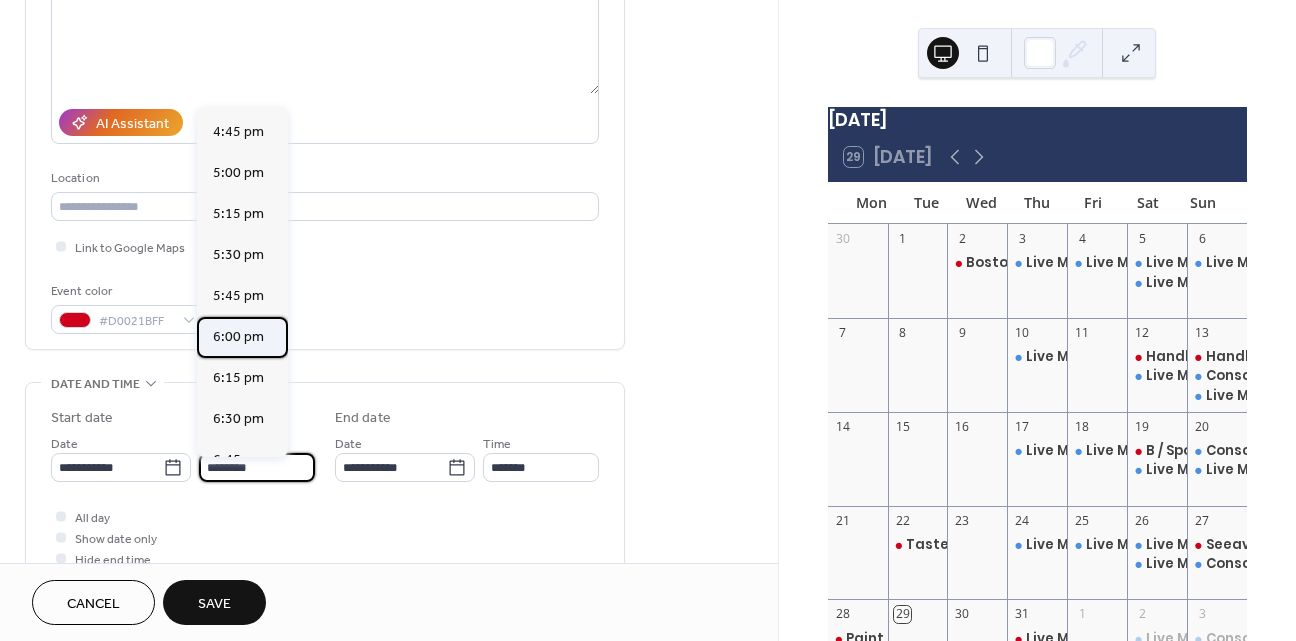 click on "6:00 pm" at bounding box center (238, 337) 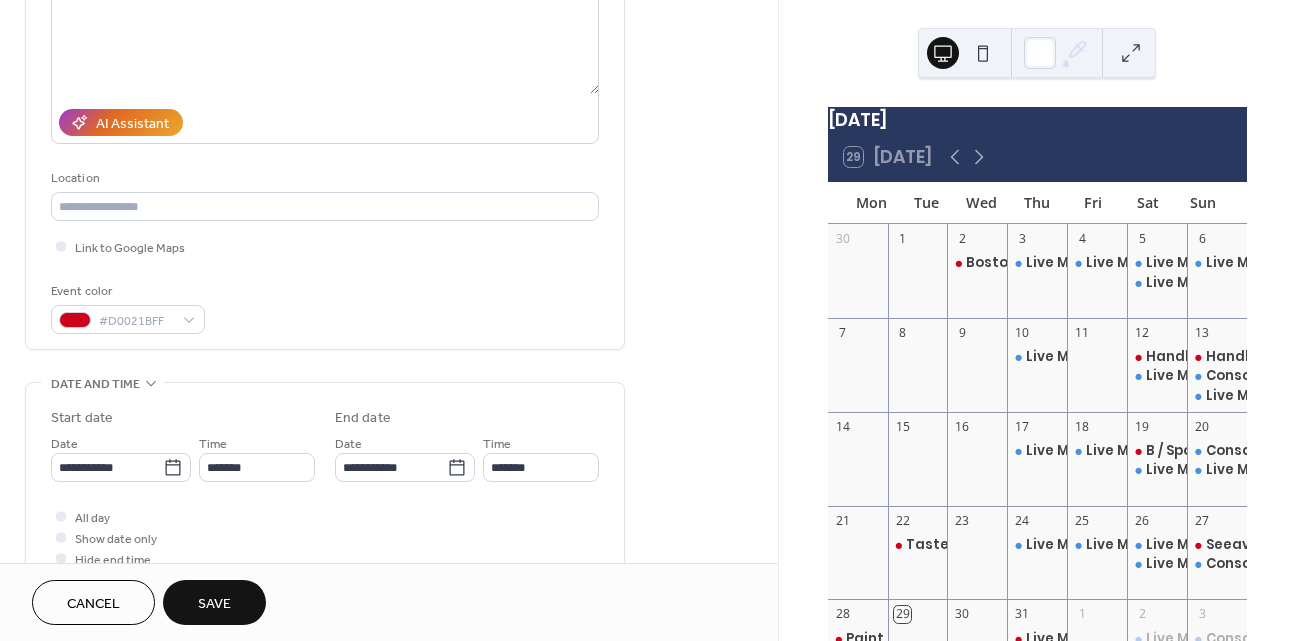 type on "*******" 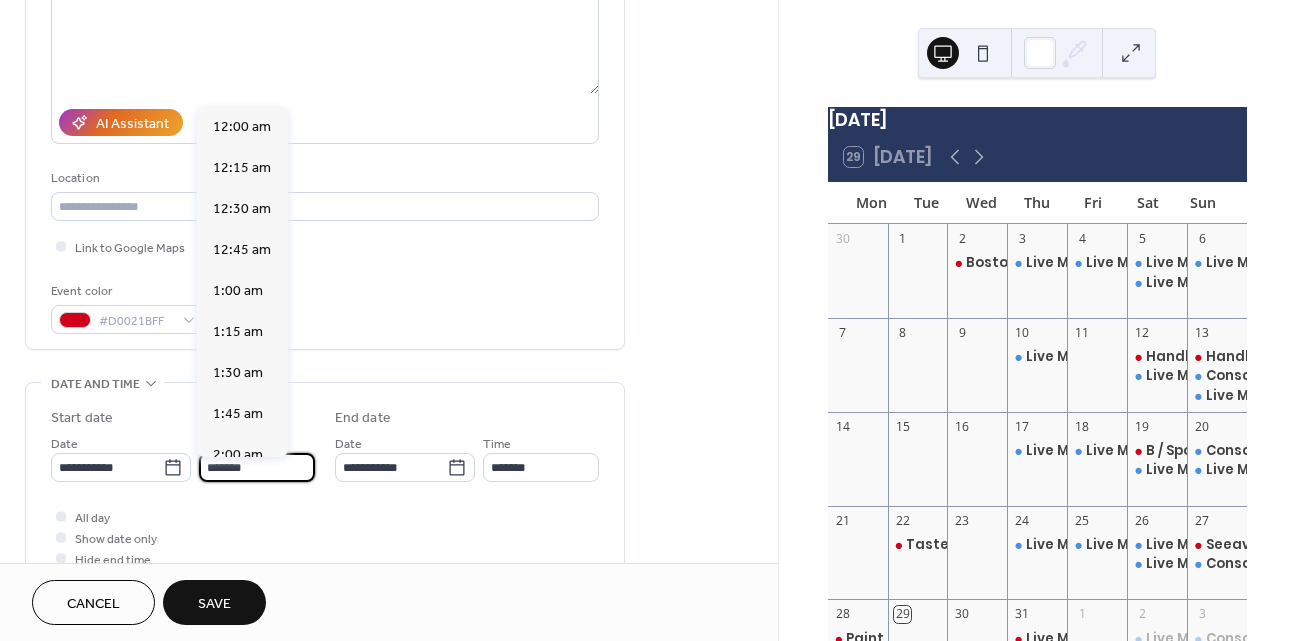 click on "*******" at bounding box center [257, 467] 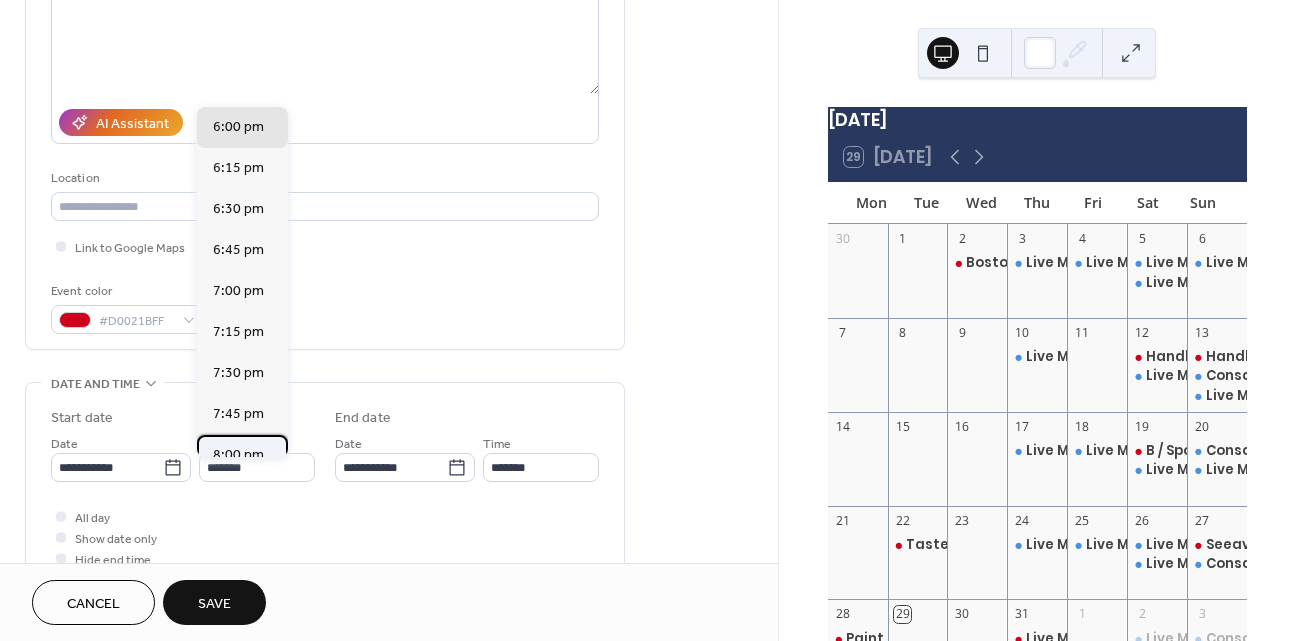 click on "8:00 pm" at bounding box center (242, 455) 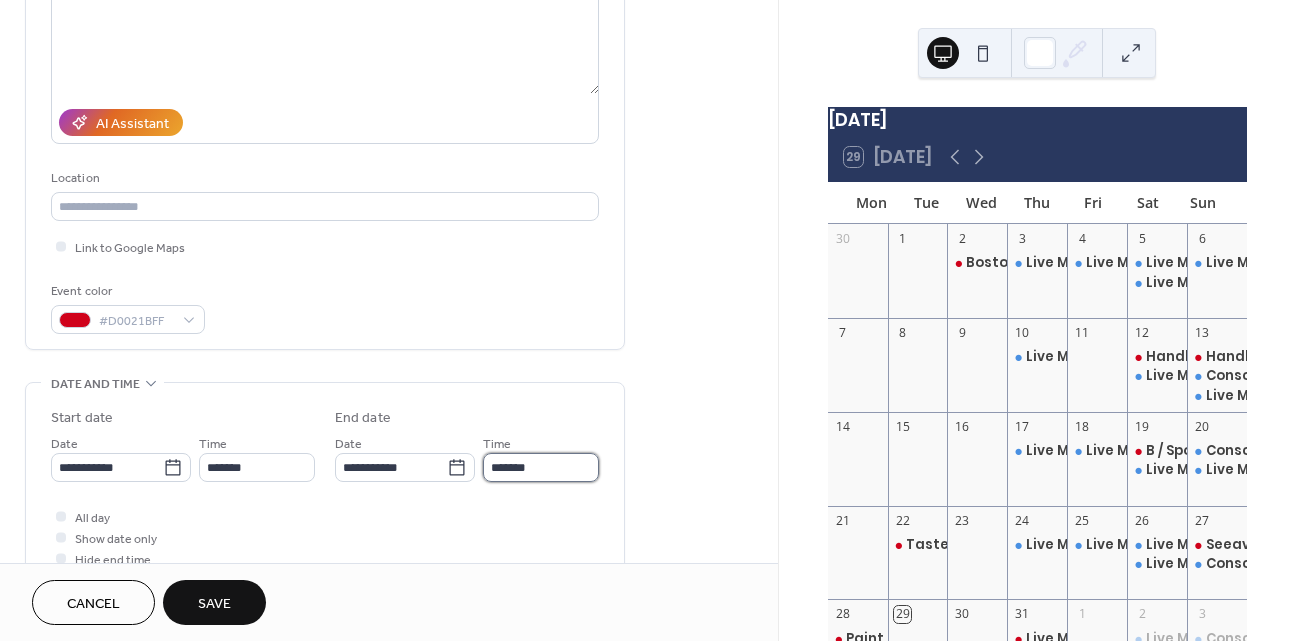click on "*******" at bounding box center [541, 467] 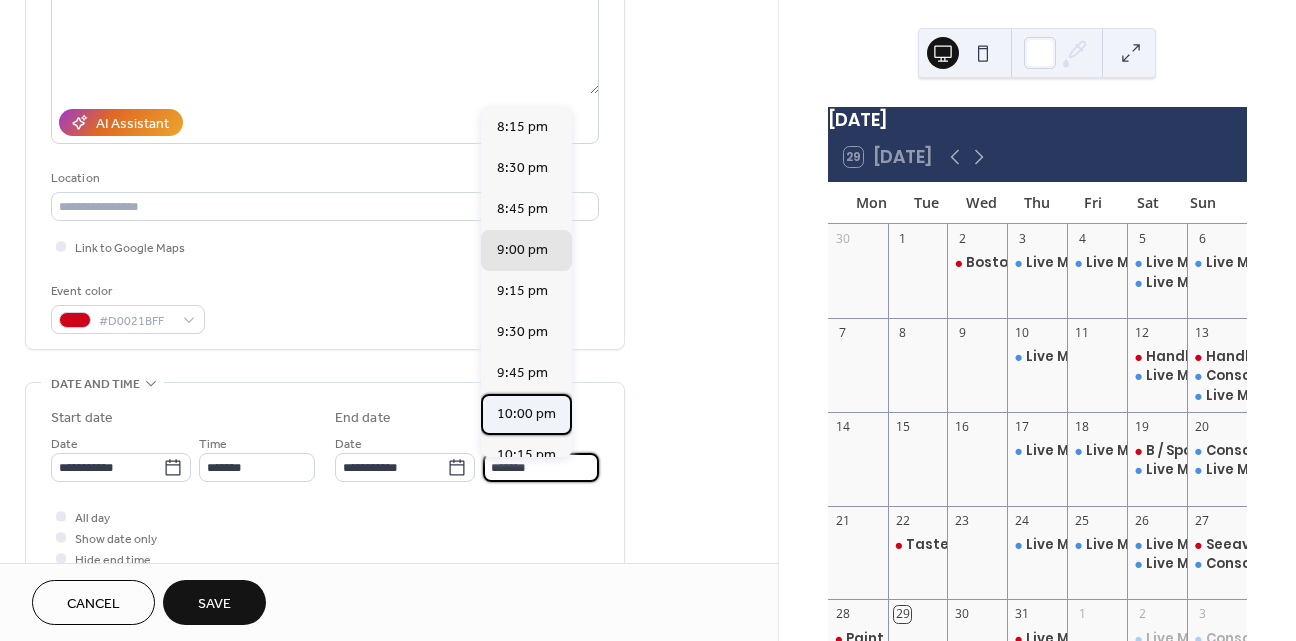 click on "10:00 pm" at bounding box center [526, 414] 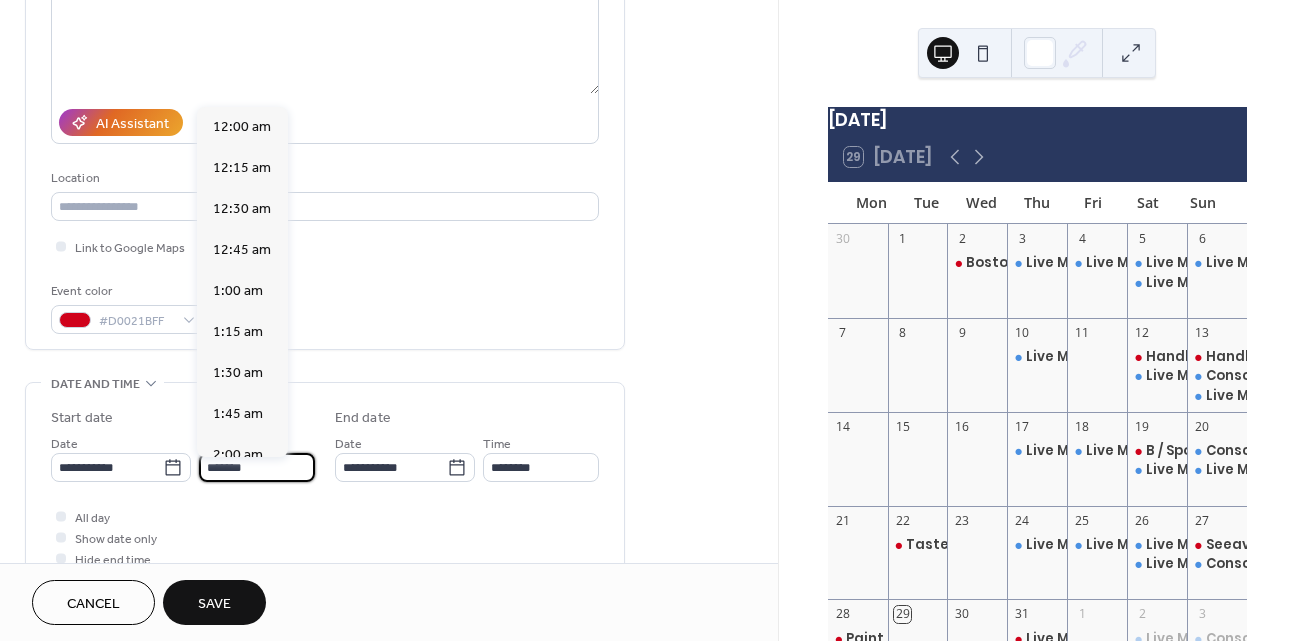 click on "*******" at bounding box center [257, 467] 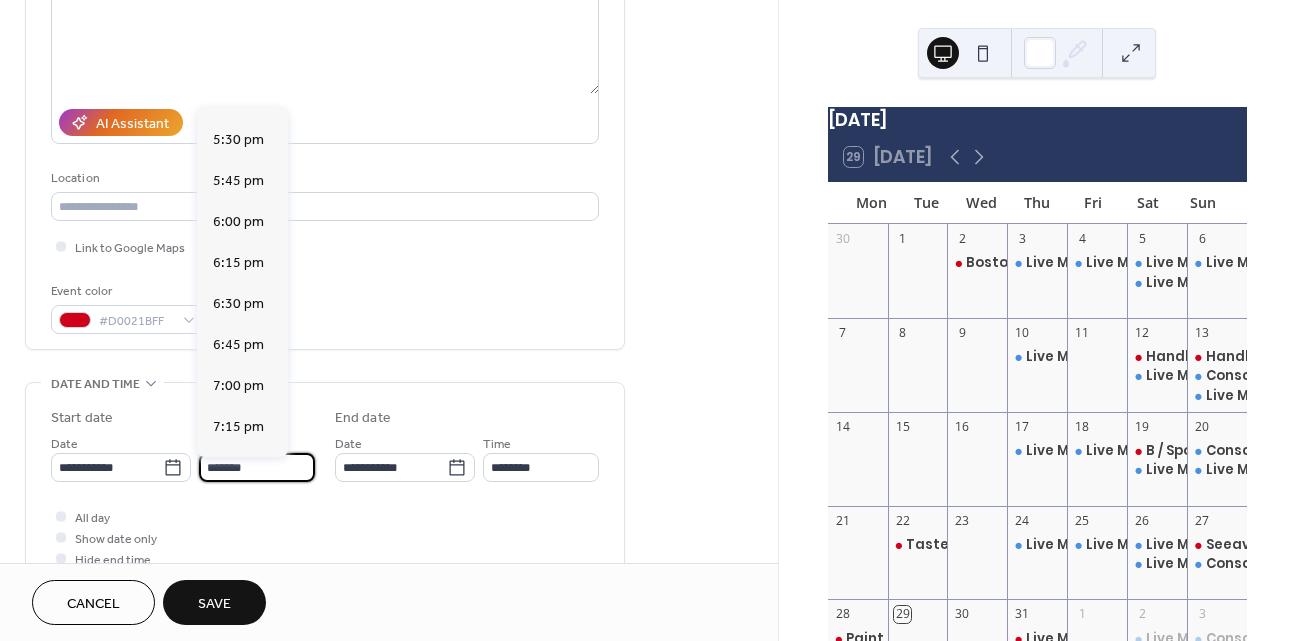 scroll, scrollTop: 2840, scrollLeft: 0, axis: vertical 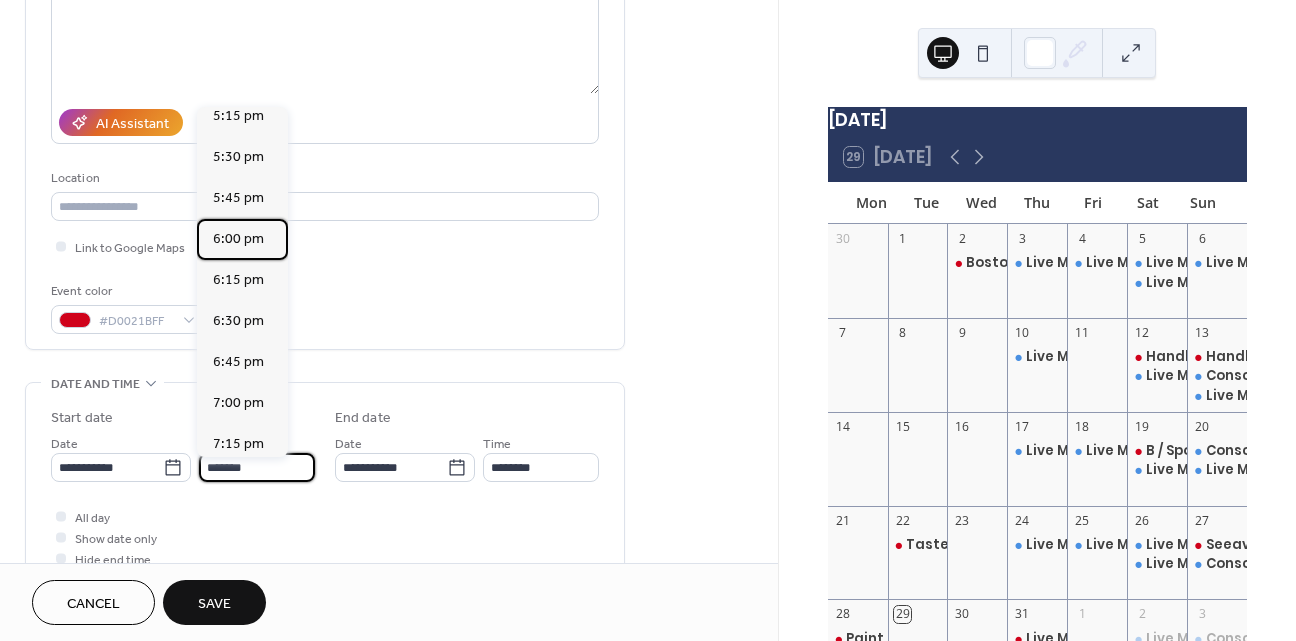 click on "6:00 pm" at bounding box center [238, 239] 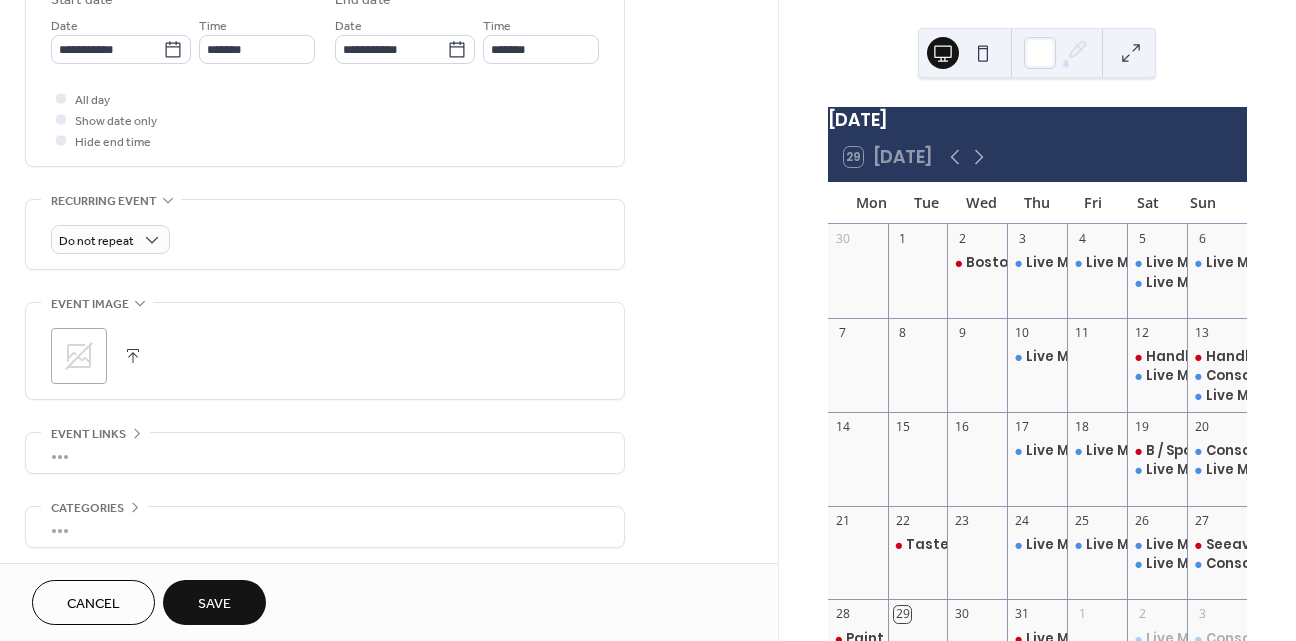 scroll, scrollTop: 688, scrollLeft: 0, axis: vertical 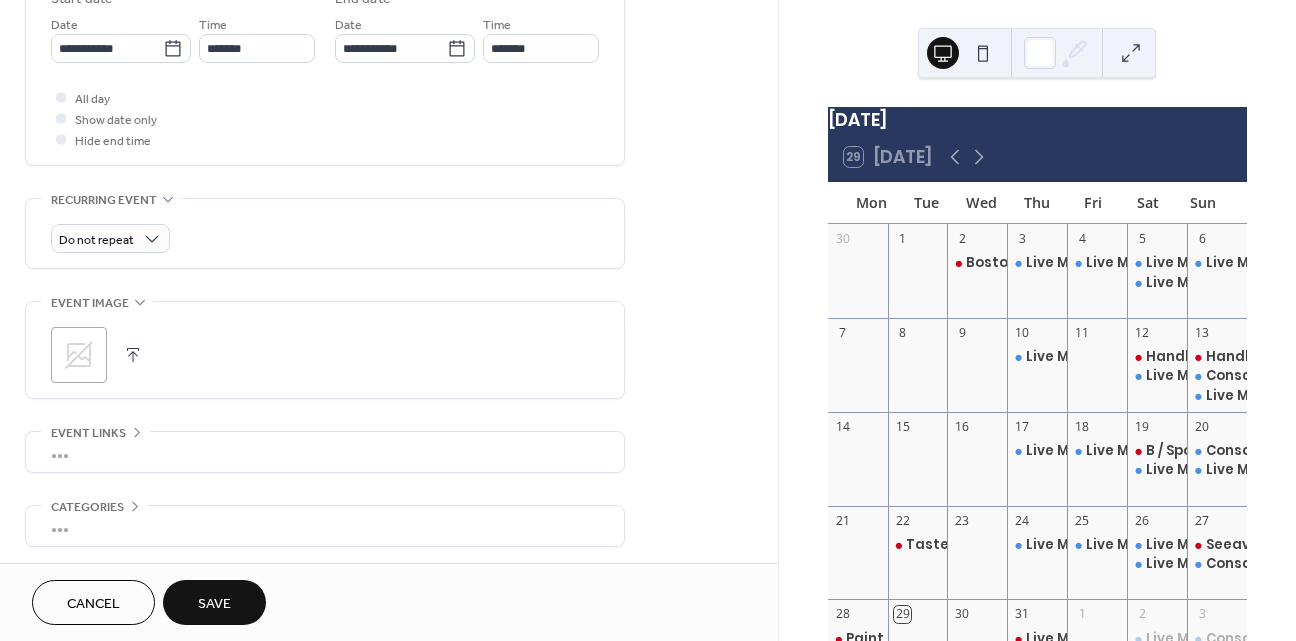 click on "•••" at bounding box center [325, 452] 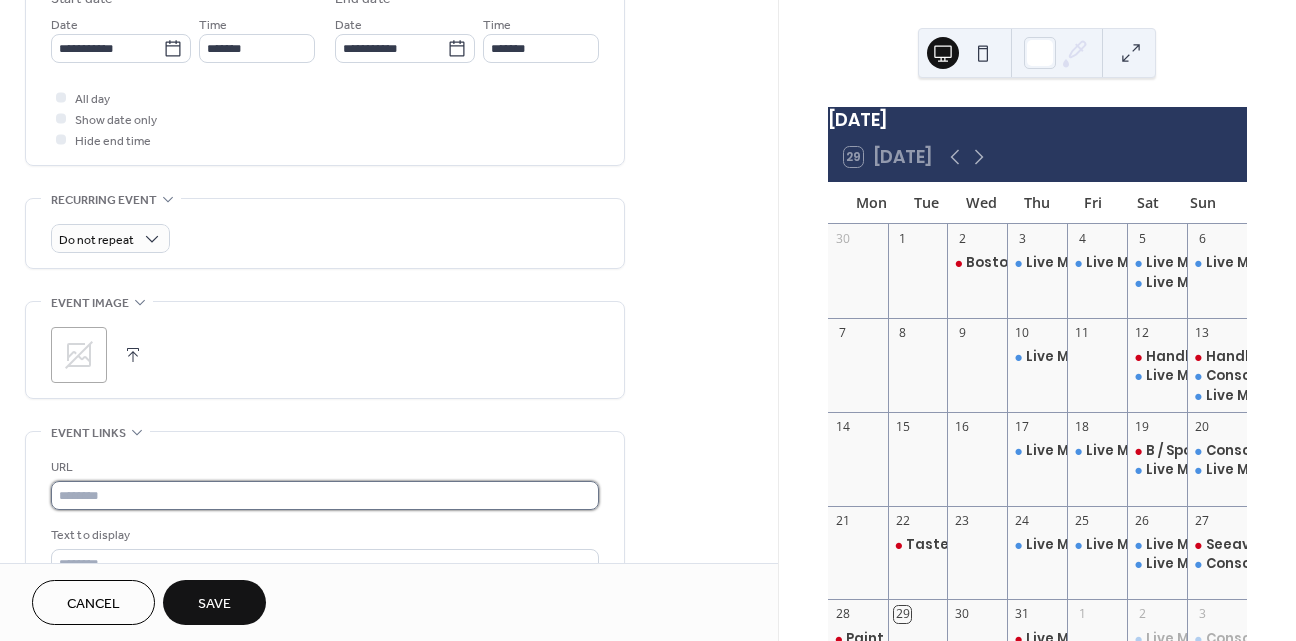 click at bounding box center [325, 495] 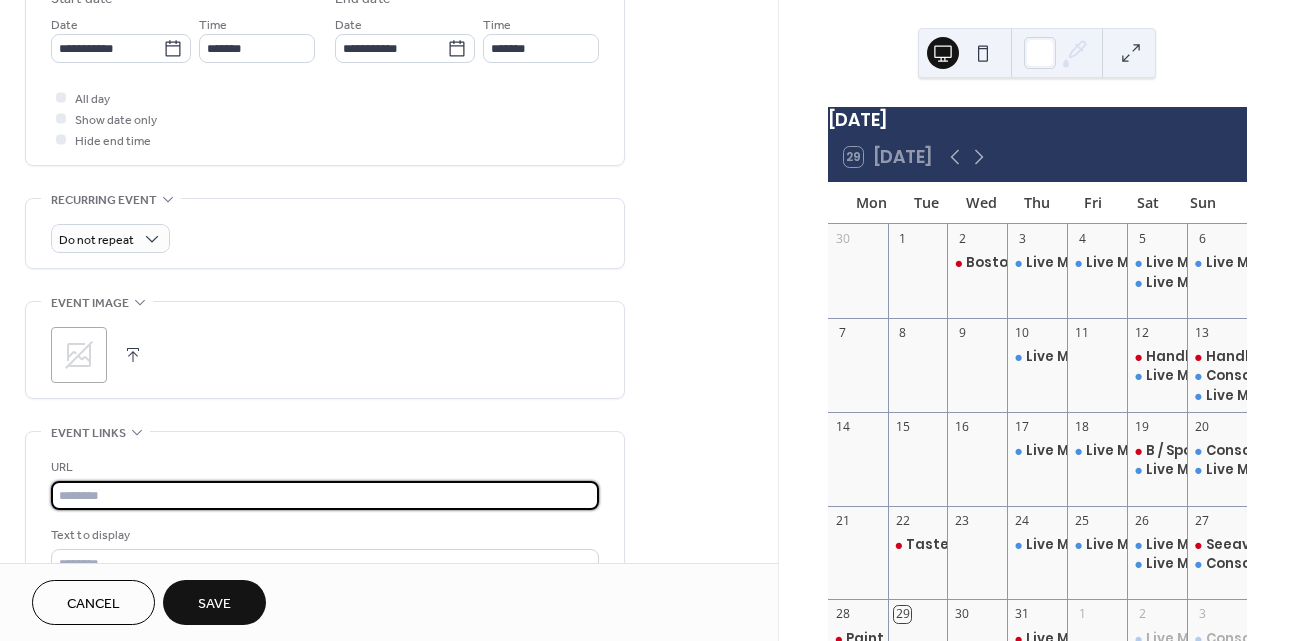 paste on "**********" 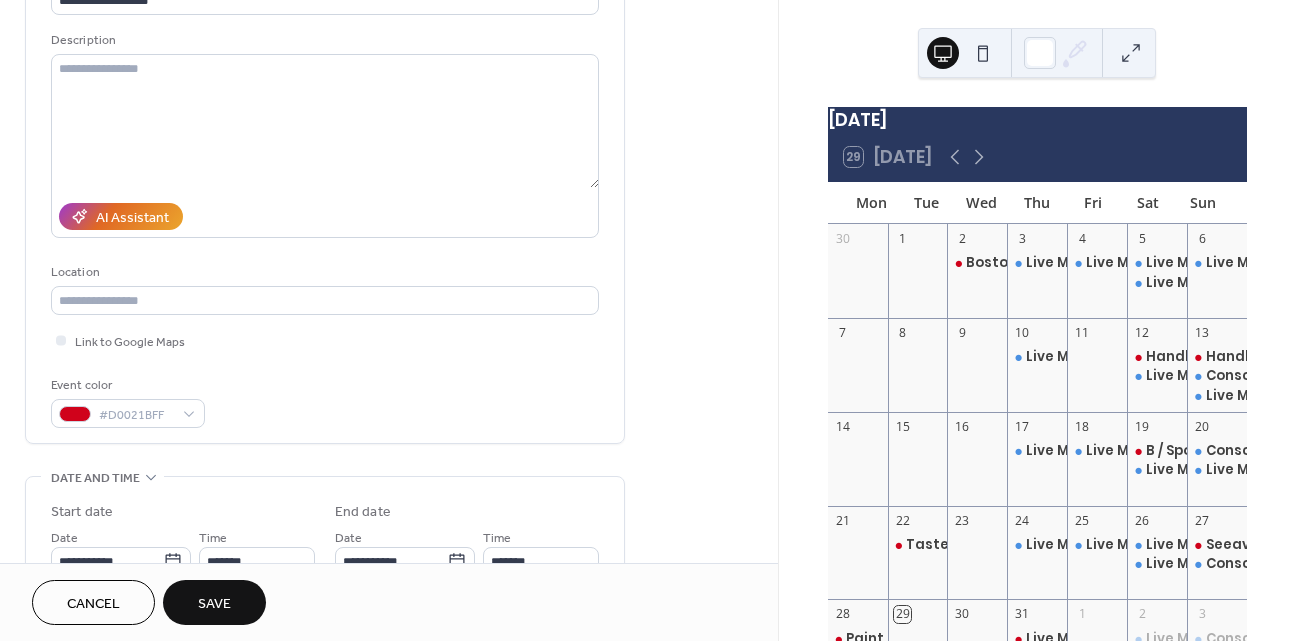 scroll, scrollTop: 151, scrollLeft: 0, axis: vertical 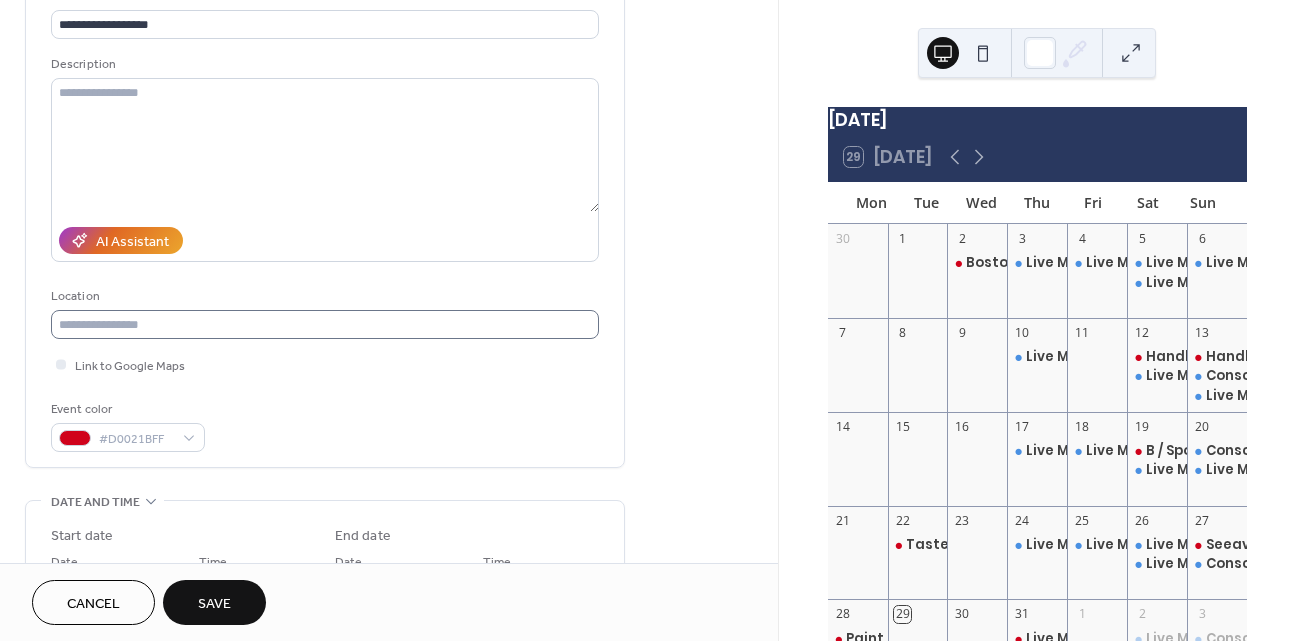 type on "**********" 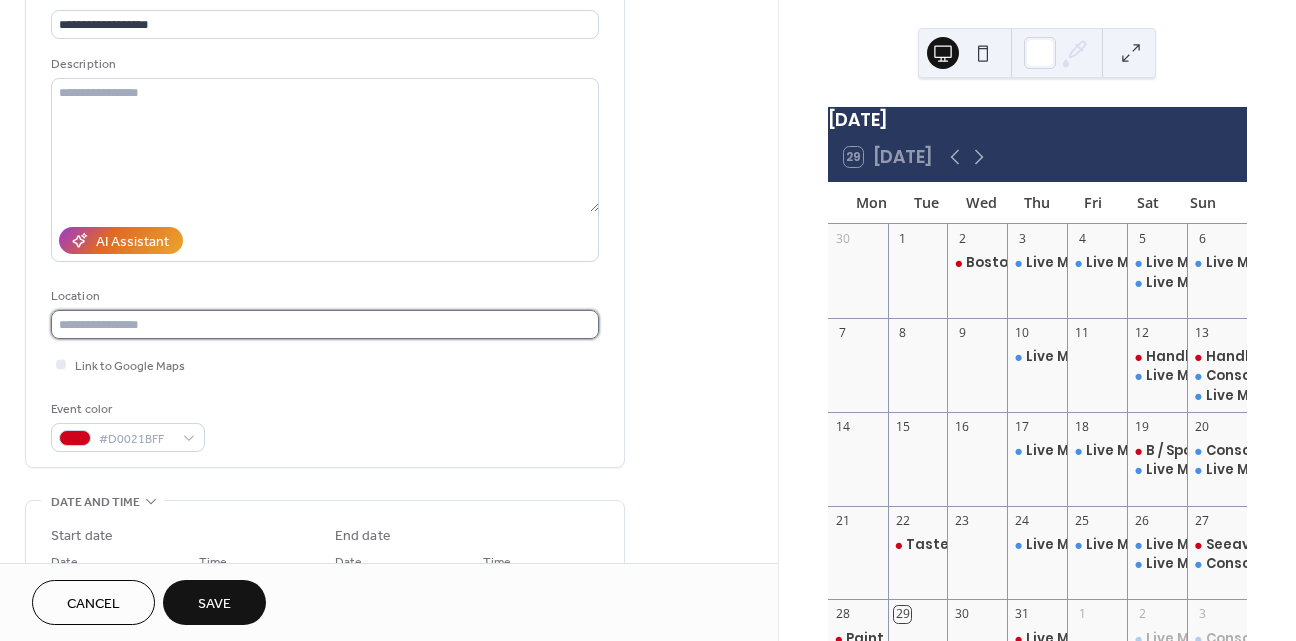 click at bounding box center [325, 324] 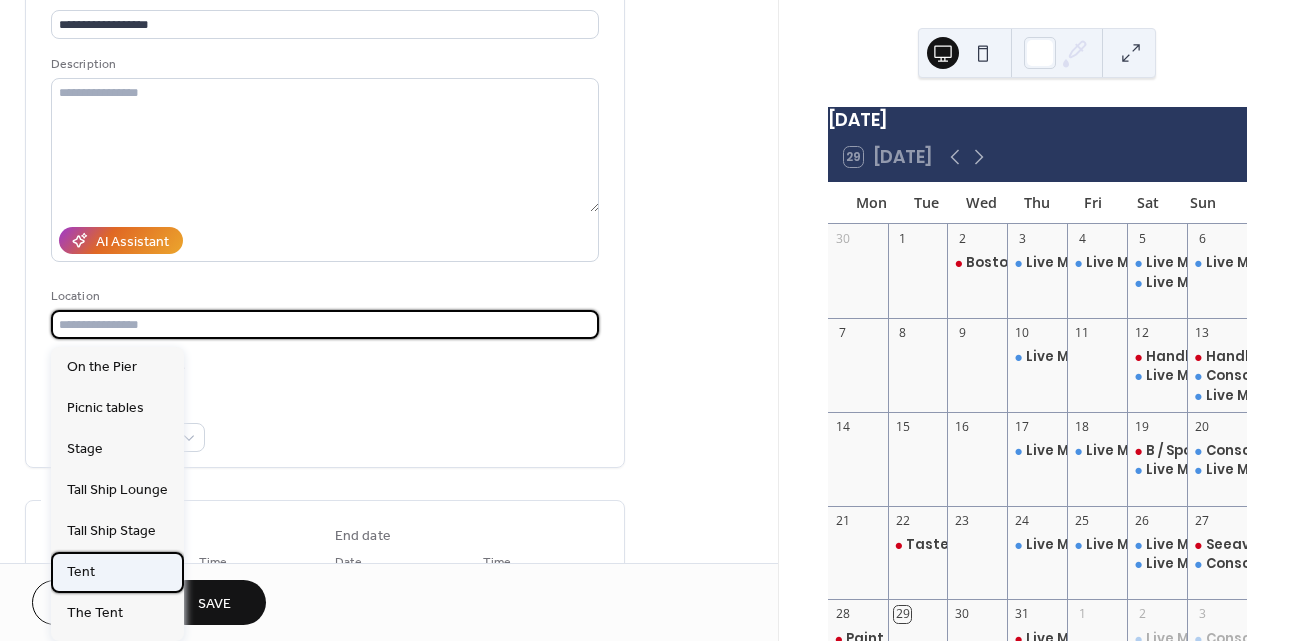 click on "Tent" at bounding box center (117, 572) 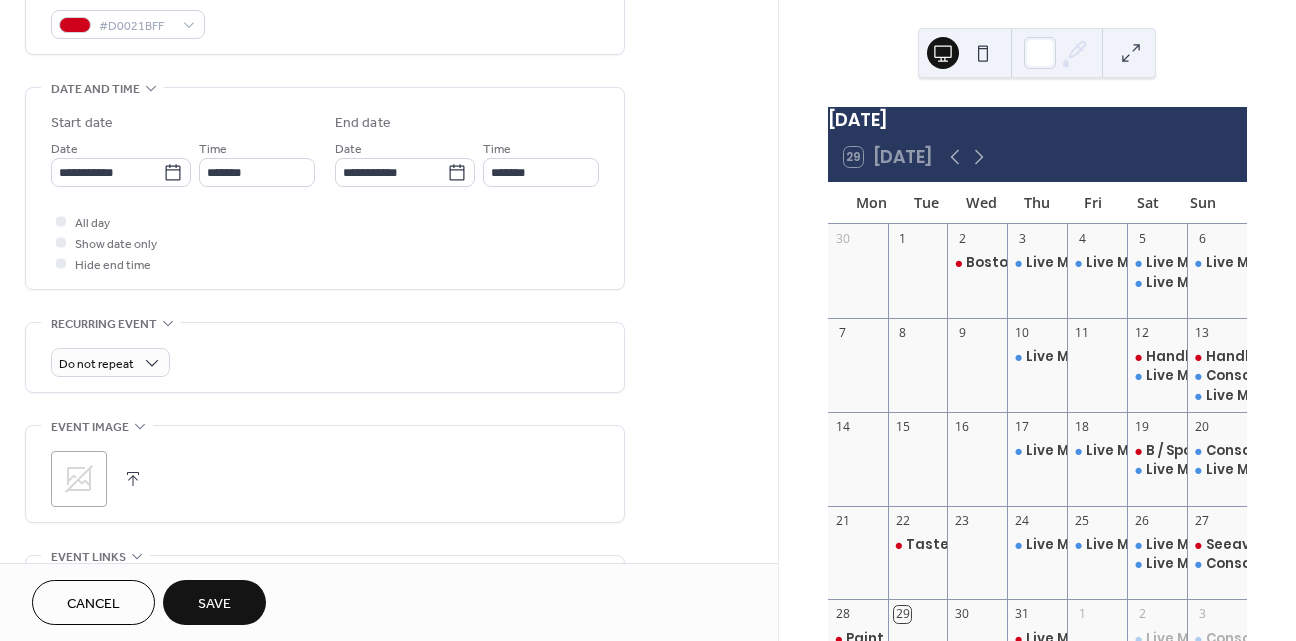 scroll, scrollTop: 589, scrollLeft: 0, axis: vertical 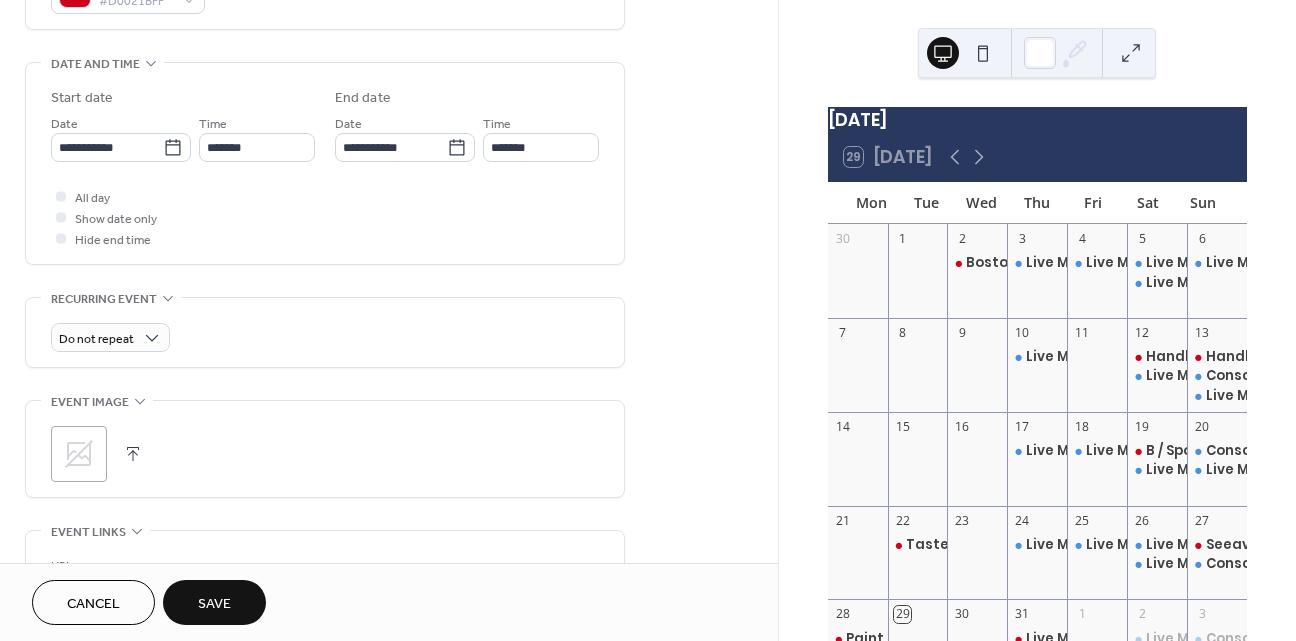 click 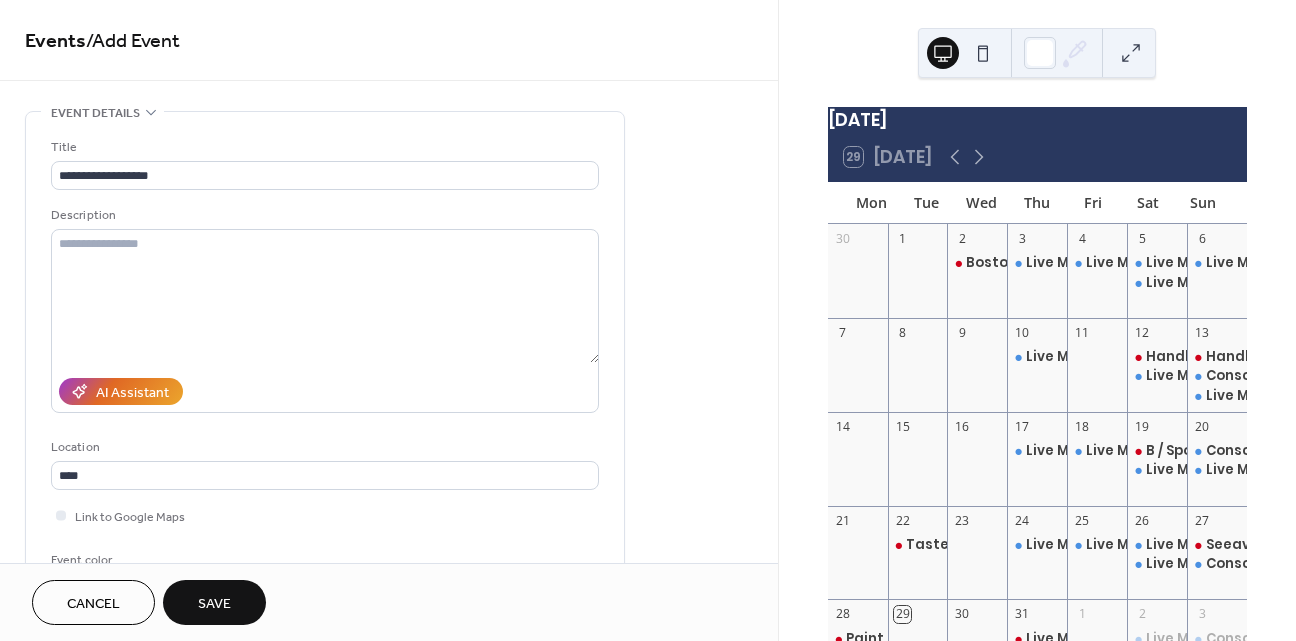 scroll, scrollTop: 0, scrollLeft: 0, axis: both 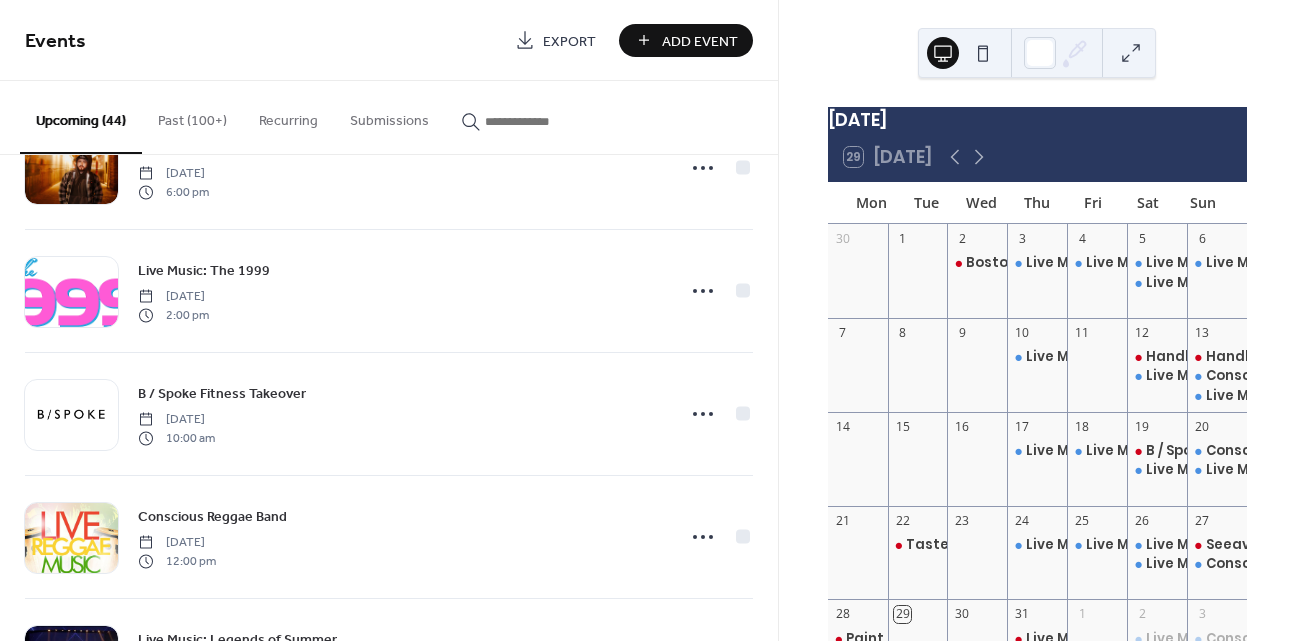 click on "Past (100+)" at bounding box center (192, 116) 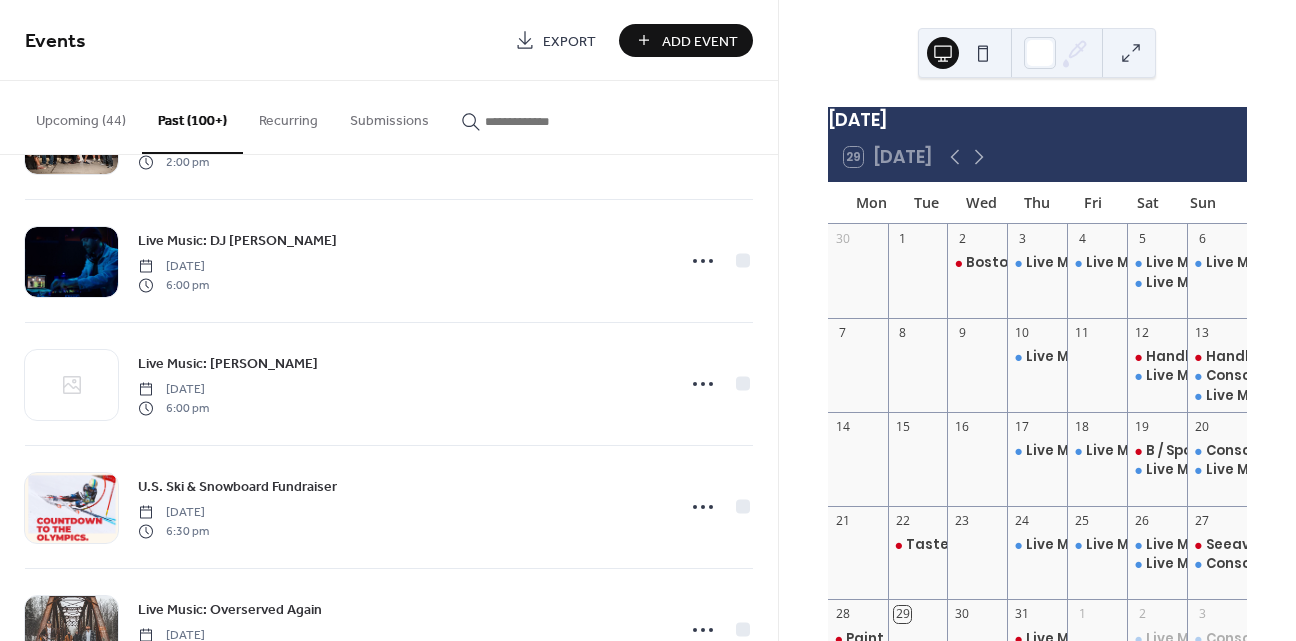 scroll, scrollTop: 4292, scrollLeft: 0, axis: vertical 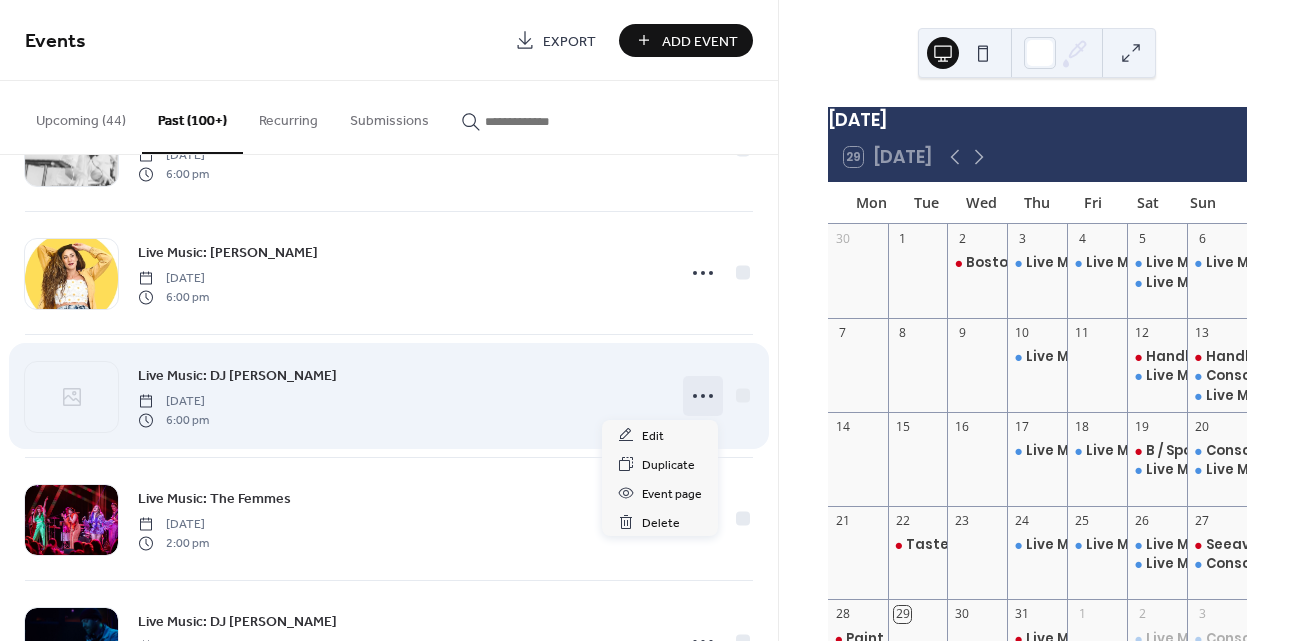 click 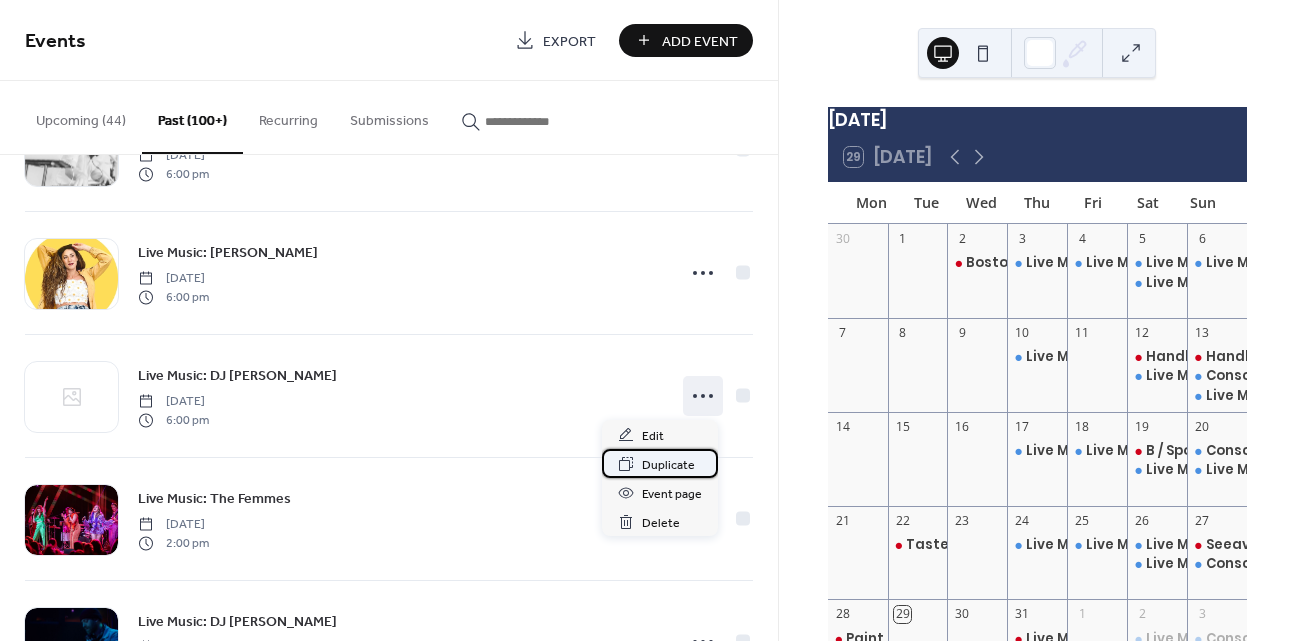 click on "Duplicate" at bounding box center [668, 465] 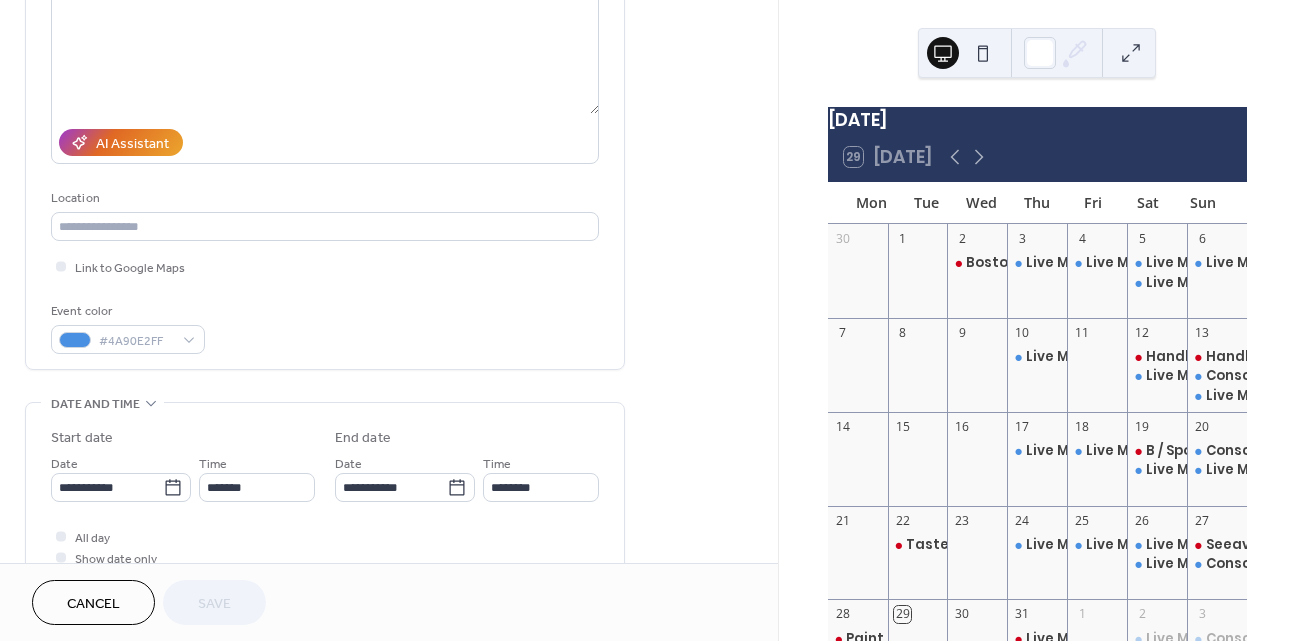 scroll, scrollTop: 251, scrollLeft: 0, axis: vertical 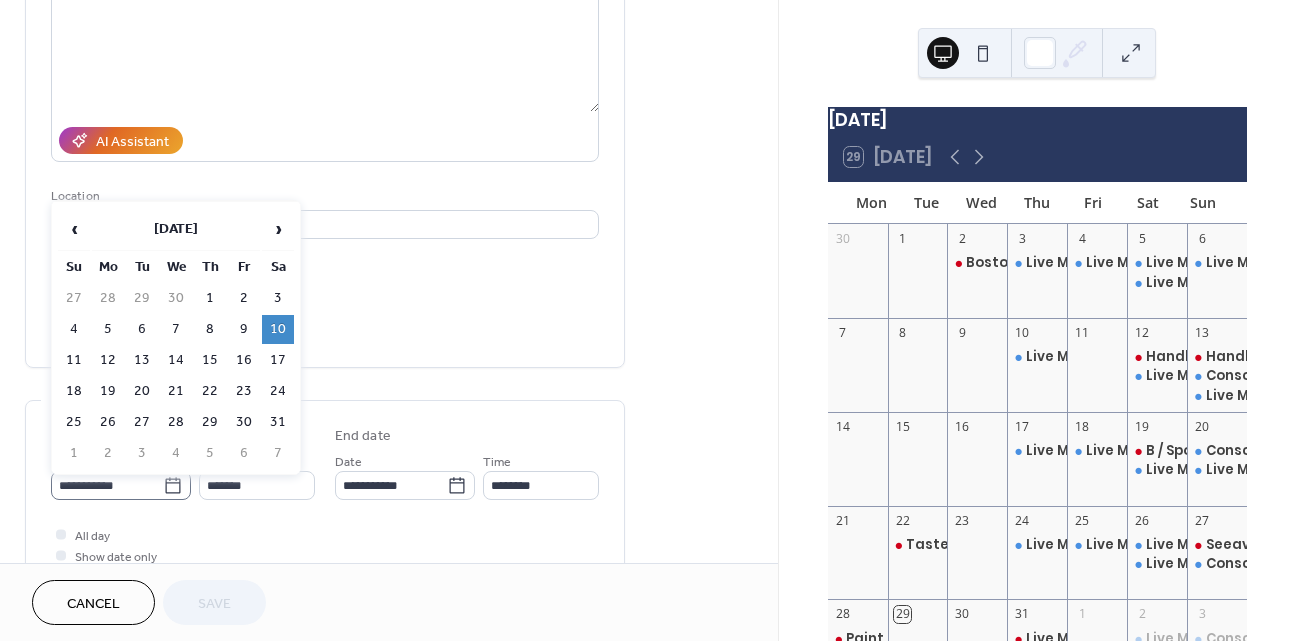 click 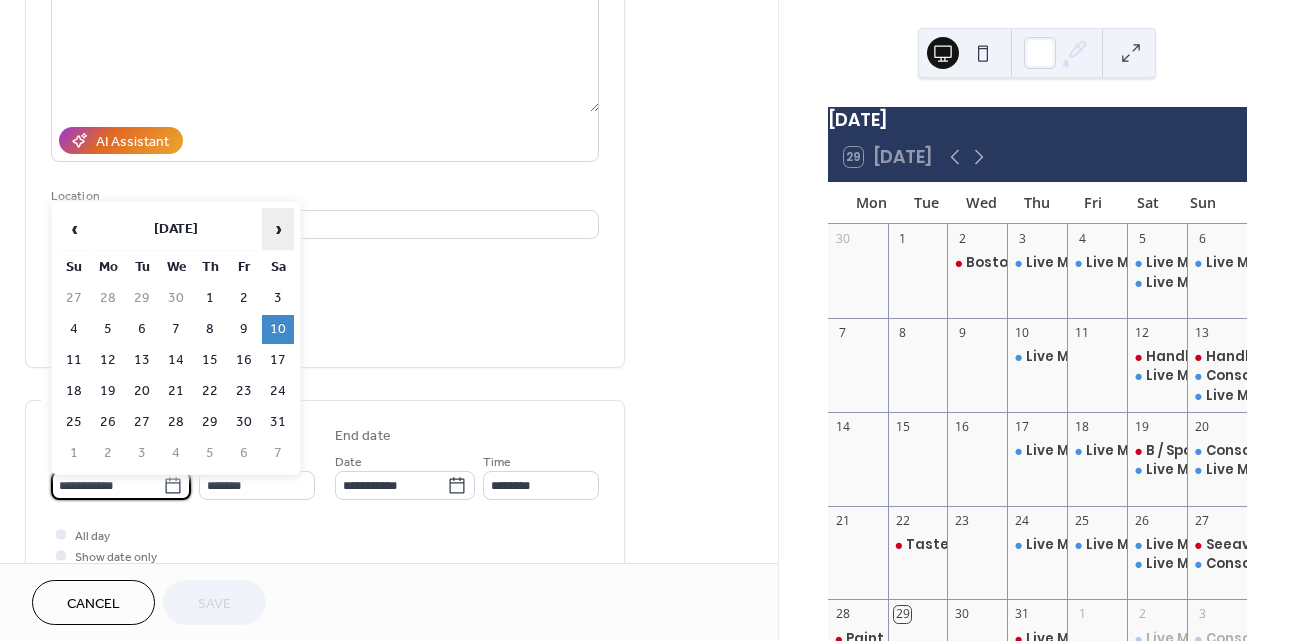 click on "›" at bounding box center [278, 229] 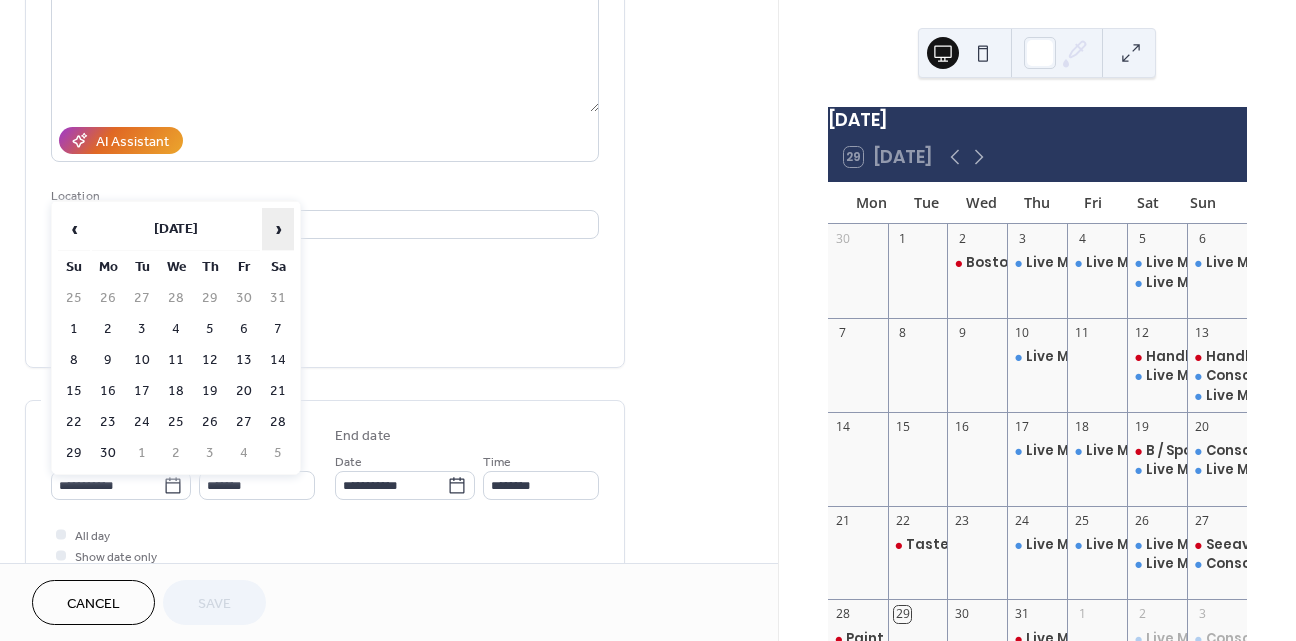 click on "›" at bounding box center [278, 229] 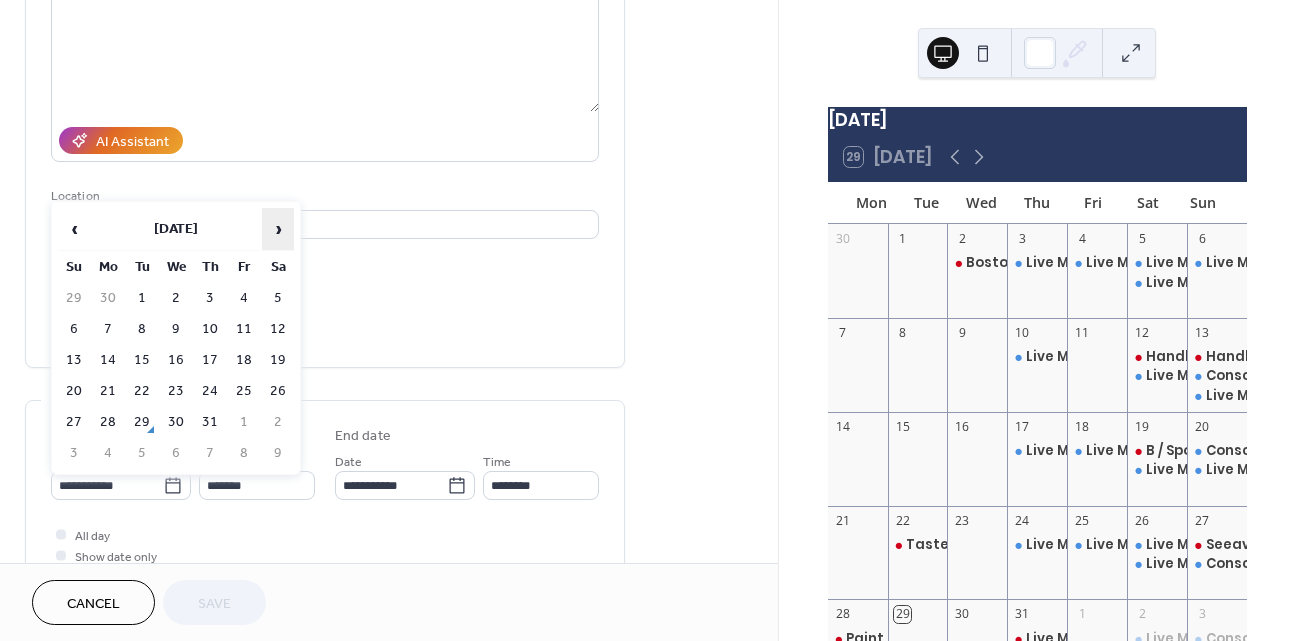 click on "›" at bounding box center [278, 229] 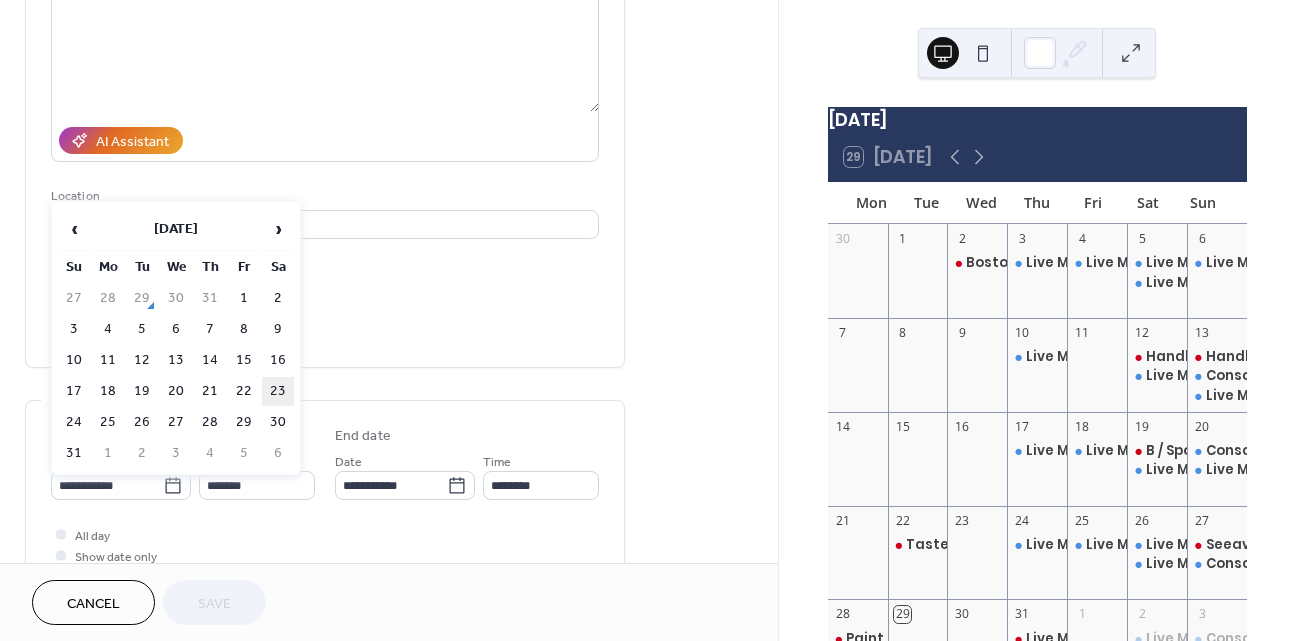 click on "23" at bounding box center (278, 391) 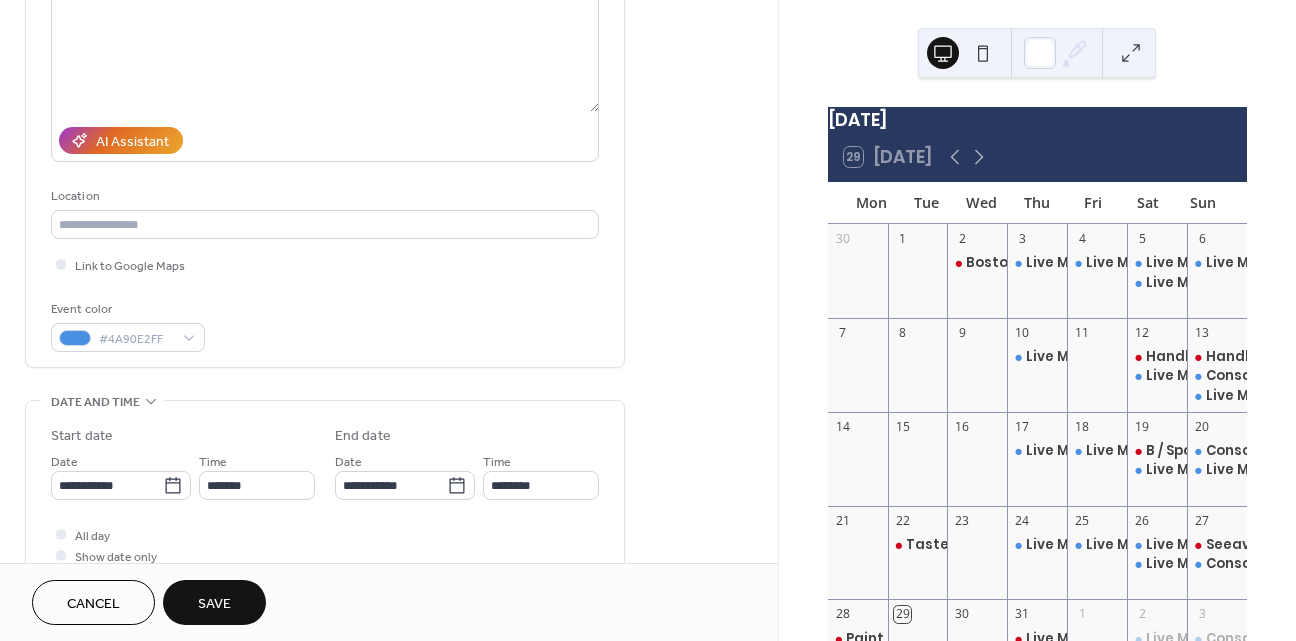 type on "**********" 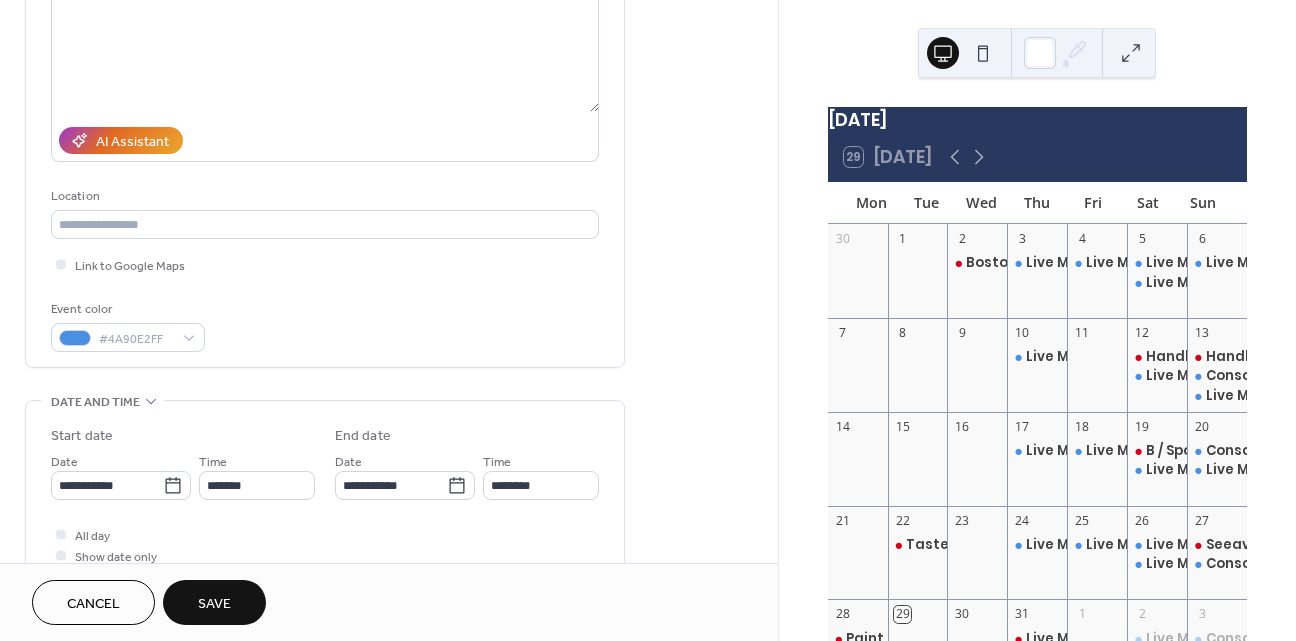 type on "**********" 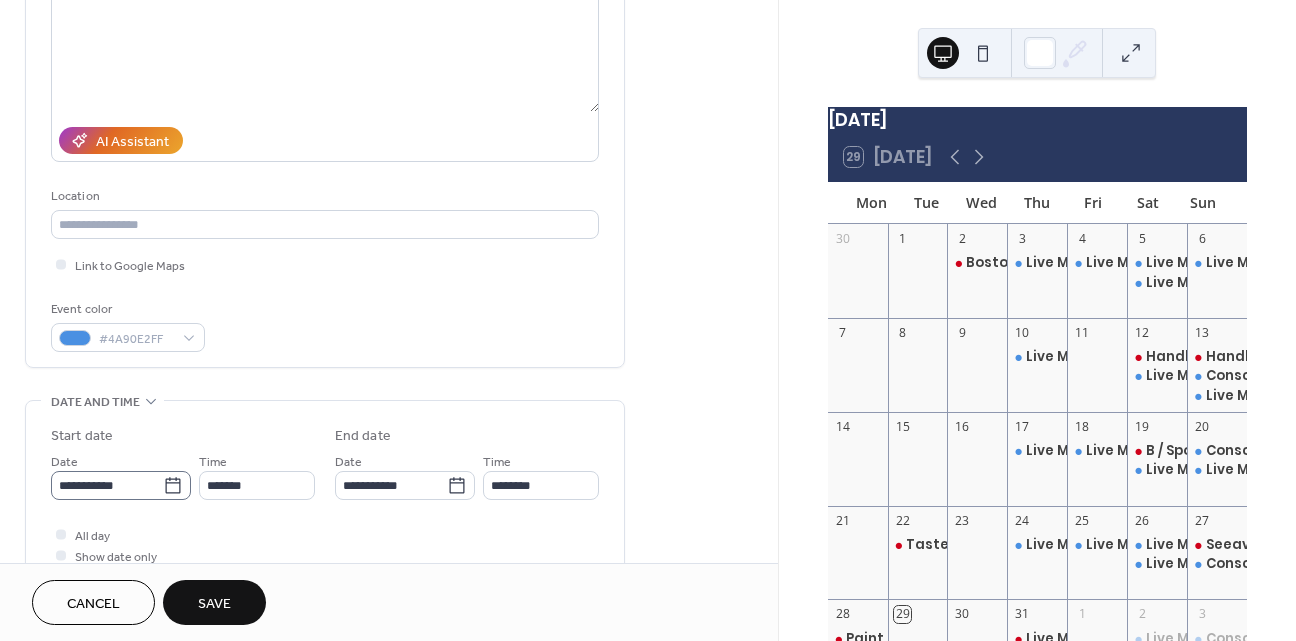 click 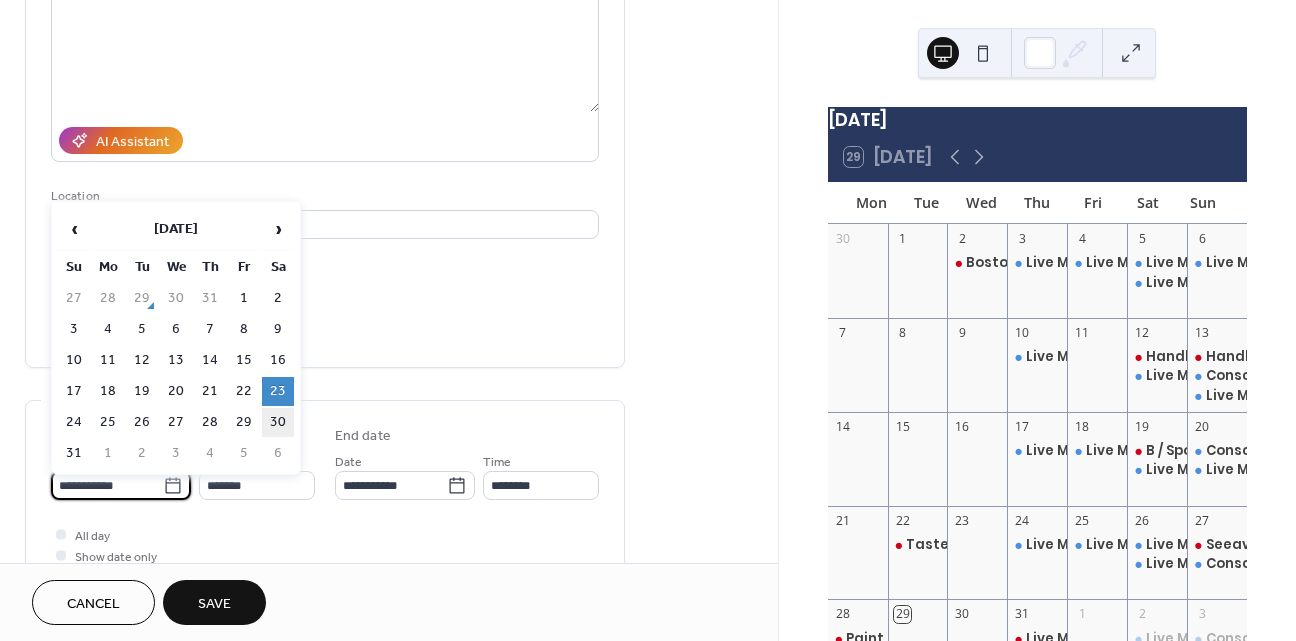 click on "30" at bounding box center [278, 422] 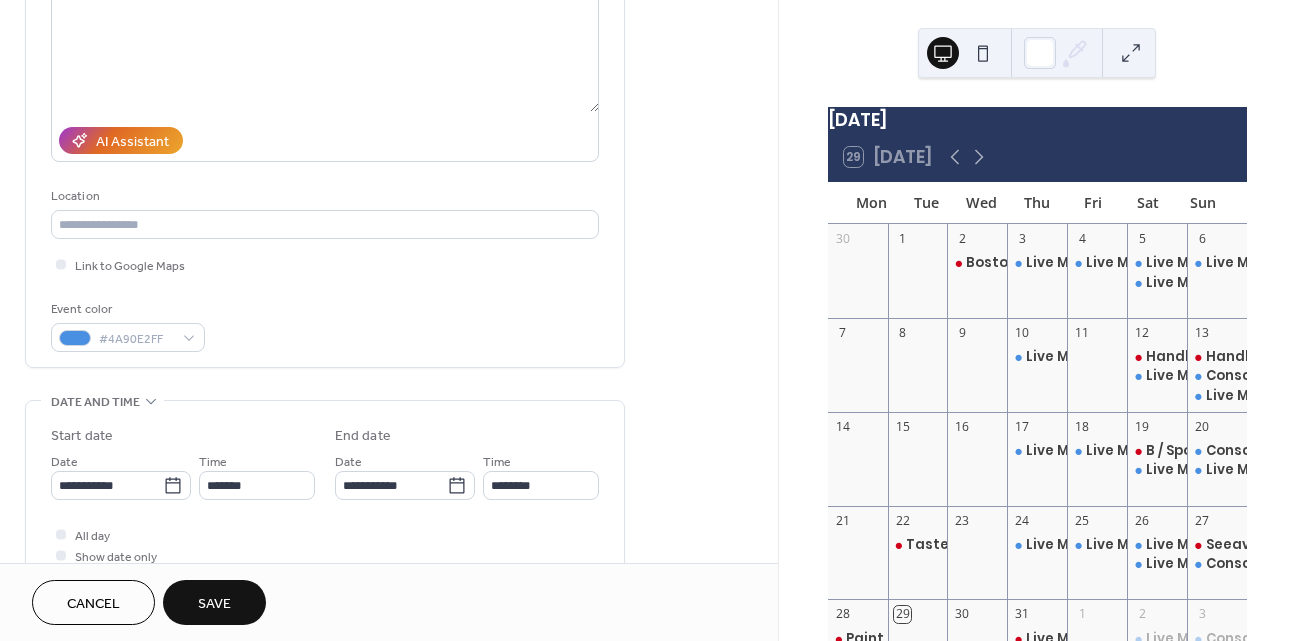 type on "**********" 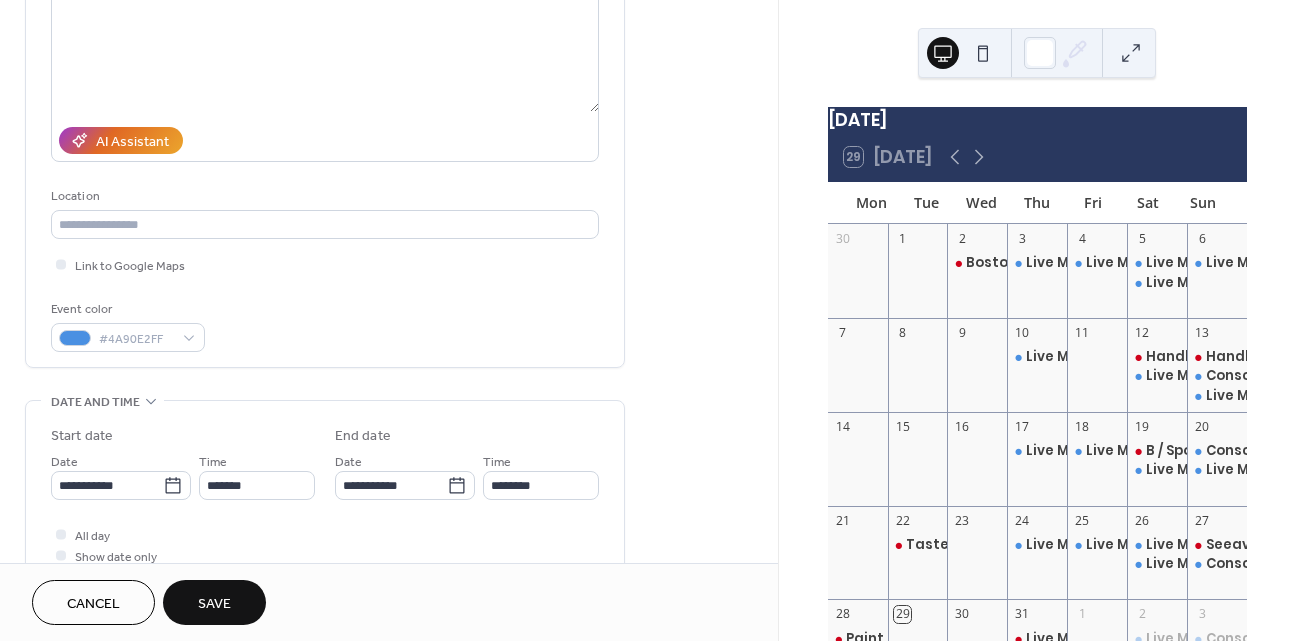 type on "**********" 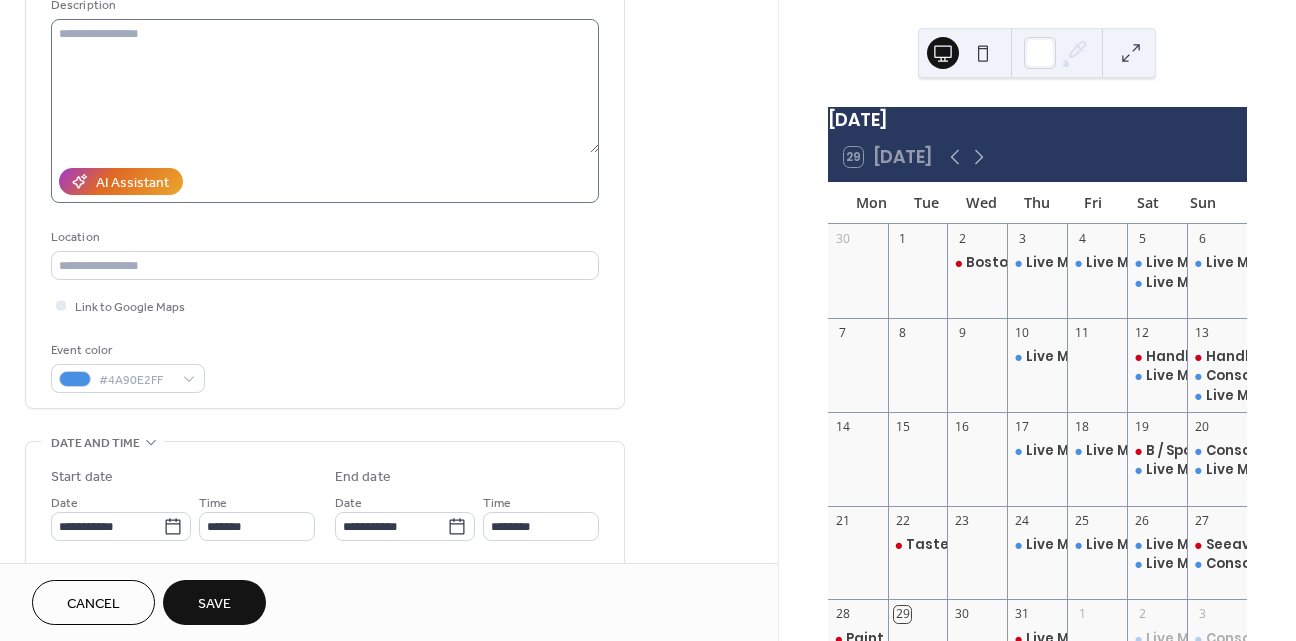 scroll, scrollTop: 211, scrollLeft: 0, axis: vertical 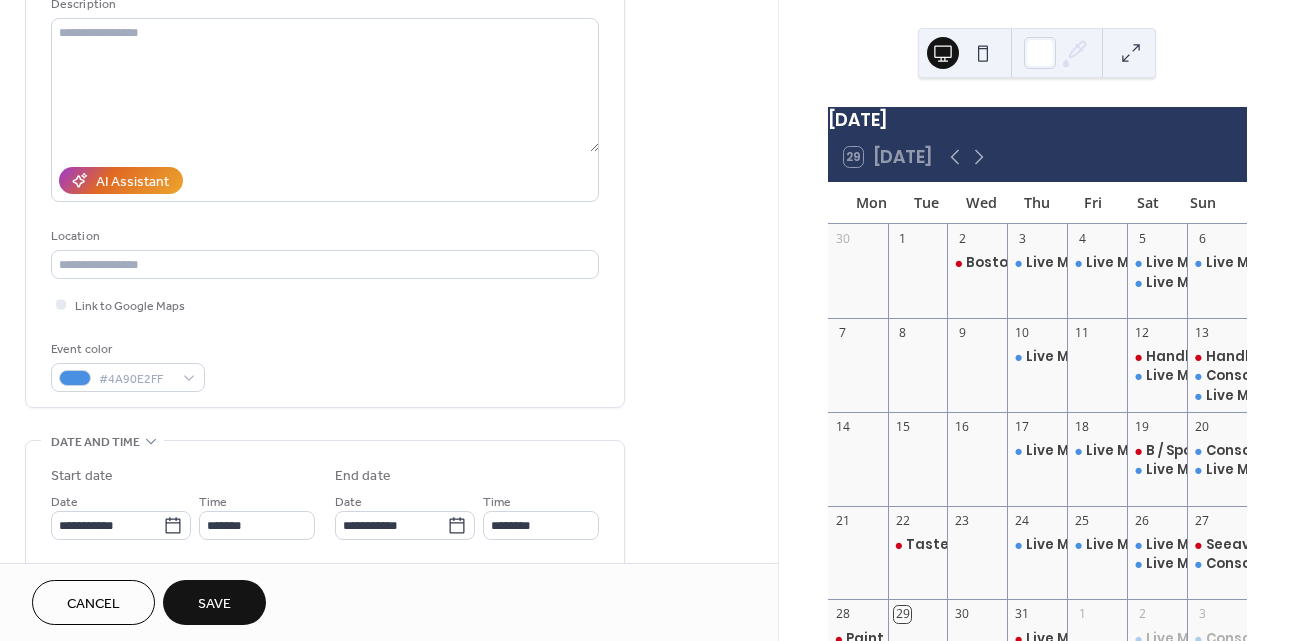 click on "Save" at bounding box center [214, 604] 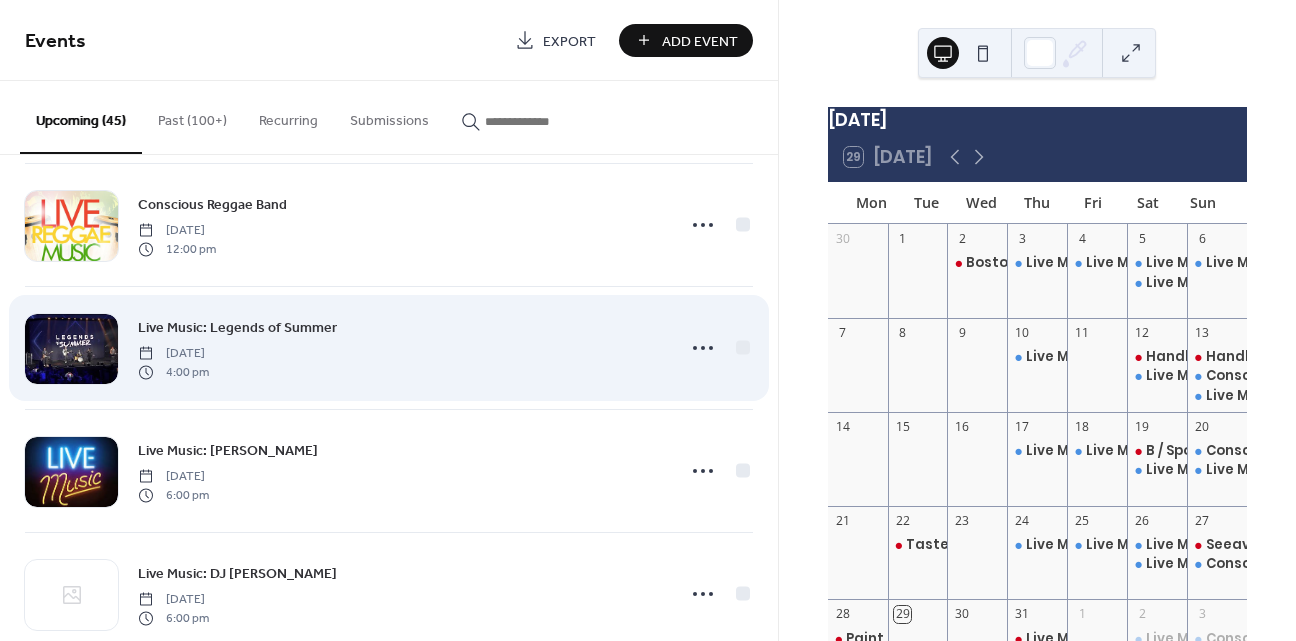 scroll, scrollTop: 3896, scrollLeft: 0, axis: vertical 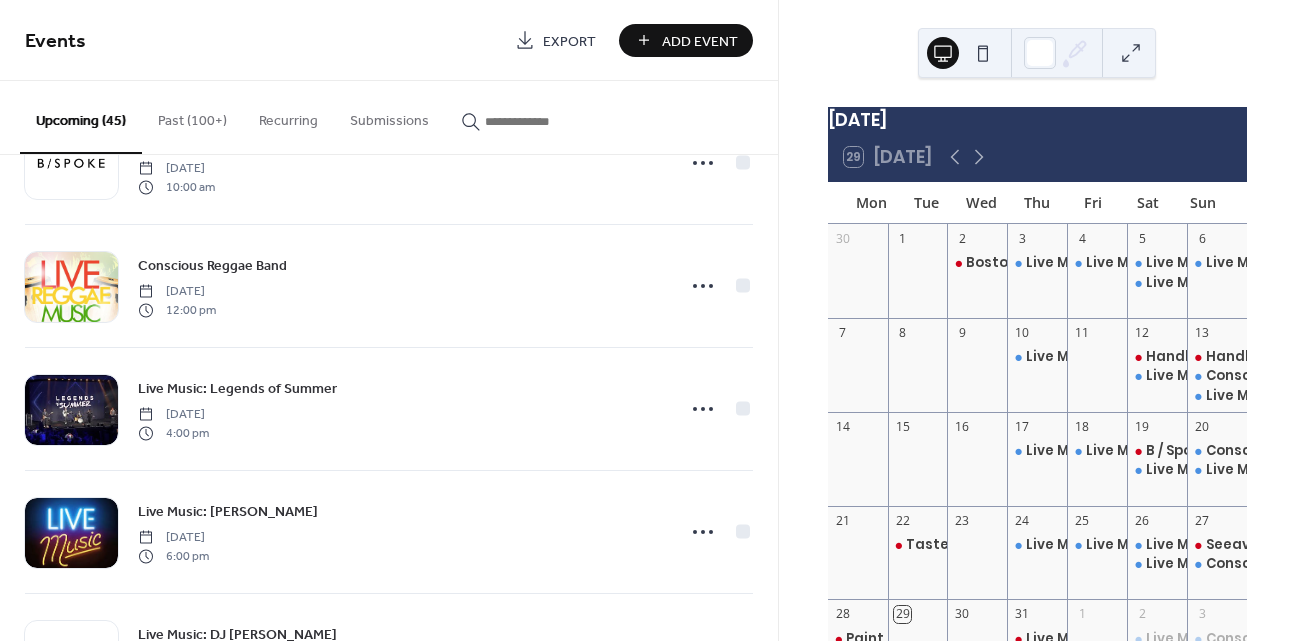 click on "Add Event" at bounding box center (700, 41) 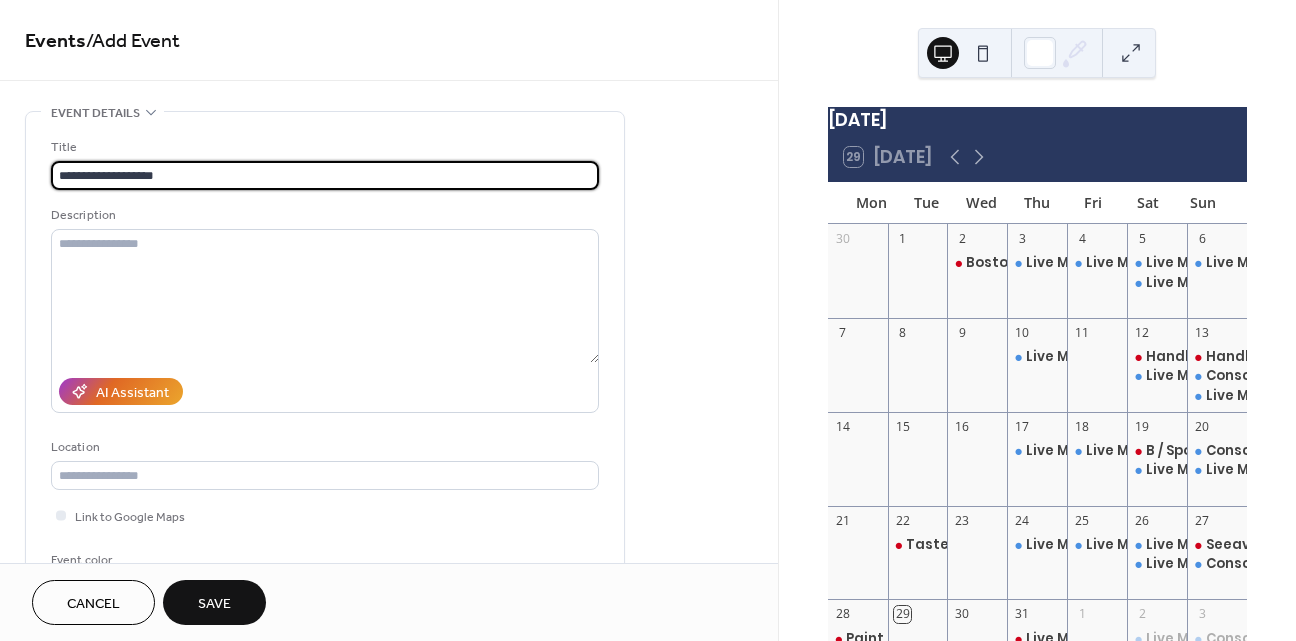 click on "**********" at bounding box center [325, 175] 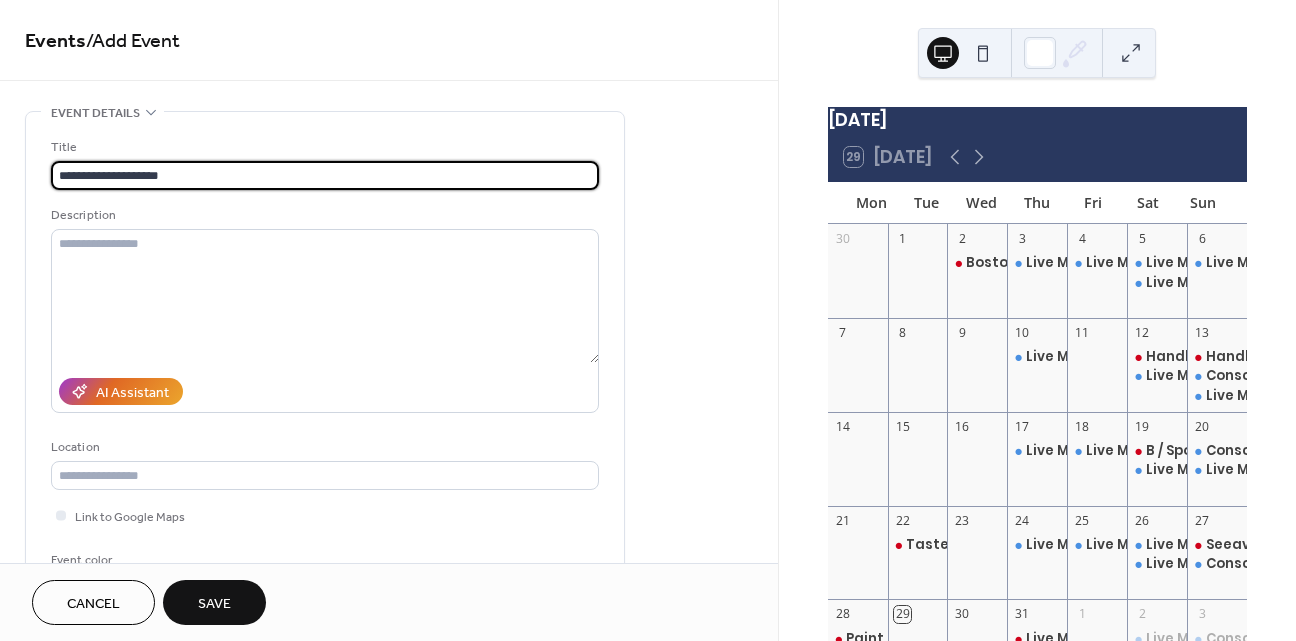 scroll, scrollTop: 198, scrollLeft: 0, axis: vertical 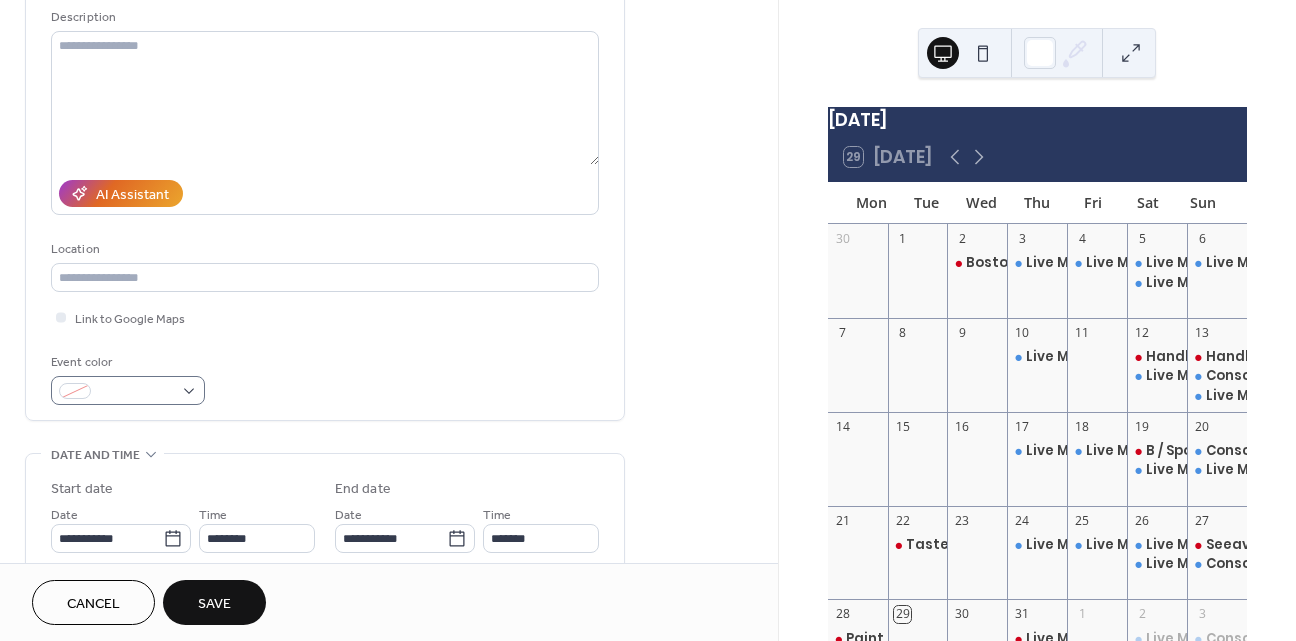 type on "**********" 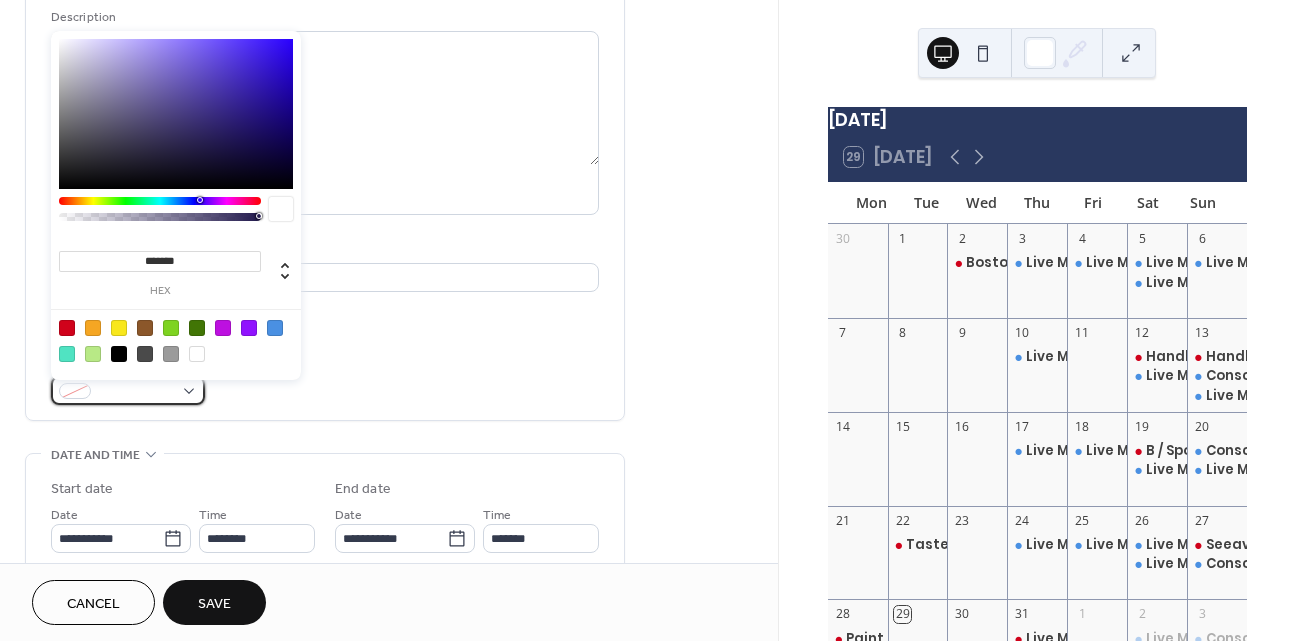 click at bounding box center (136, 392) 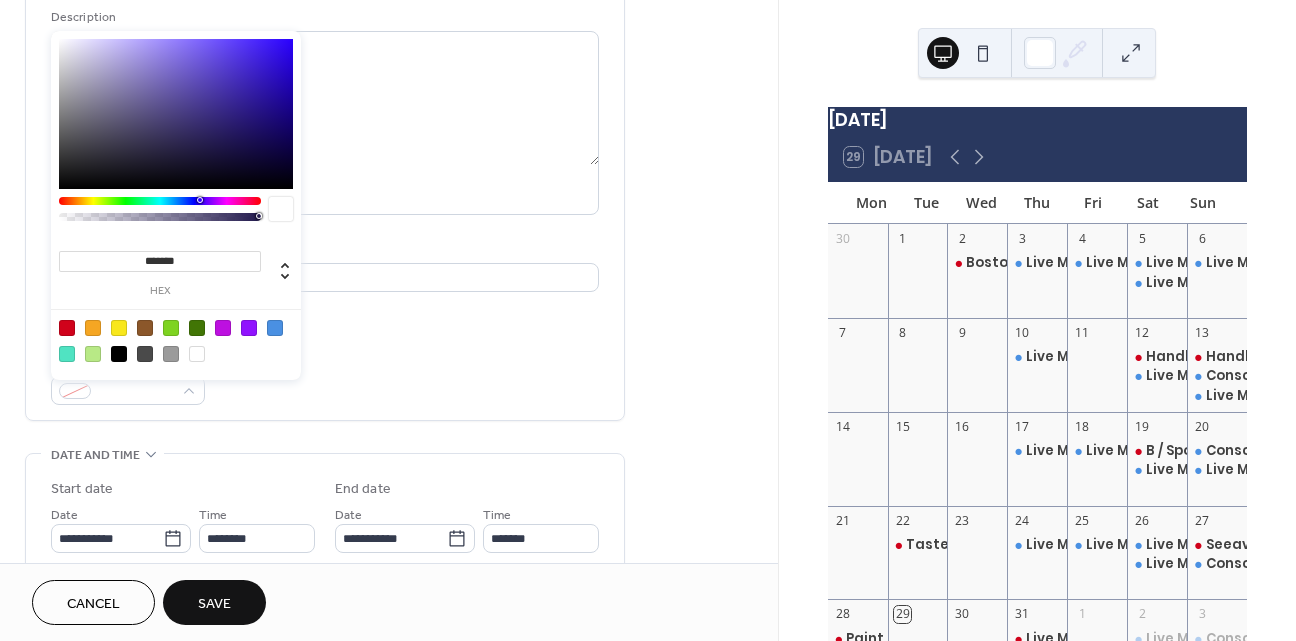 click at bounding box center (67, 328) 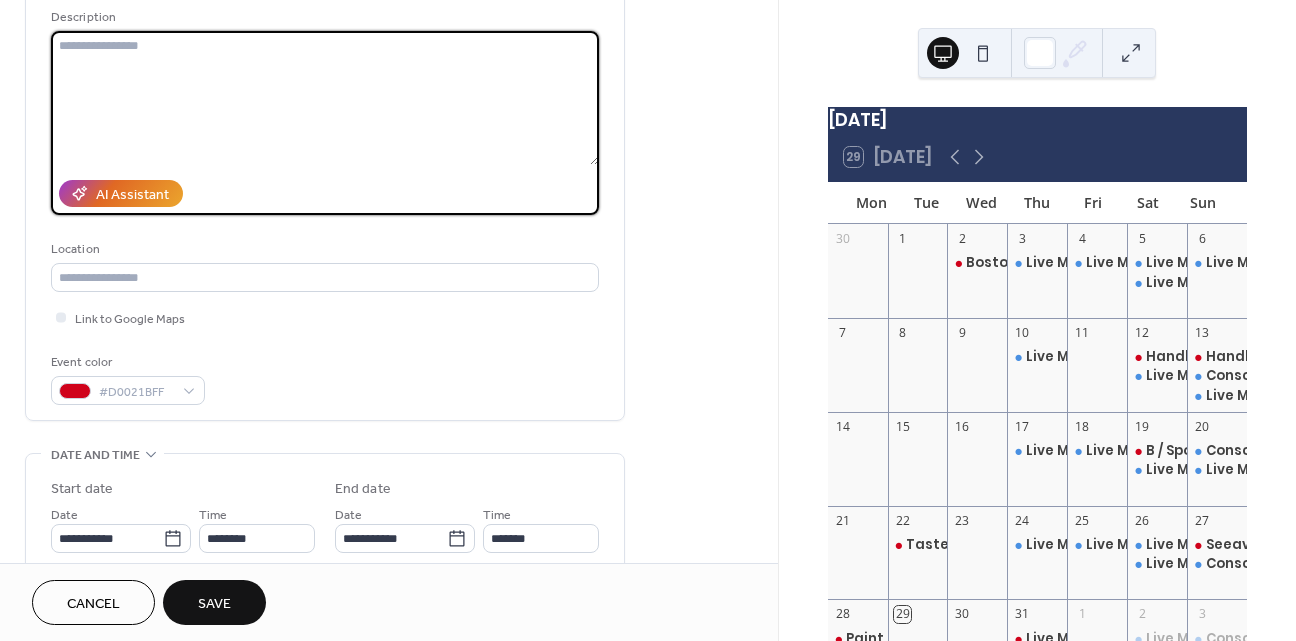 click at bounding box center [325, 98] 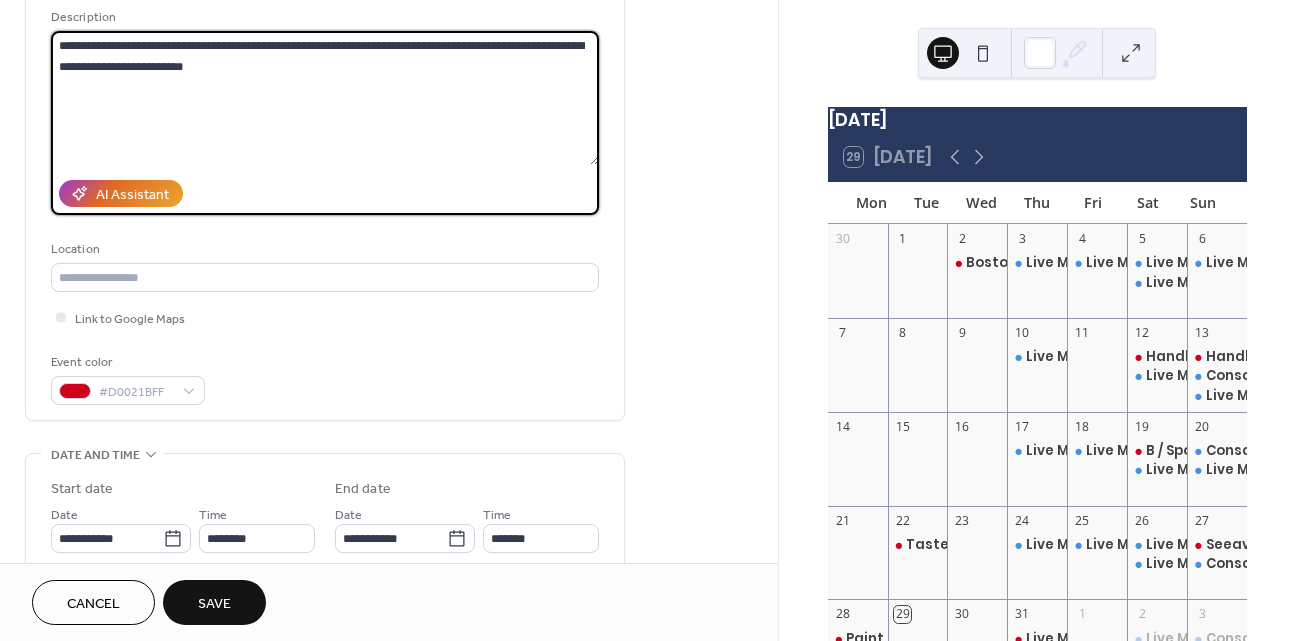 click on "**********" at bounding box center (325, 98) 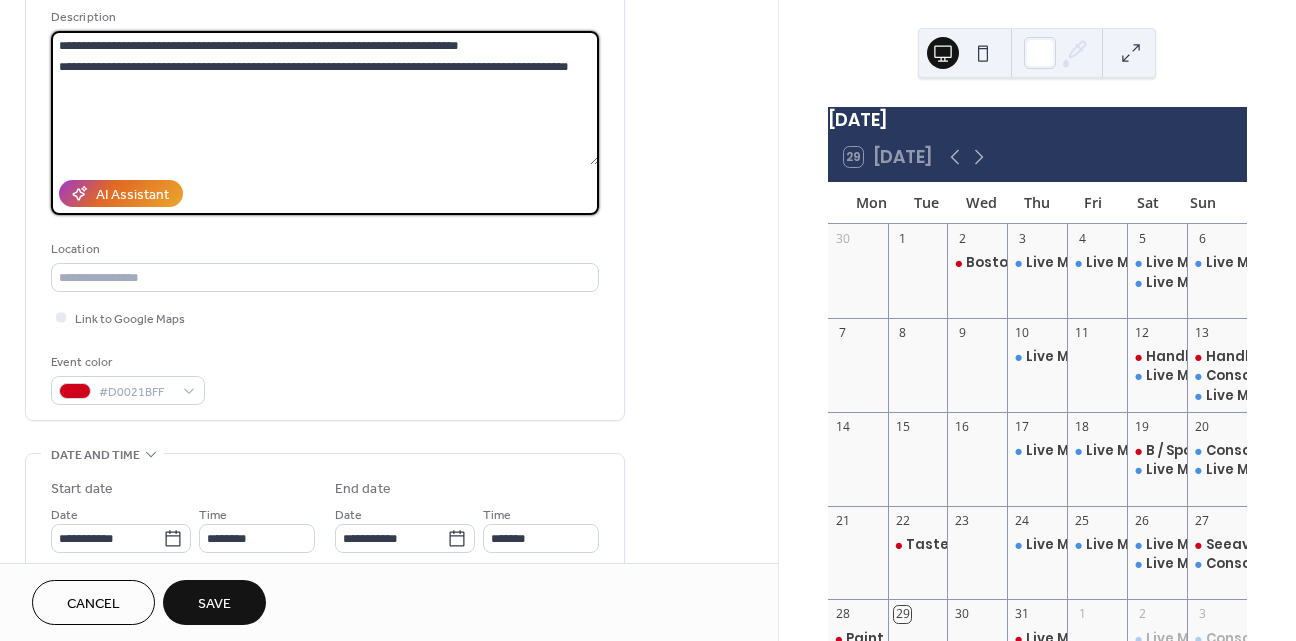 drag, startPoint x: 589, startPoint y: 67, endPoint x: 53, endPoint y: 75, distance: 536.0597 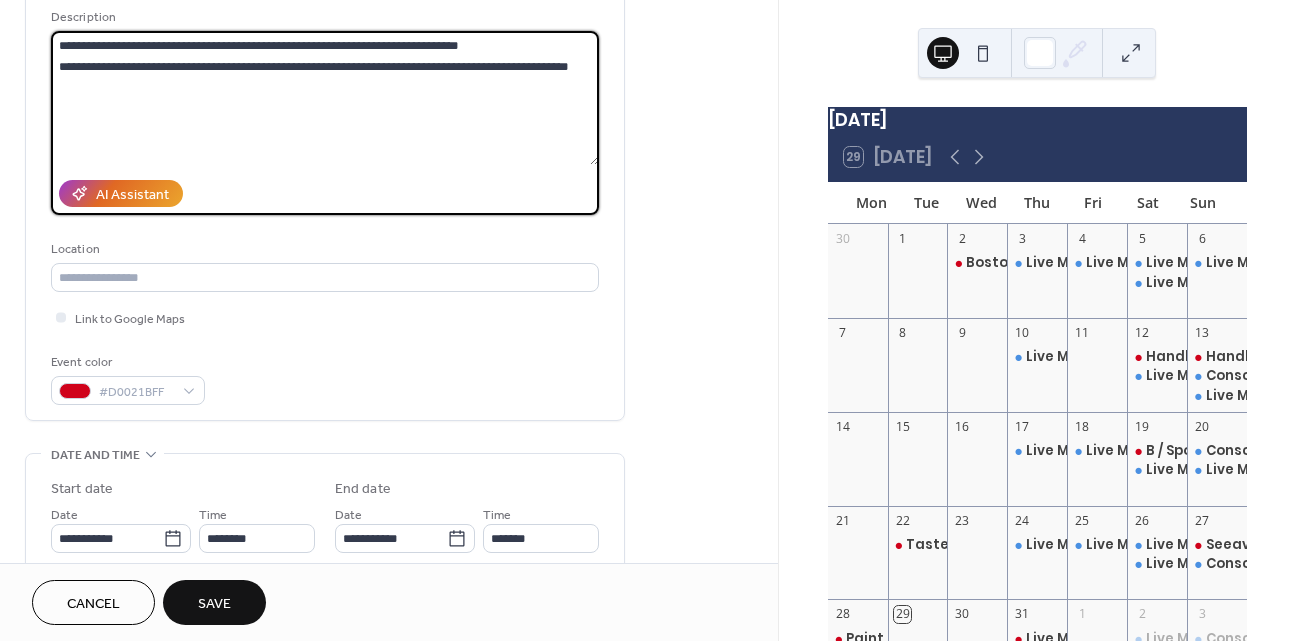 click on "**********" at bounding box center (325, 98) 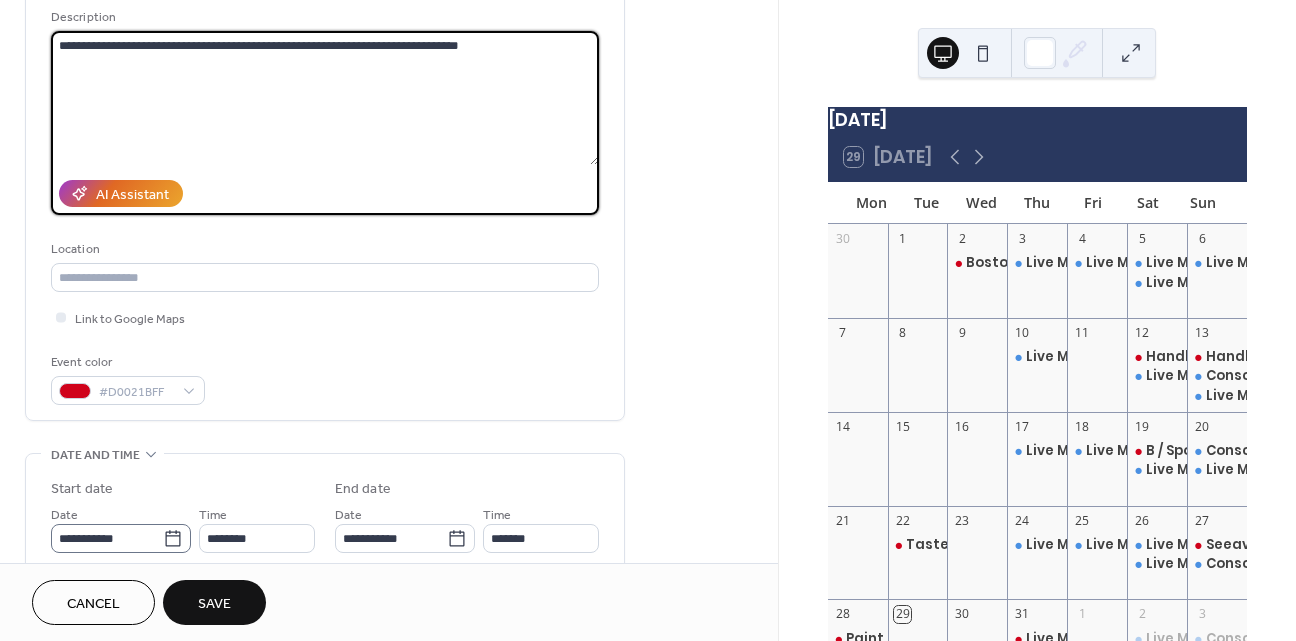 type on "**********" 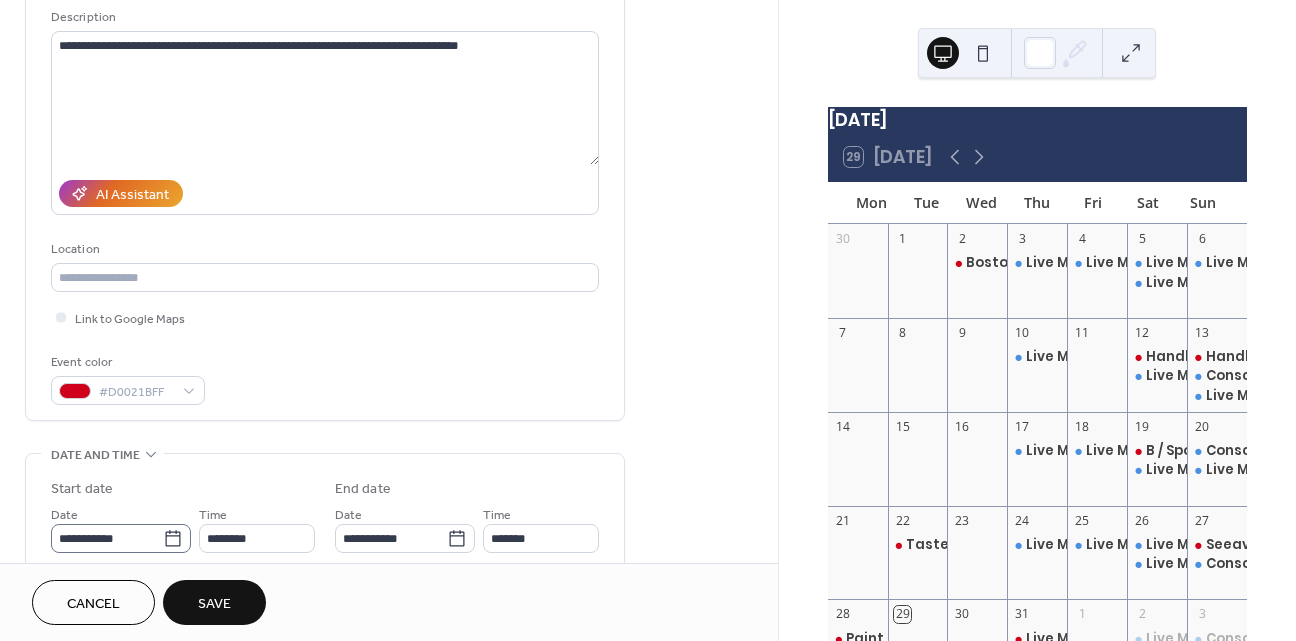 click 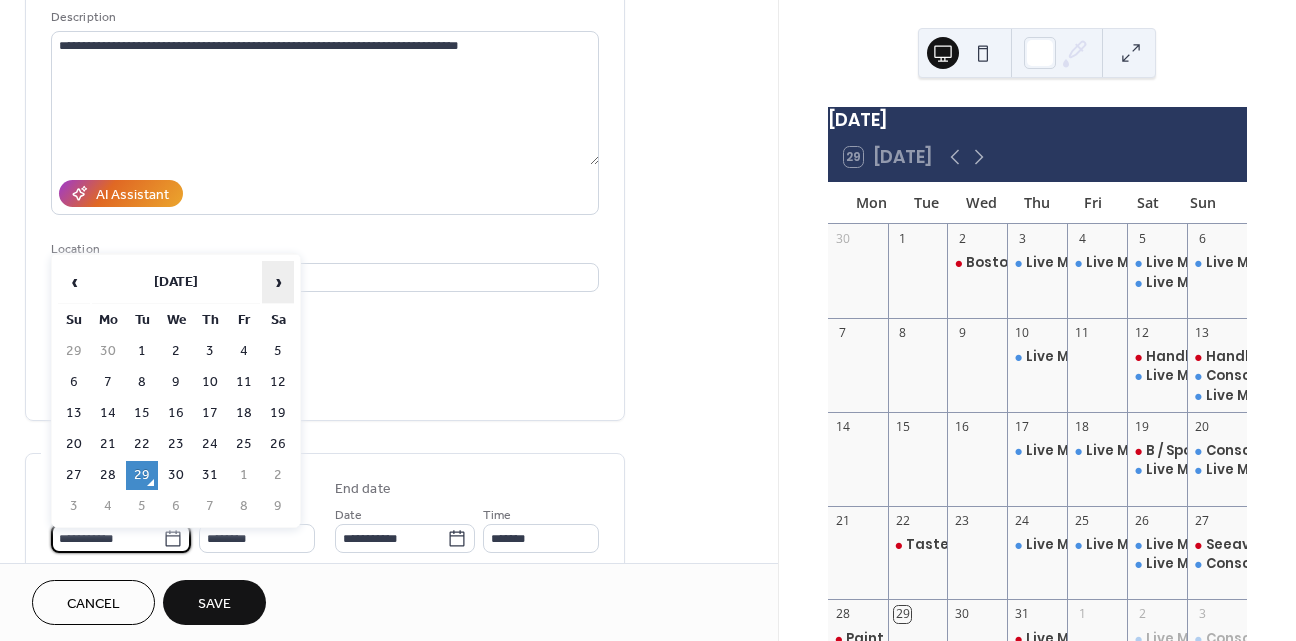 click on "›" at bounding box center (278, 282) 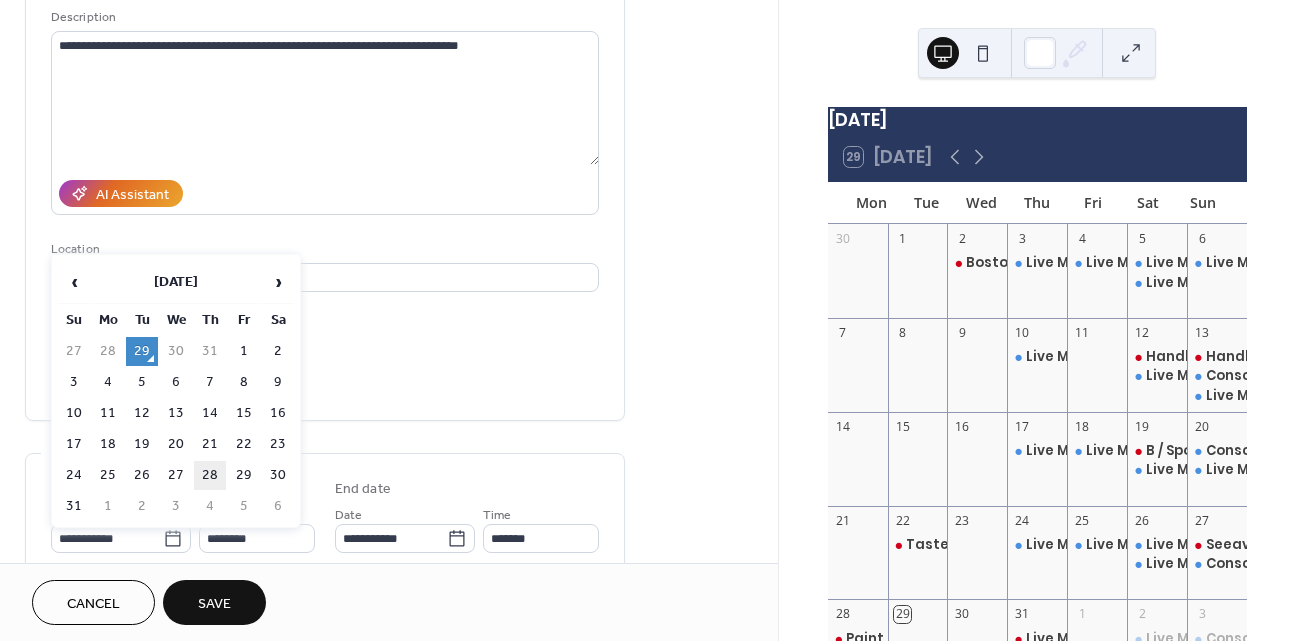 click on "28" at bounding box center (210, 475) 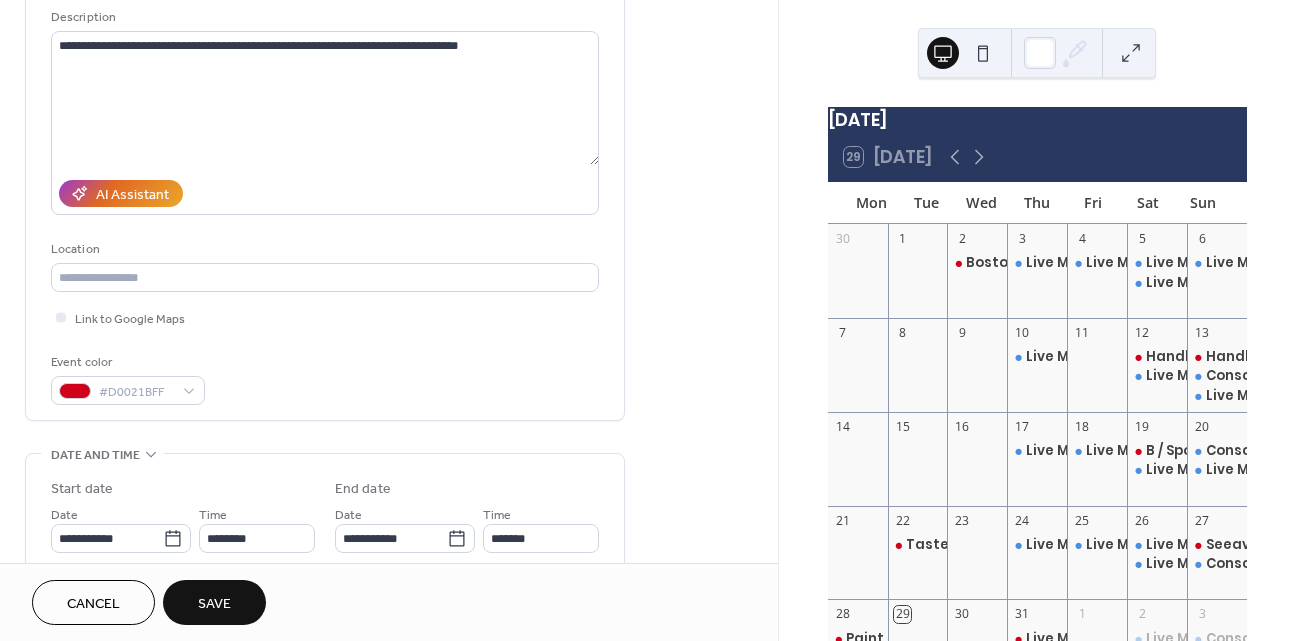type on "**********" 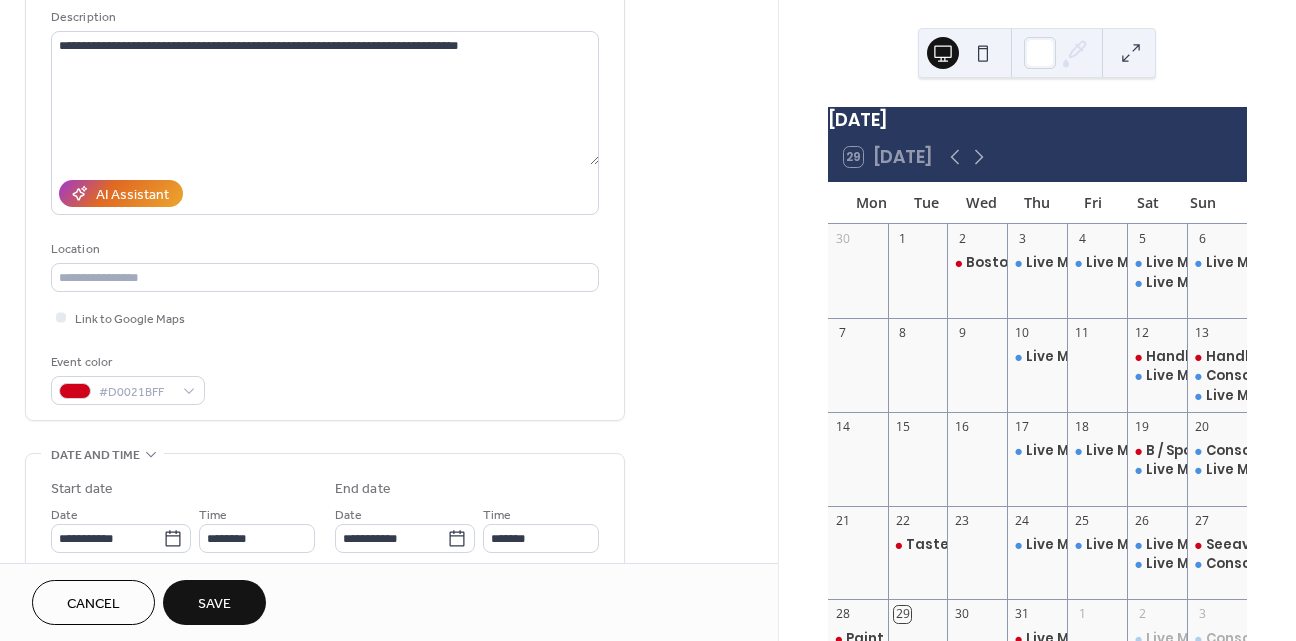 type on "**********" 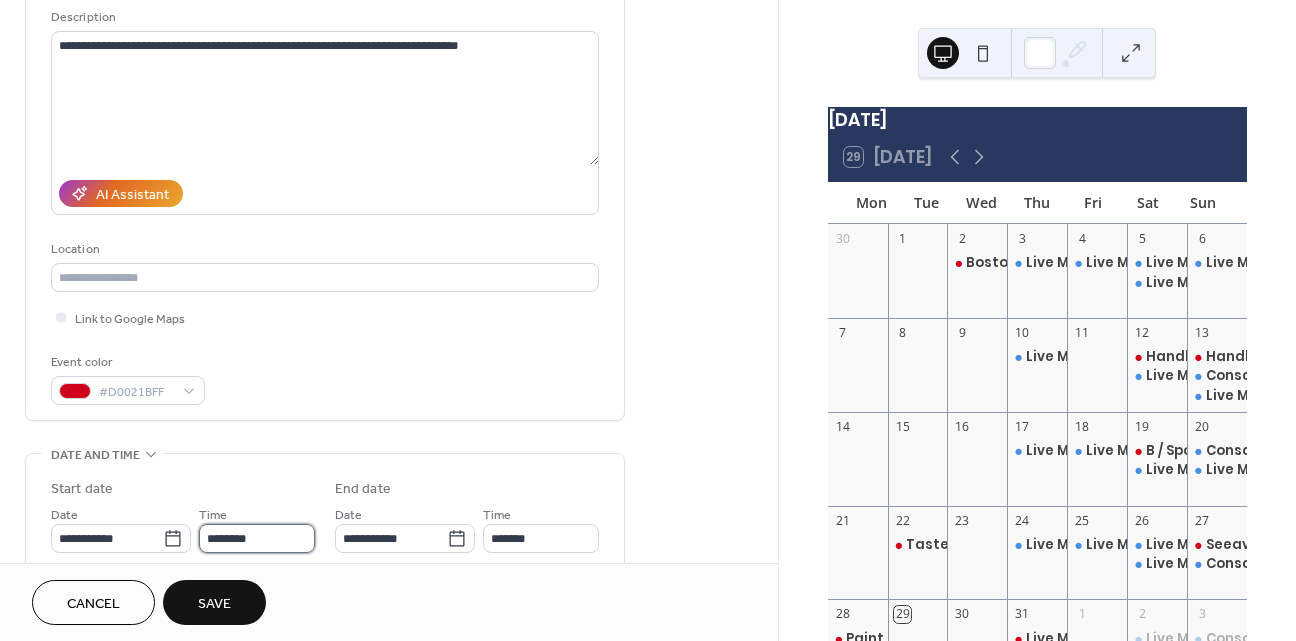 click on "********" at bounding box center (257, 538) 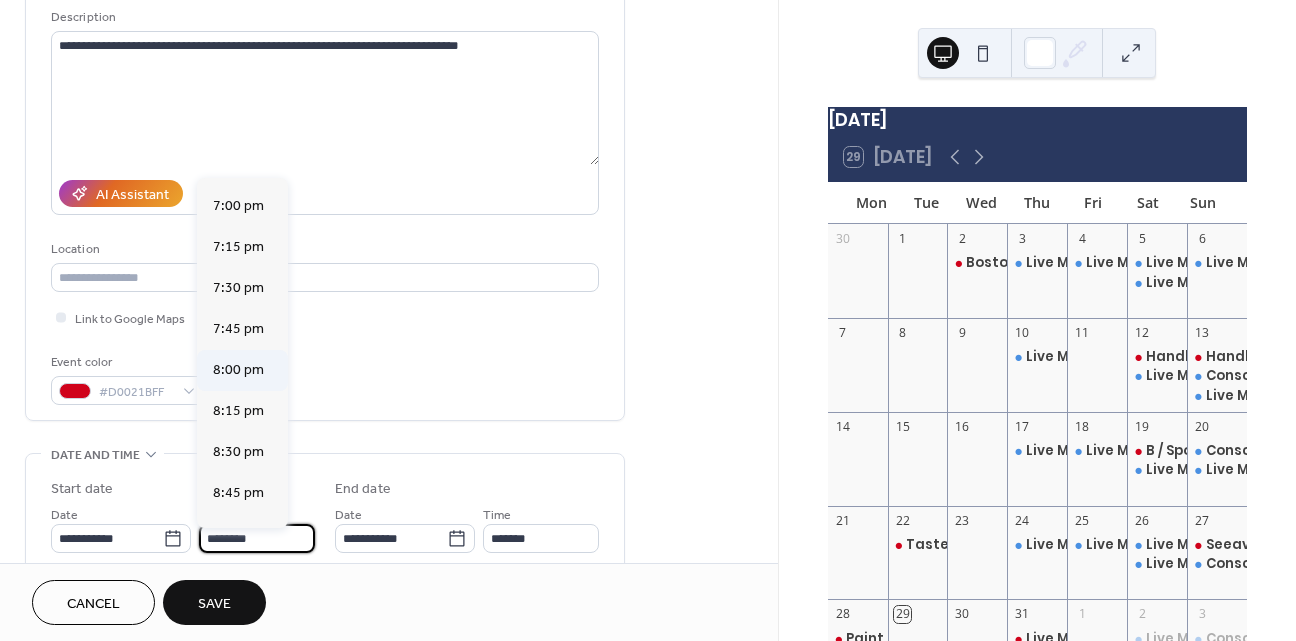 scroll, scrollTop: 3112, scrollLeft: 0, axis: vertical 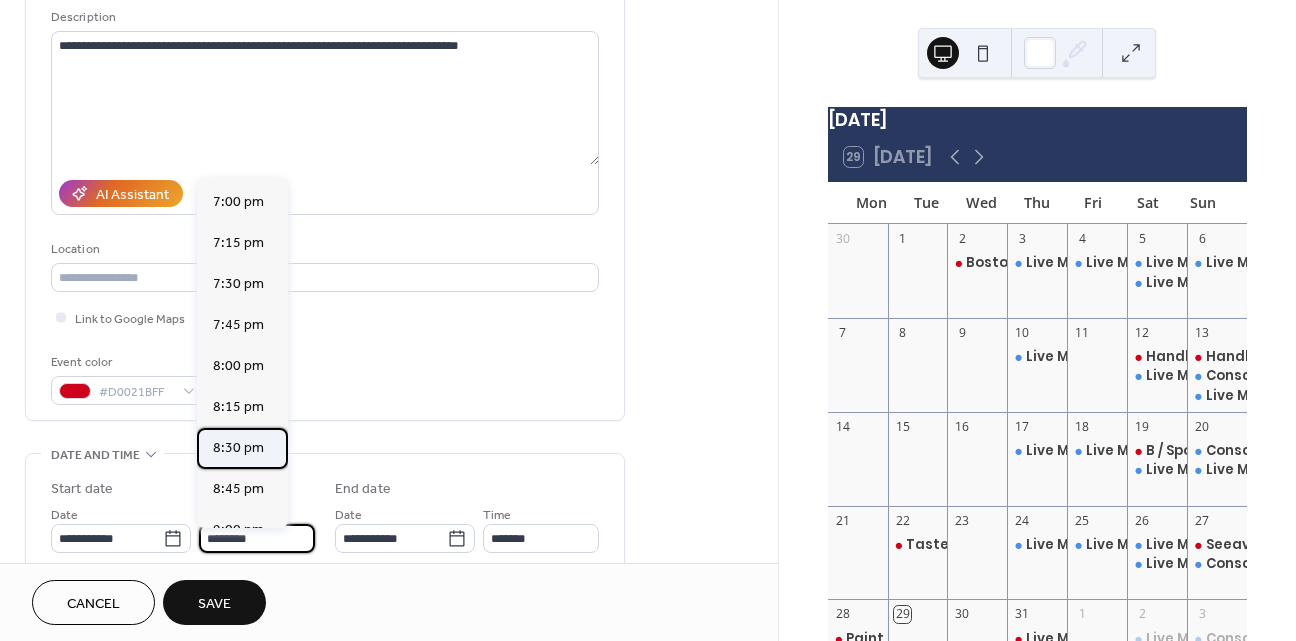 click on "8:30 pm" at bounding box center [238, 448] 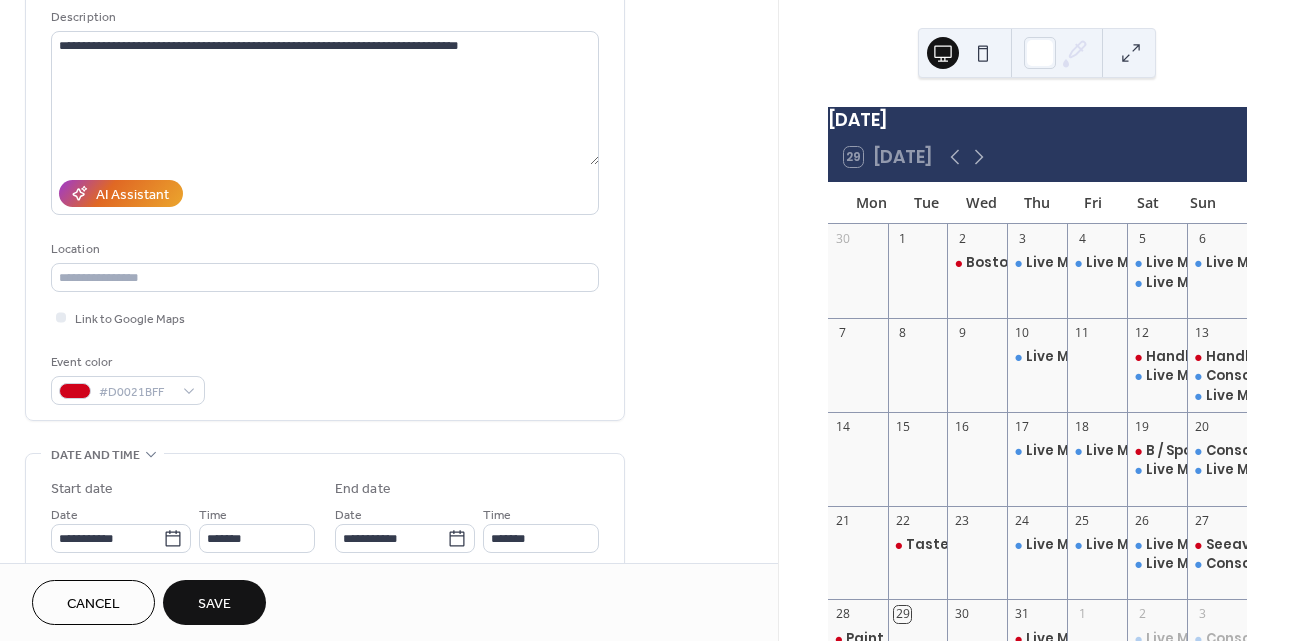 type on "*******" 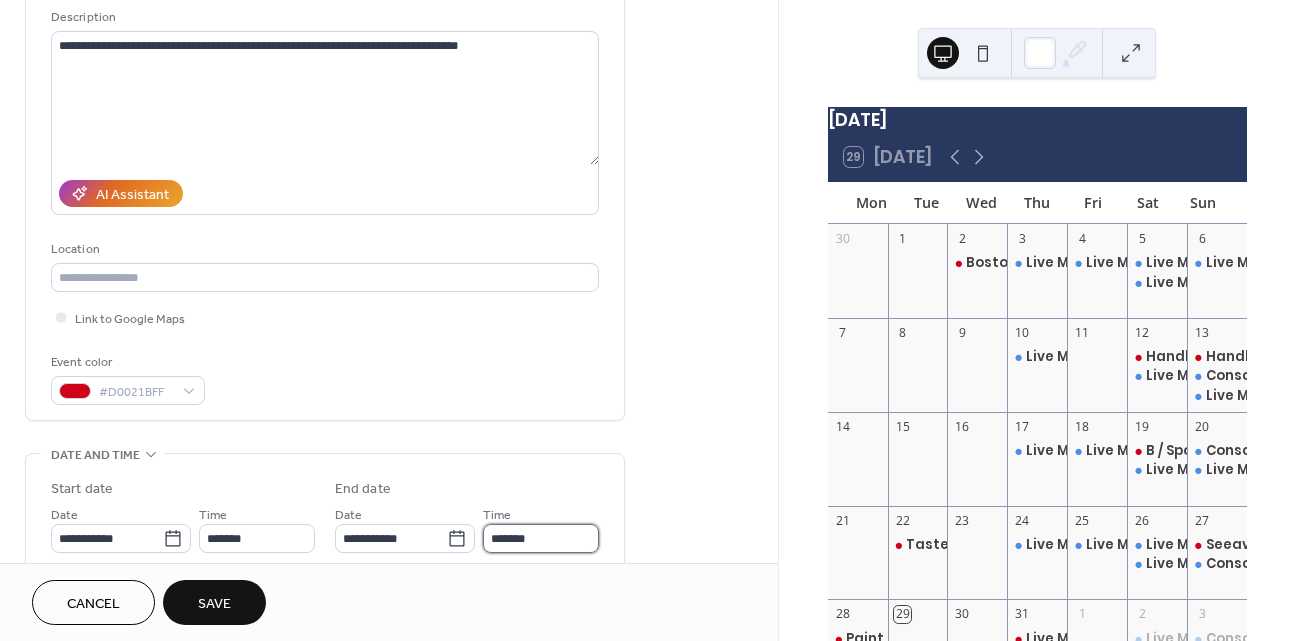 click on "*******" at bounding box center (541, 538) 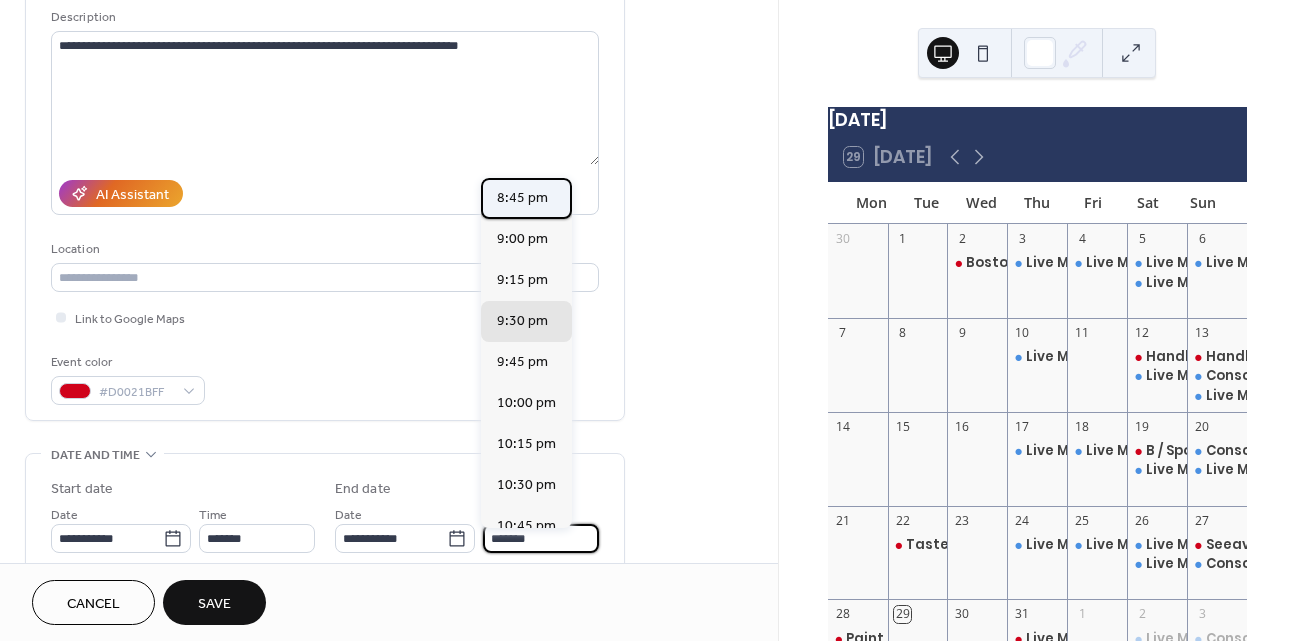 click on "8:45 pm" at bounding box center [522, 198] 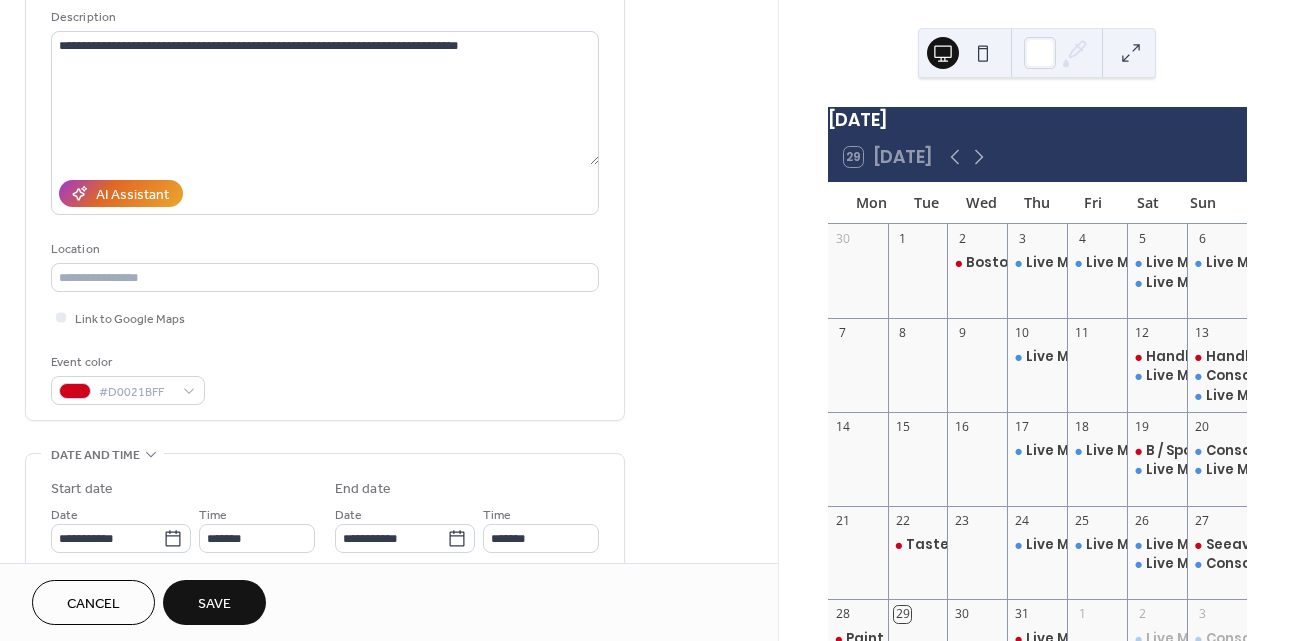 type on "*******" 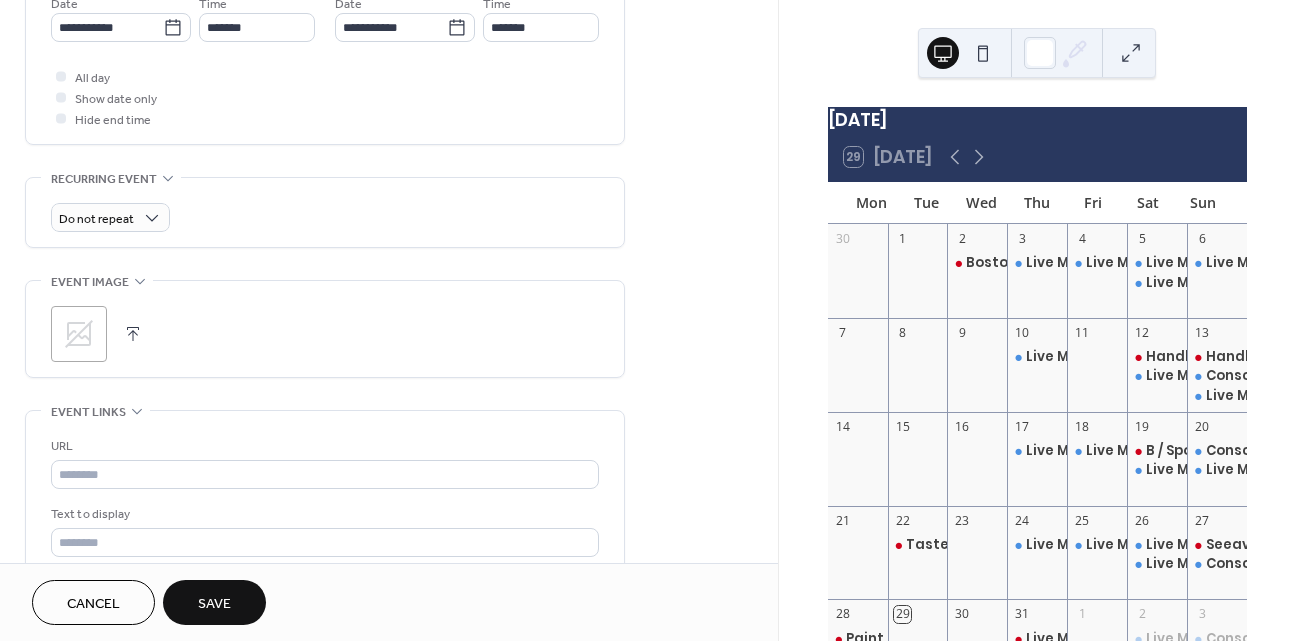 scroll, scrollTop: 727, scrollLeft: 0, axis: vertical 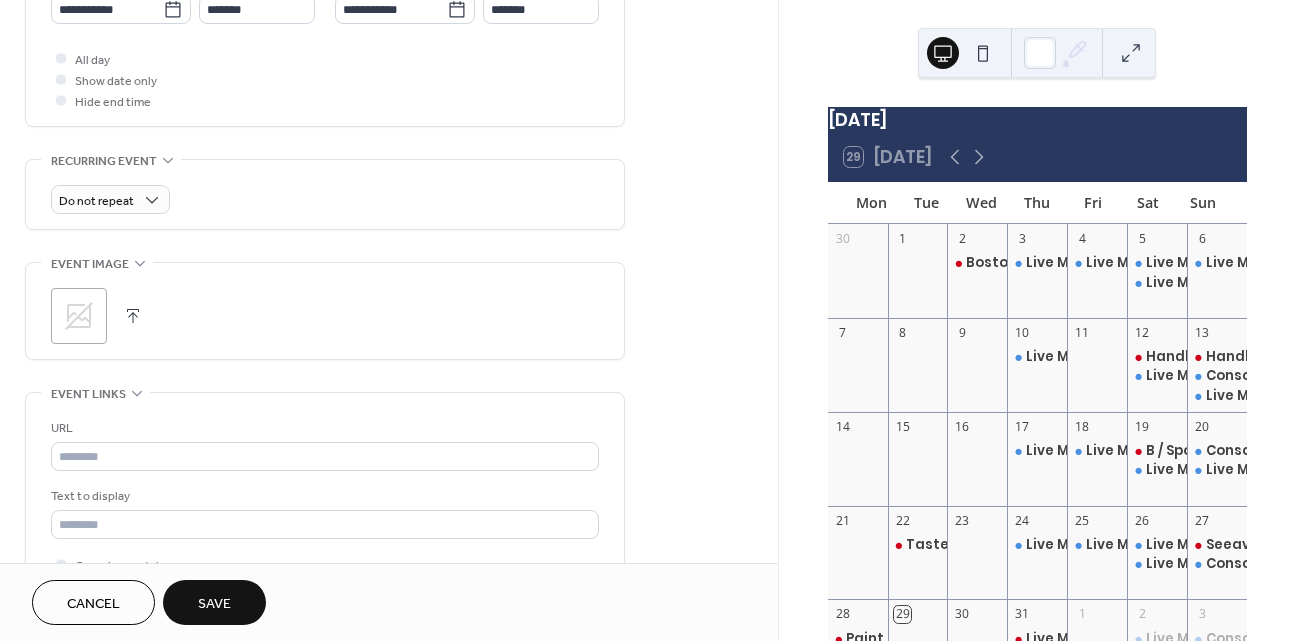 click 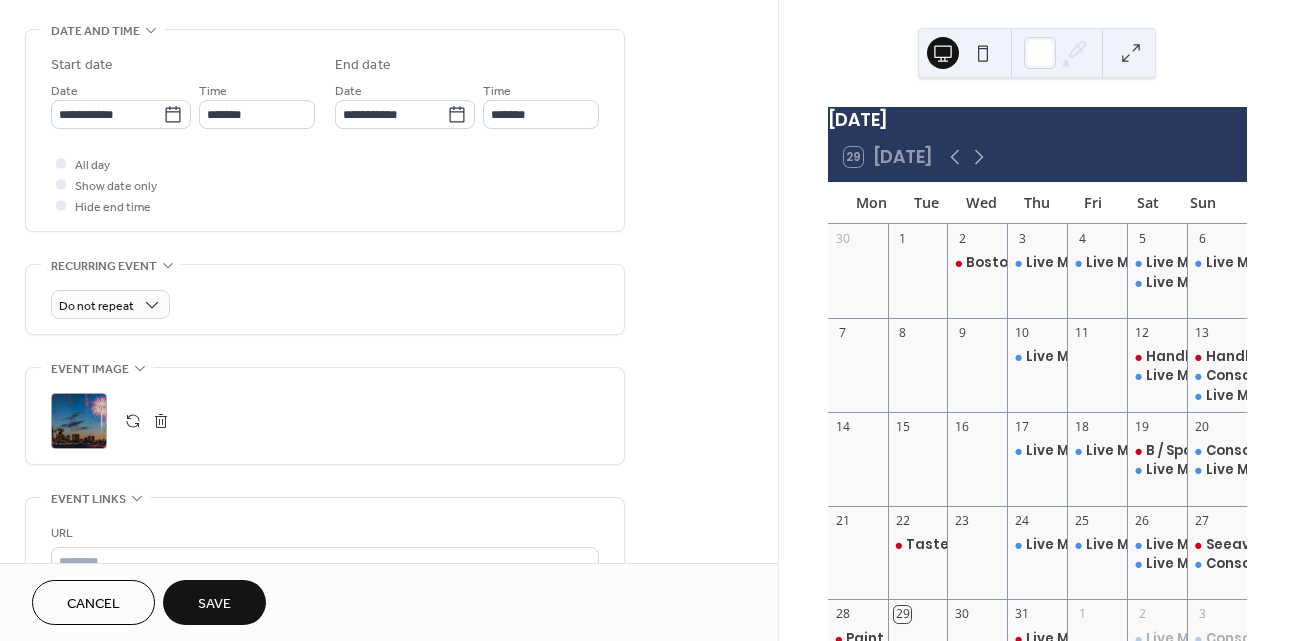 scroll, scrollTop: 686, scrollLeft: 0, axis: vertical 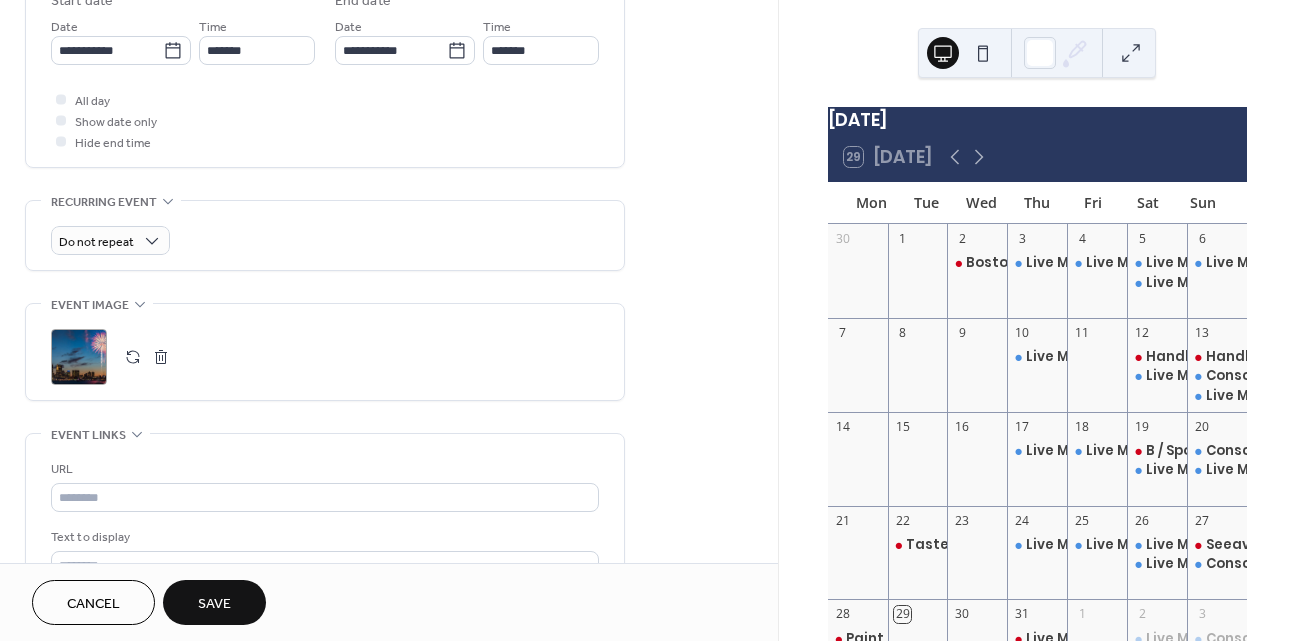 click on "Save" at bounding box center (214, 604) 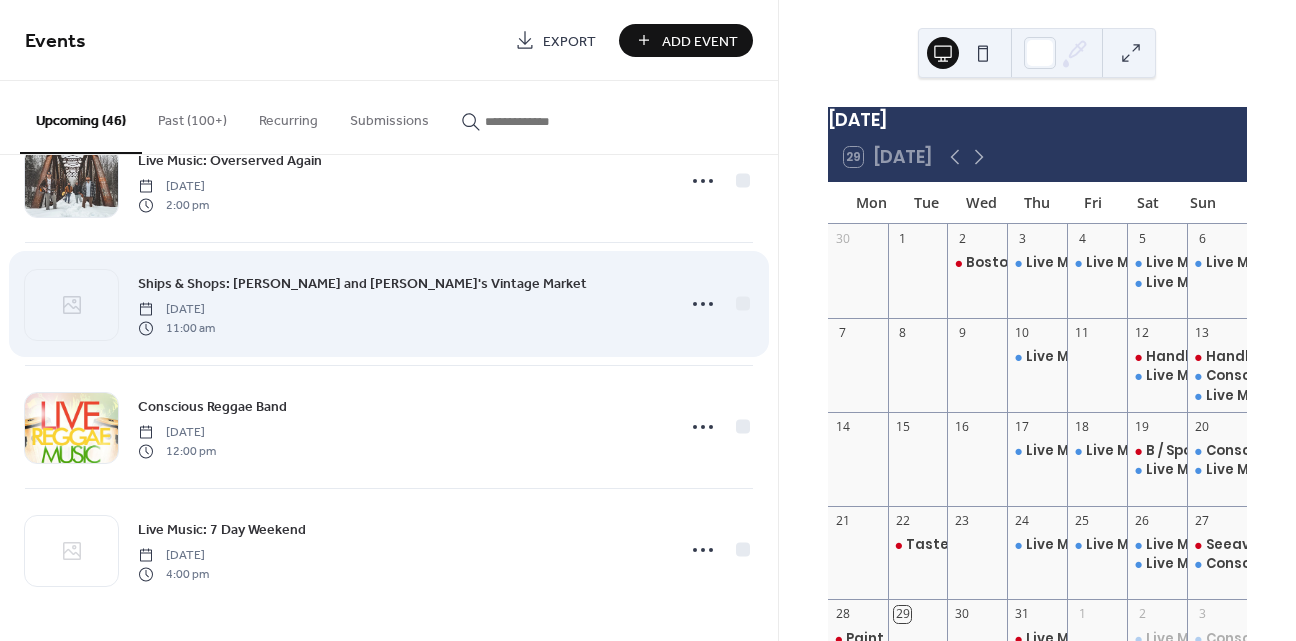 scroll, scrollTop: 5231, scrollLeft: 0, axis: vertical 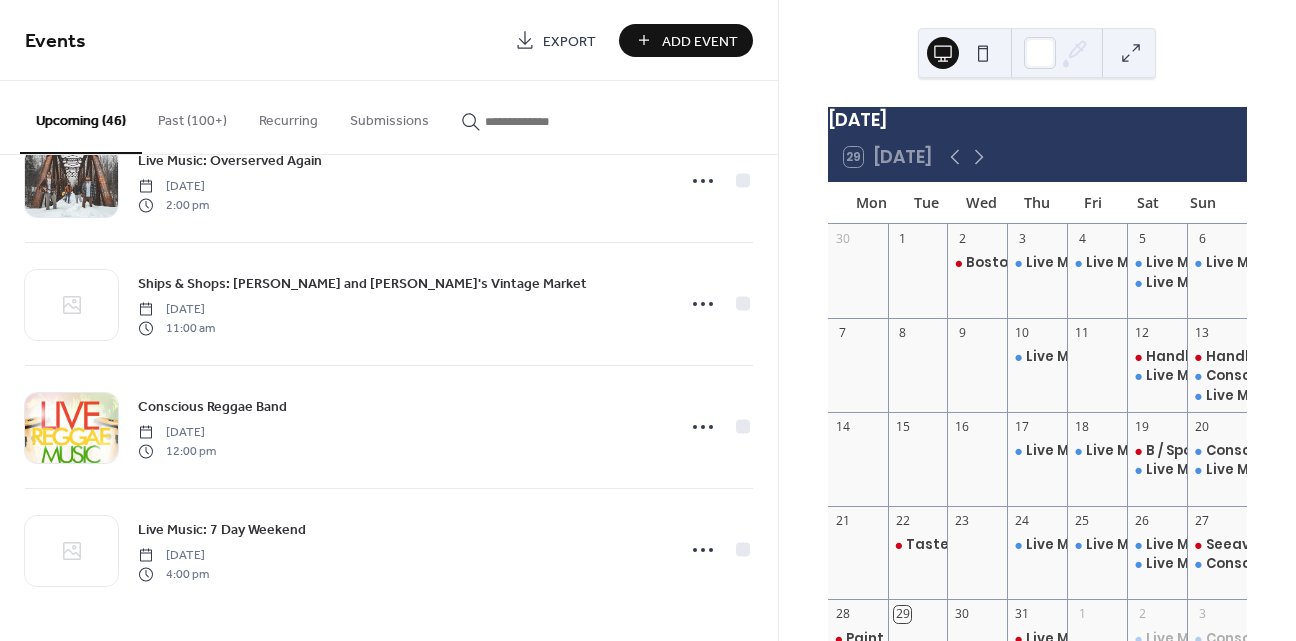 click on "Add Event" at bounding box center (700, 41) 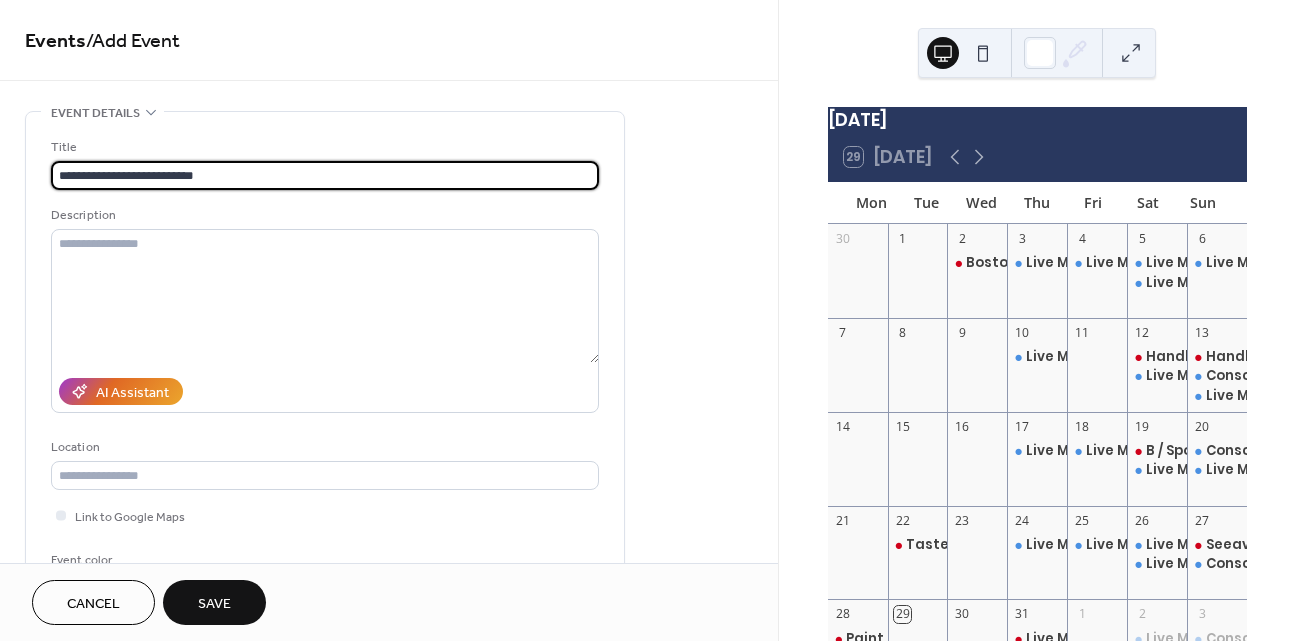 scroll, scrollTop: 167, scrollLeft: 0, axis: vertical 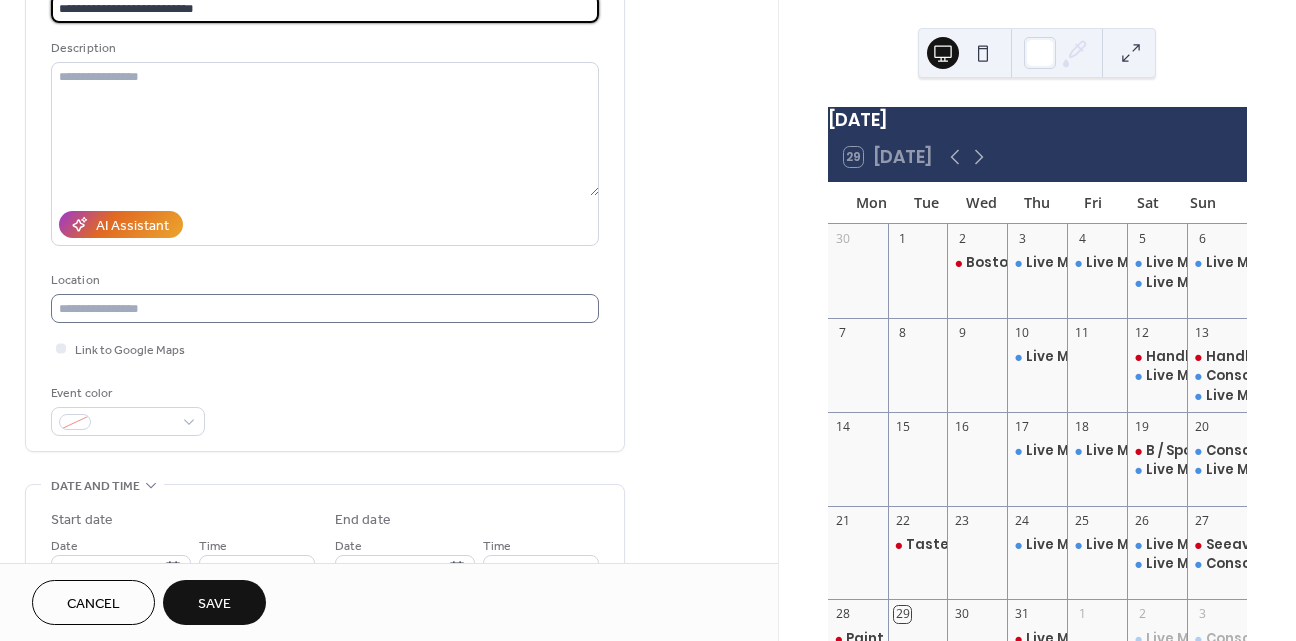 type on "**********" 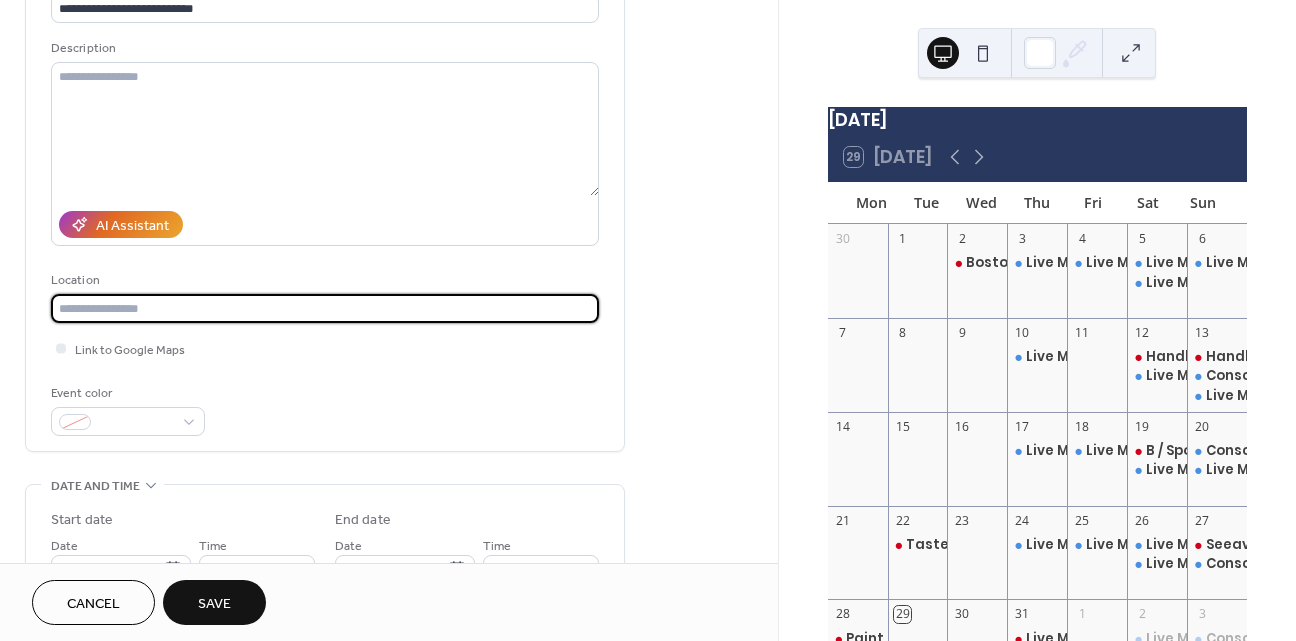 click at bounding box center (325, 308) 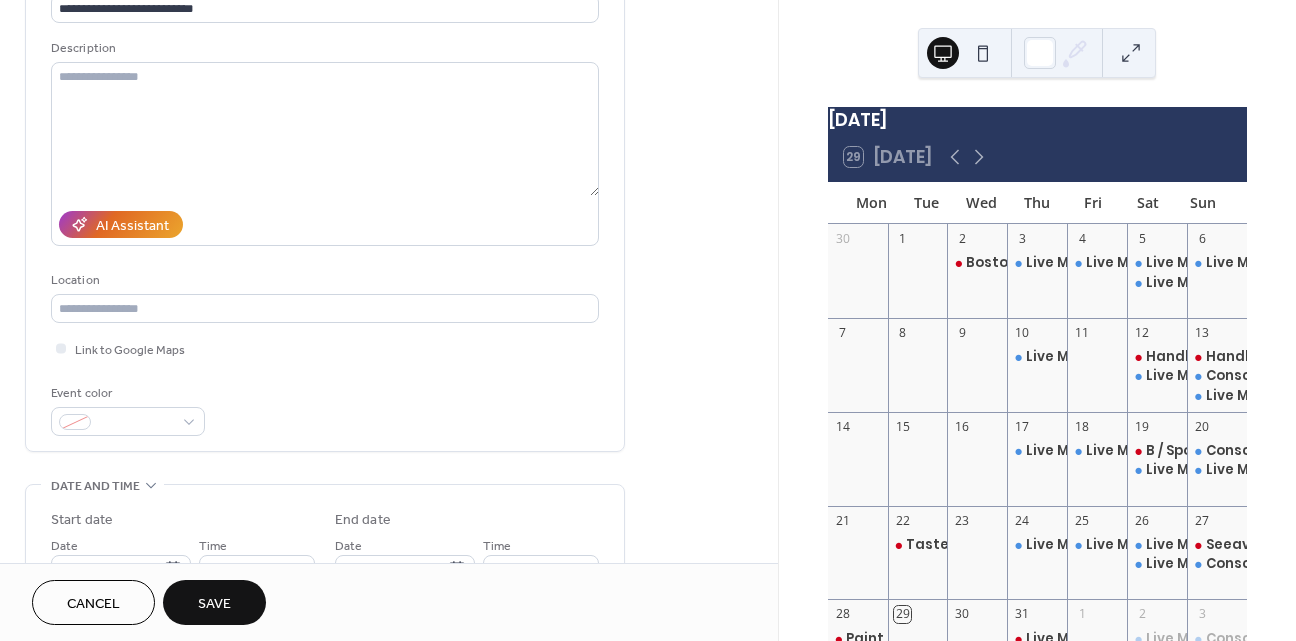 click on "**********" at bounding box center [325, 203] 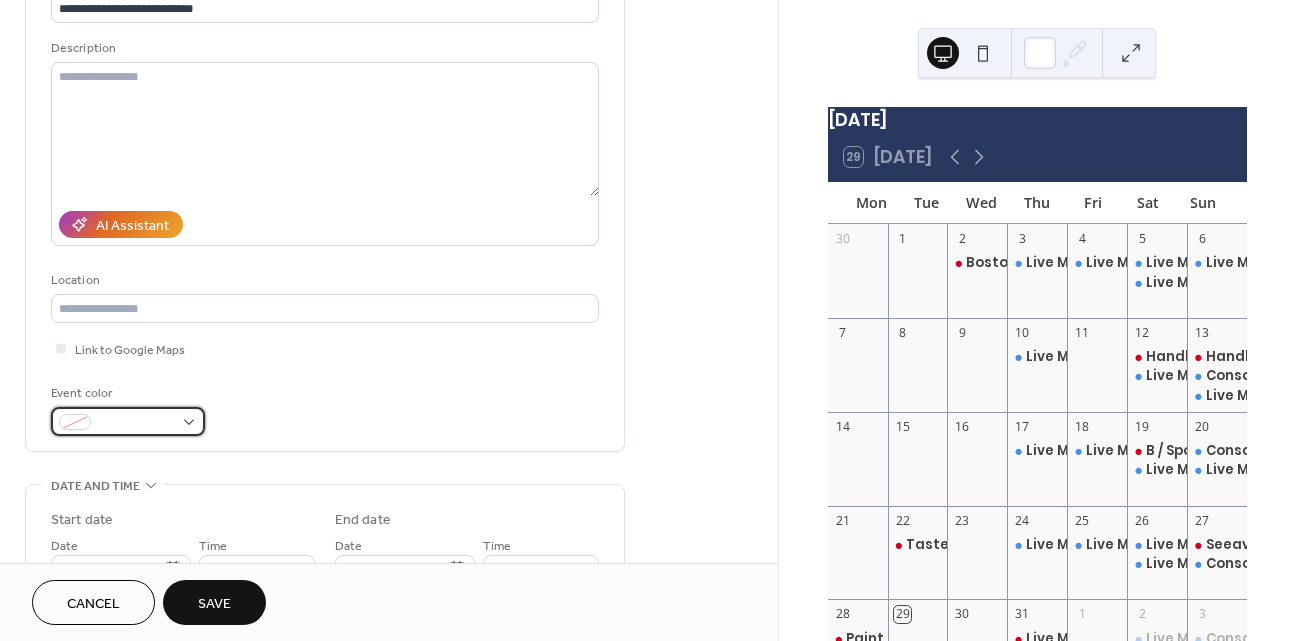 click at bounding box center (136, 423) 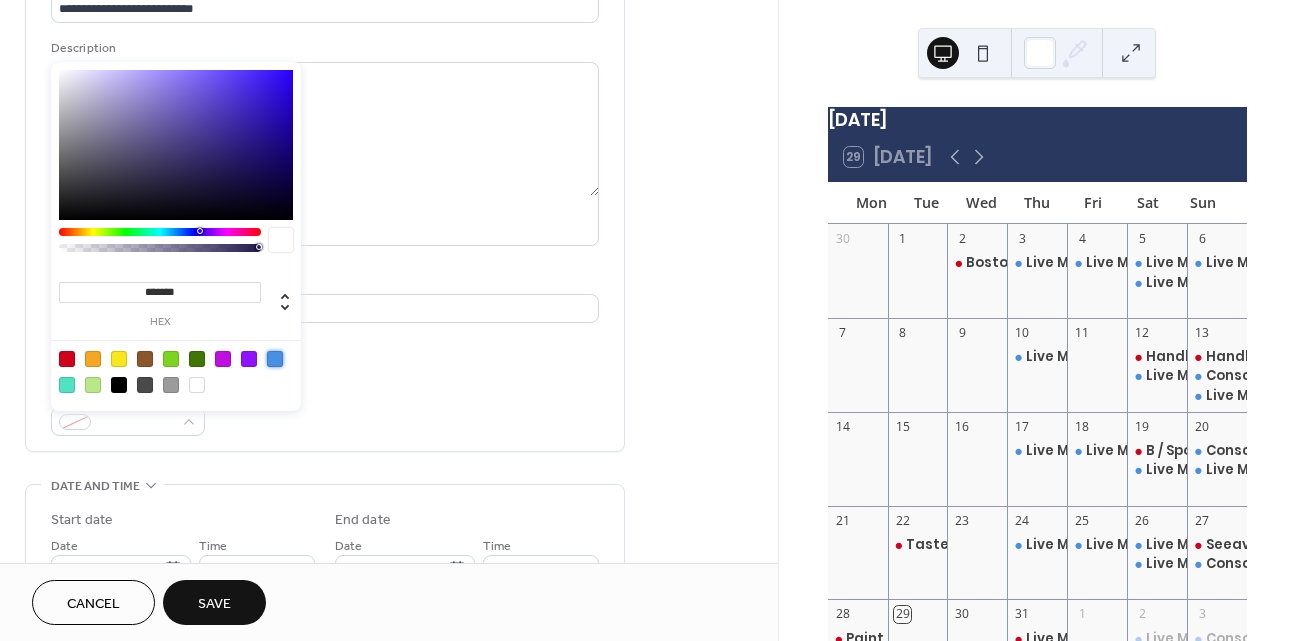 click at bounding box center [275, 359] 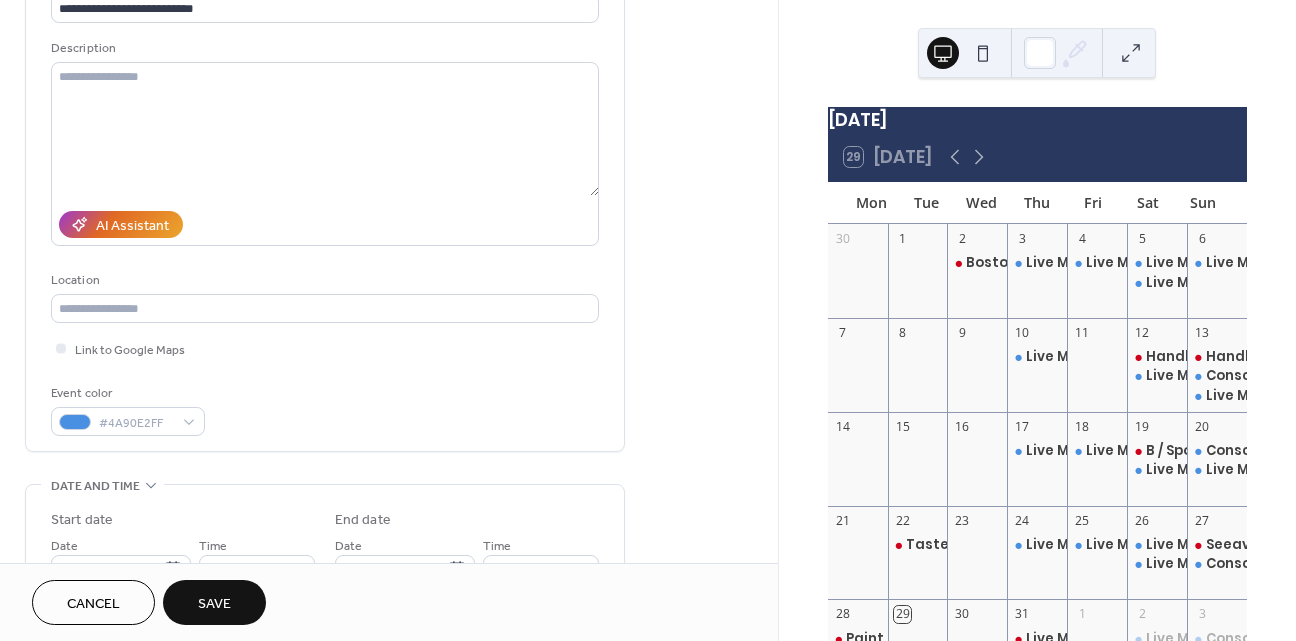 click on "**********" at bounding box center [325, 203] 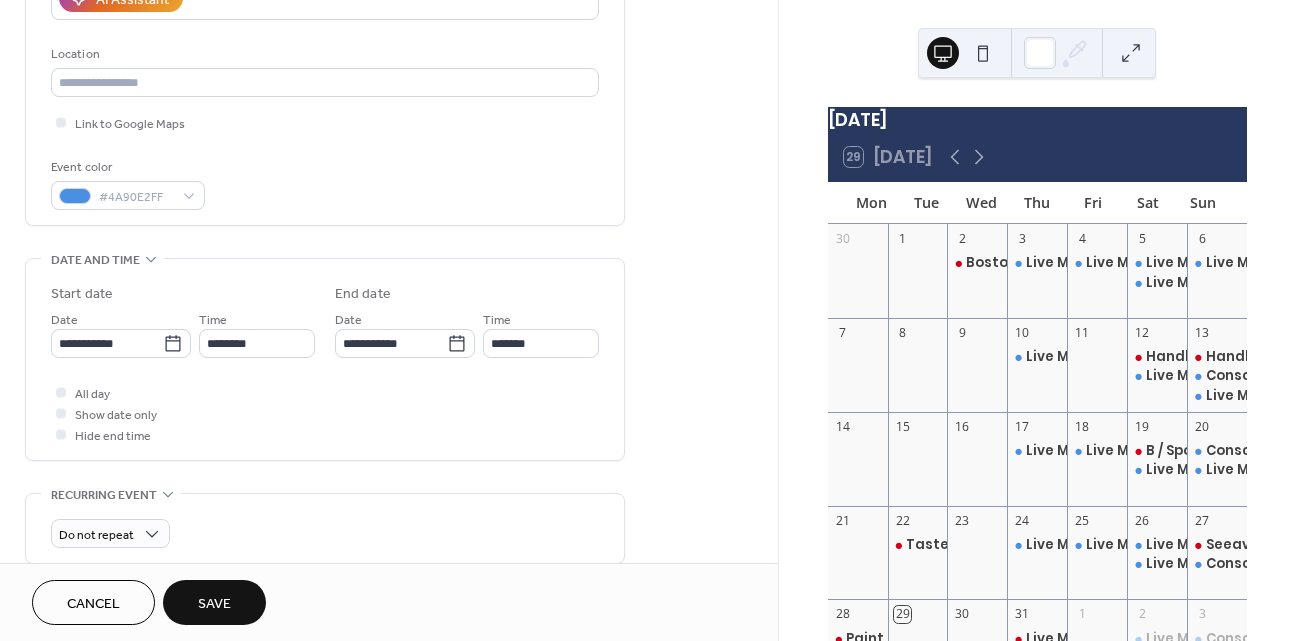 scroll, scrollTop: 394, scrollLeft: 0, axis: vertical 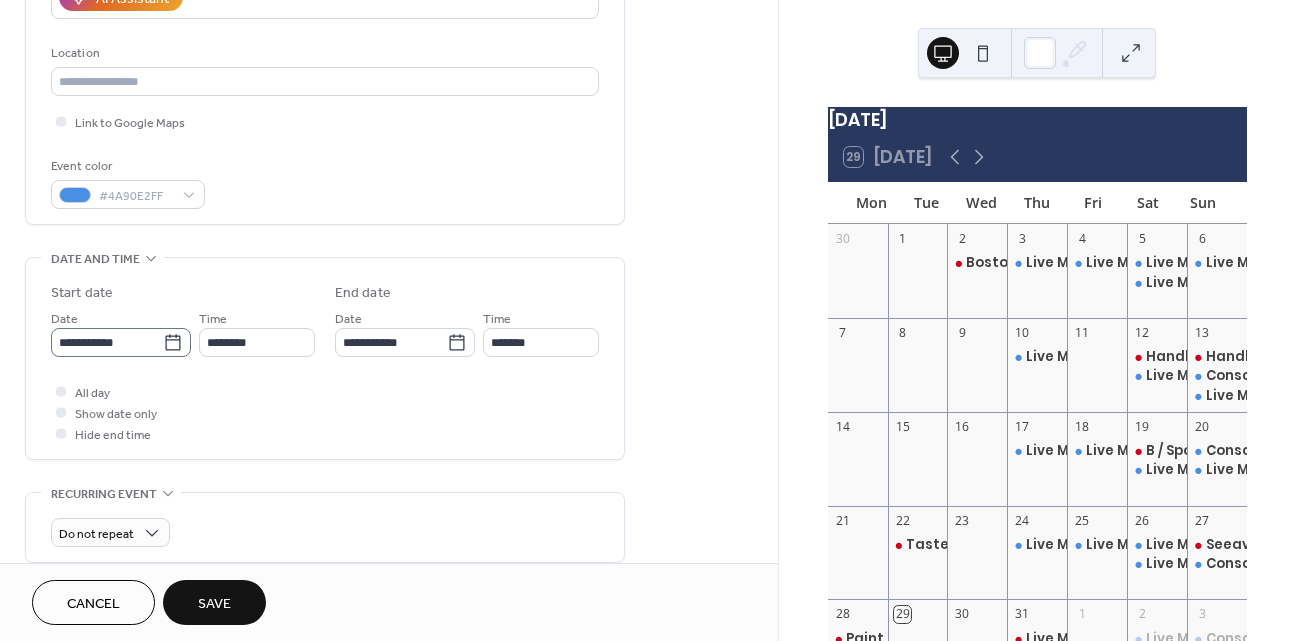 click 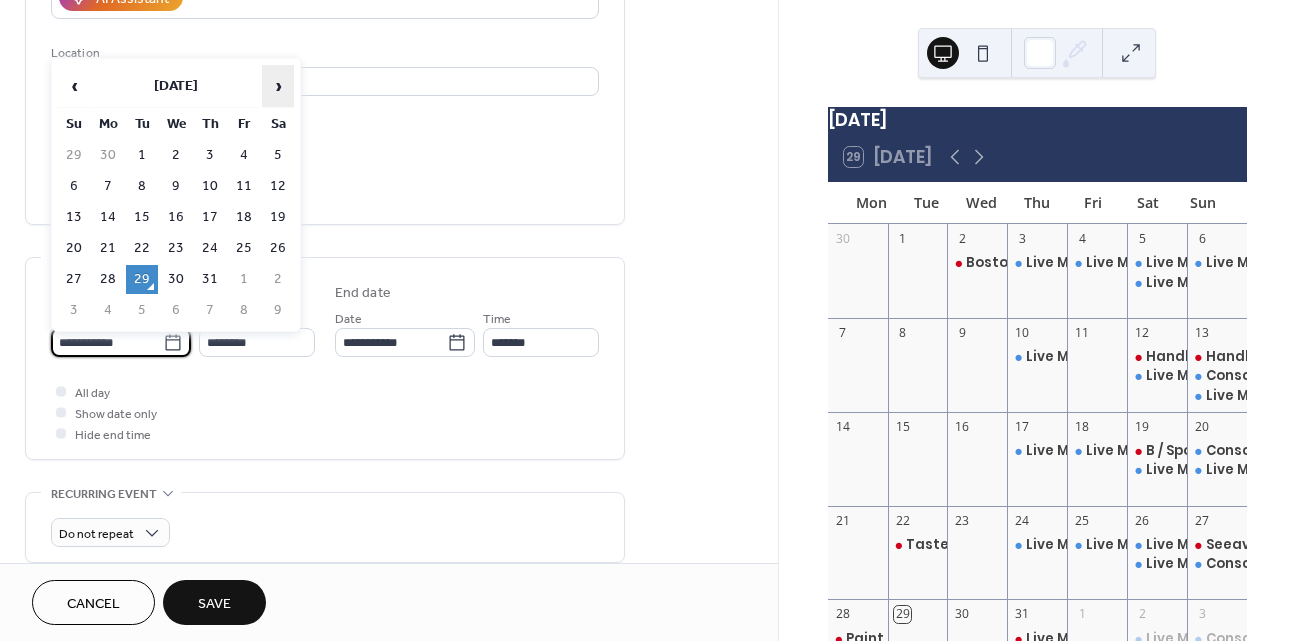 click on "›" at bounding box center (278, 86) 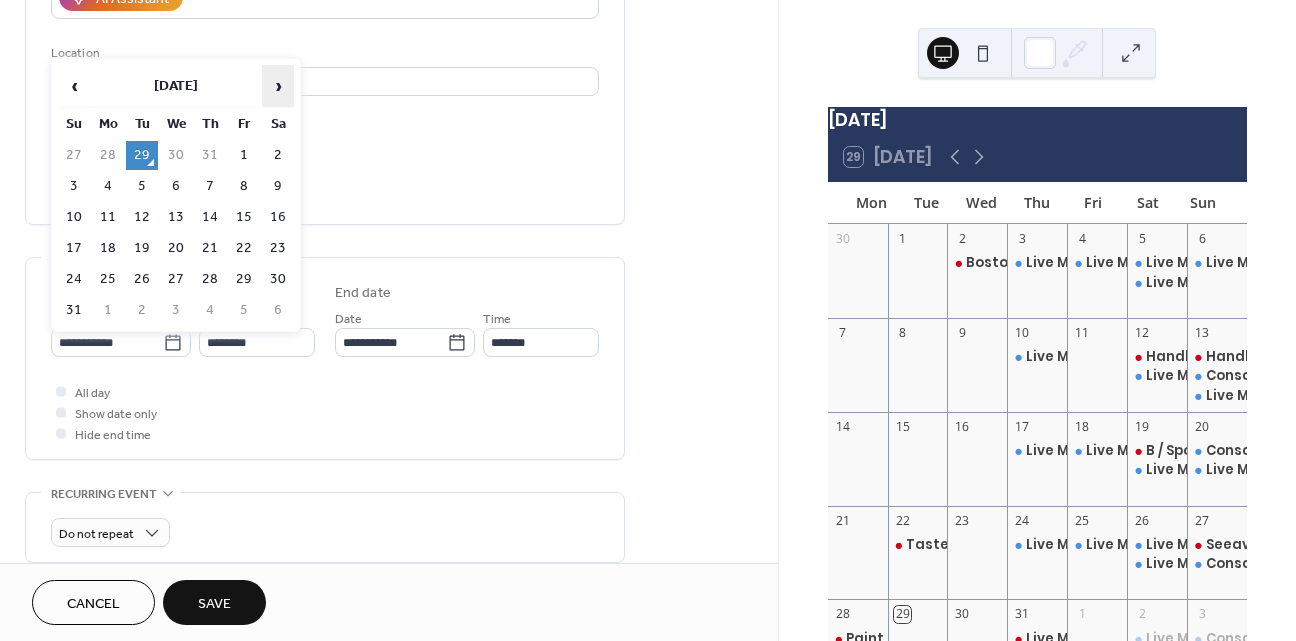 click on "›" at bounding box center [278, 86] 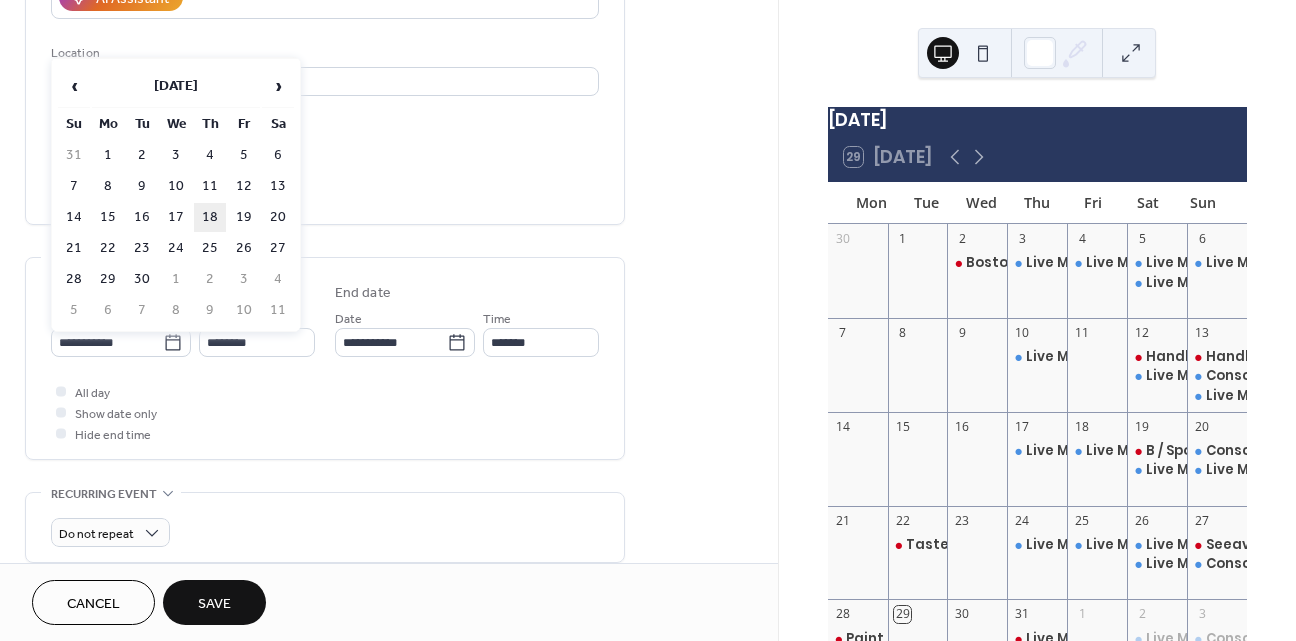 click on "18" at bounding box center (210, 217) 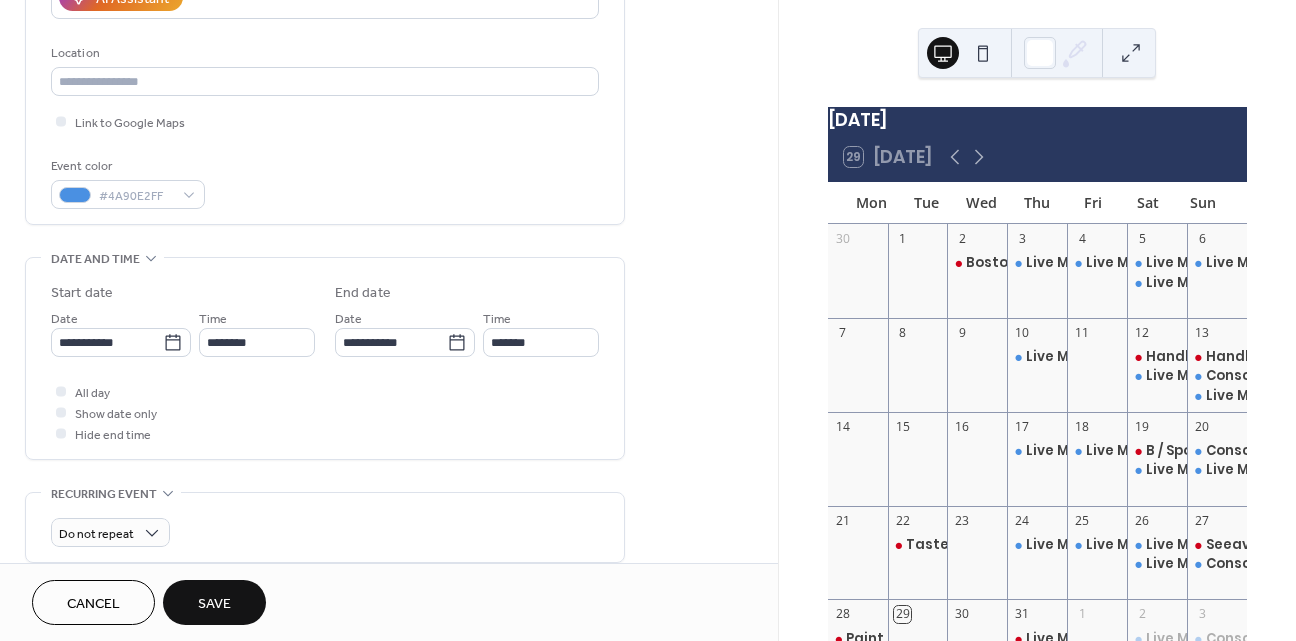 type on "**********" 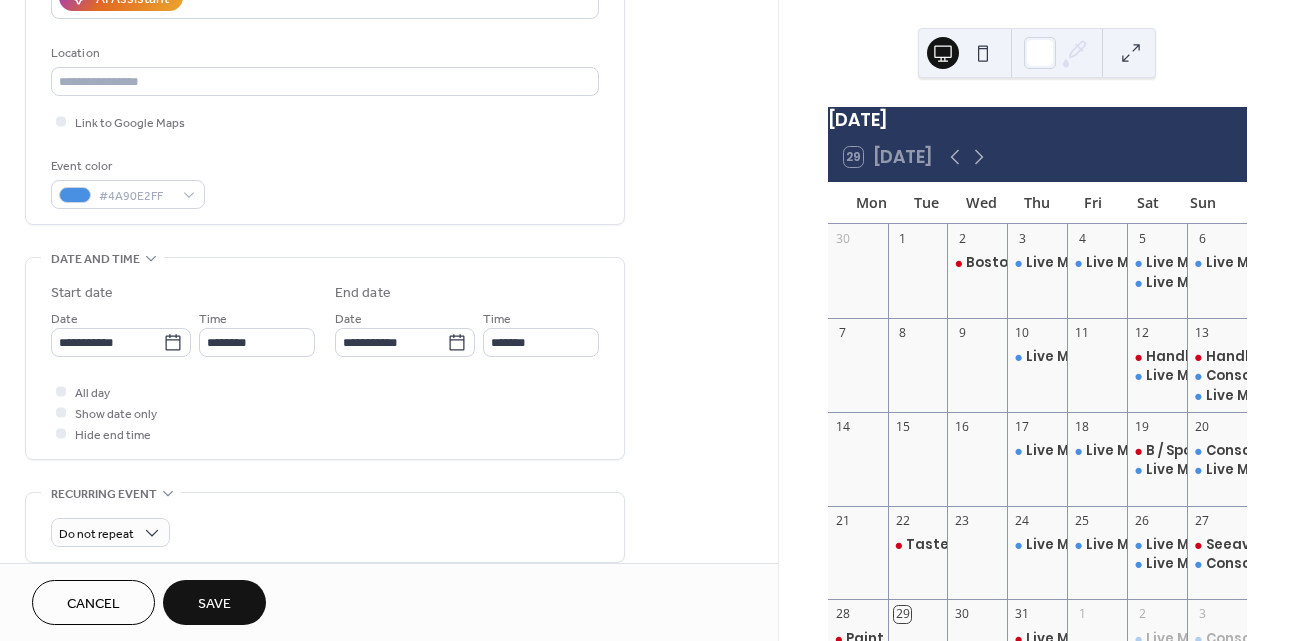 type on "**********" 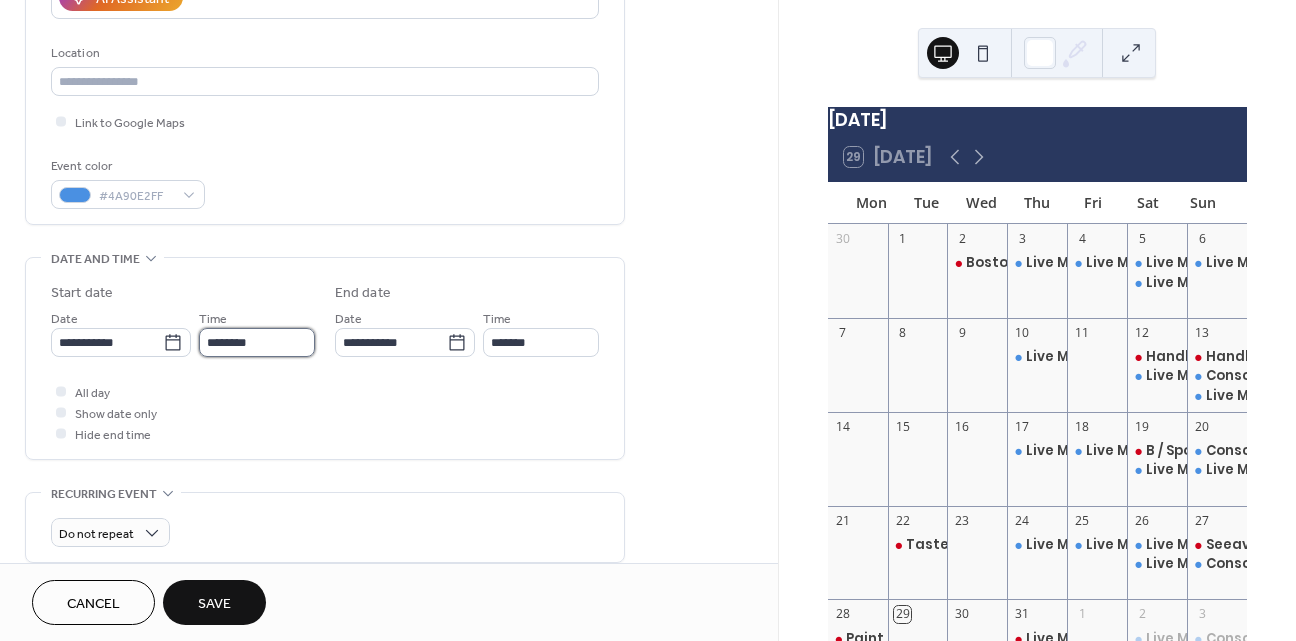 click on "********" at bounding box center (257, 342) 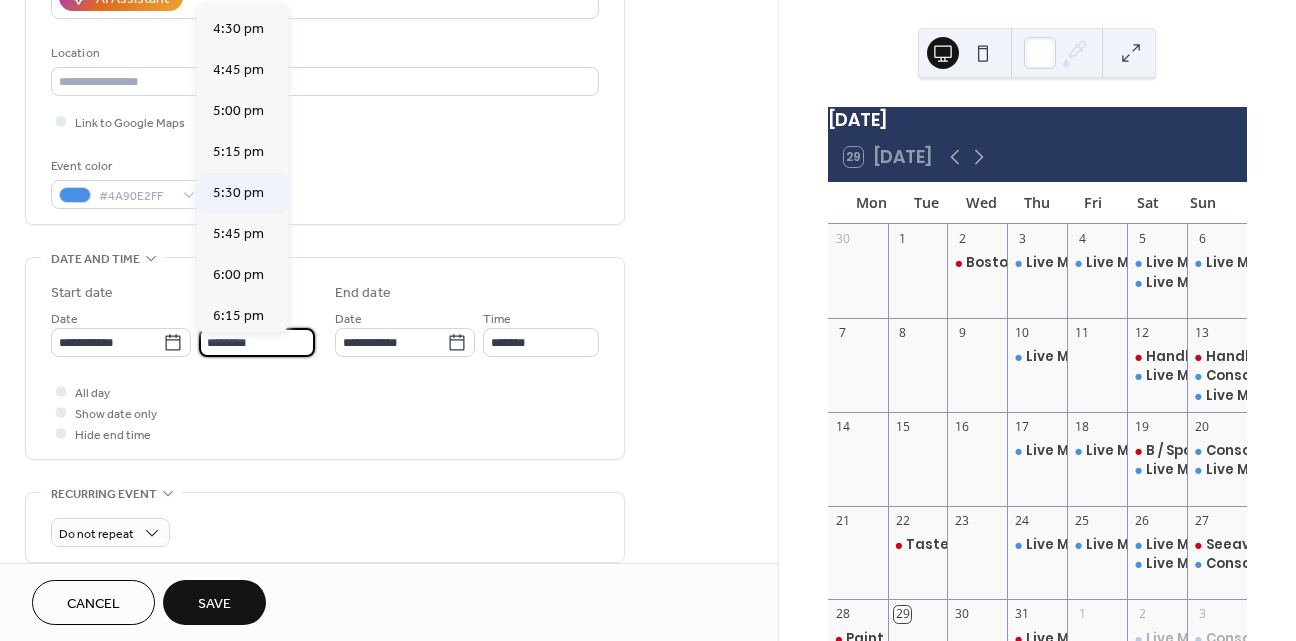 scroll, scrollTop: 2705, scrollLeft: 0, axis: vertical 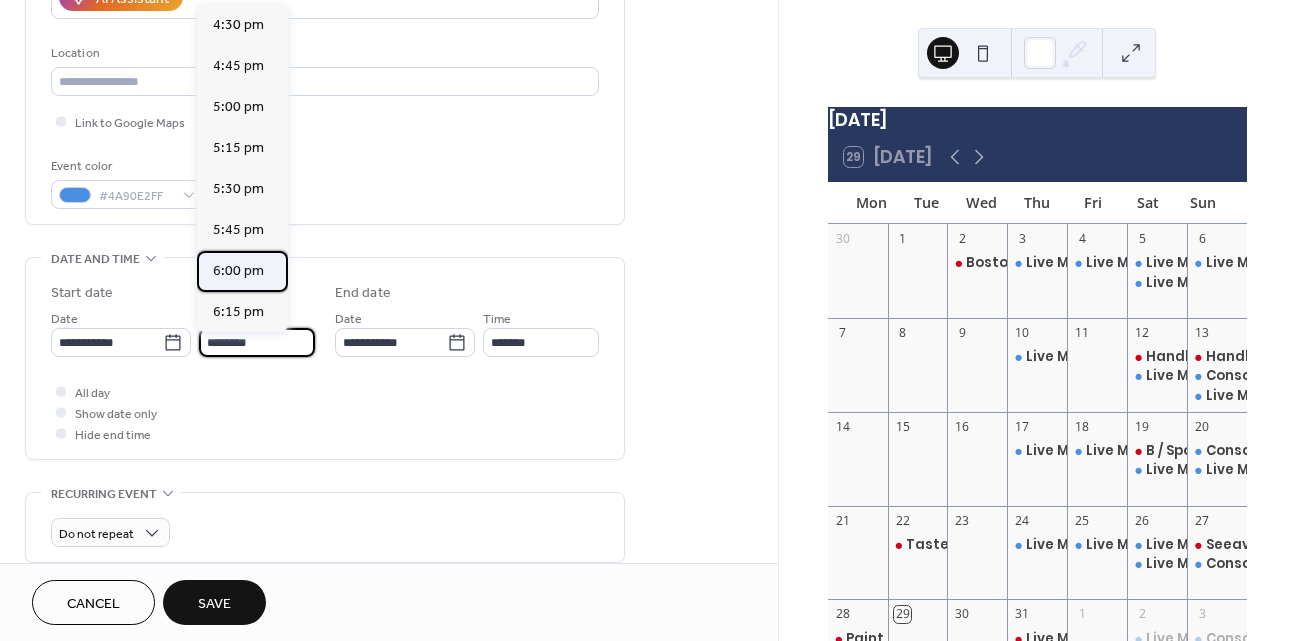 click on "6:00 pm" at bounding box center [238, 271] 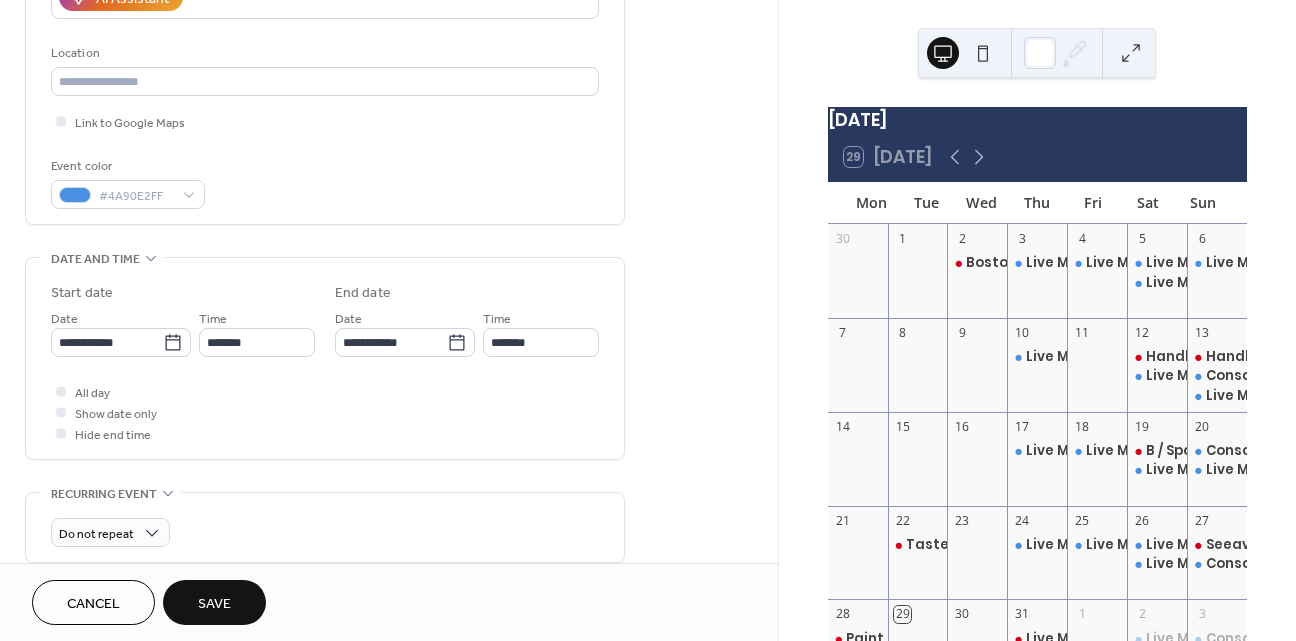 type on "*******" 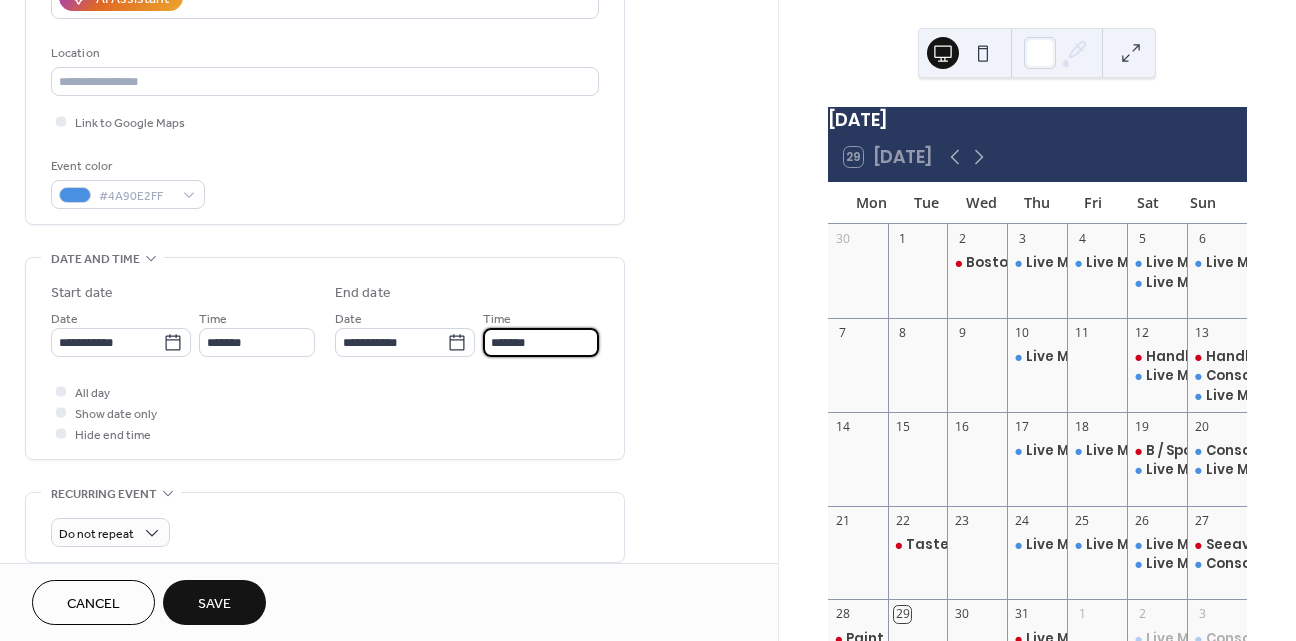 click on "*******" at bounding box center [541, 342] 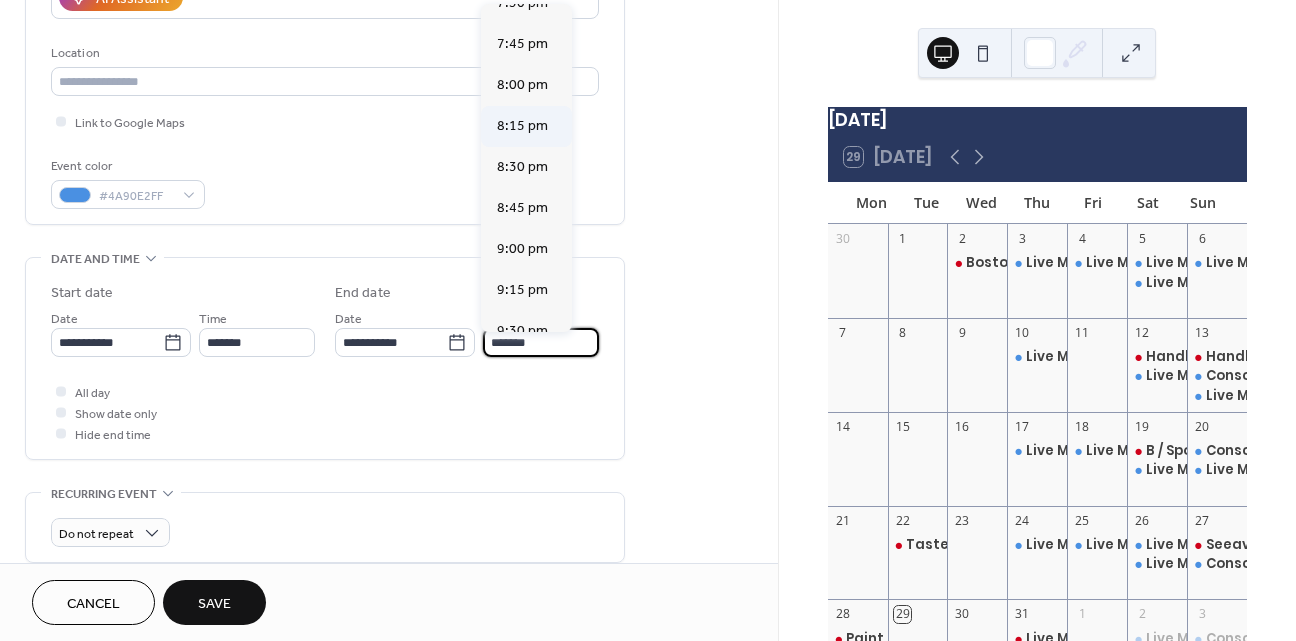 scroll, scrollTop: 227, scrollLeft: 0, axis: vertical 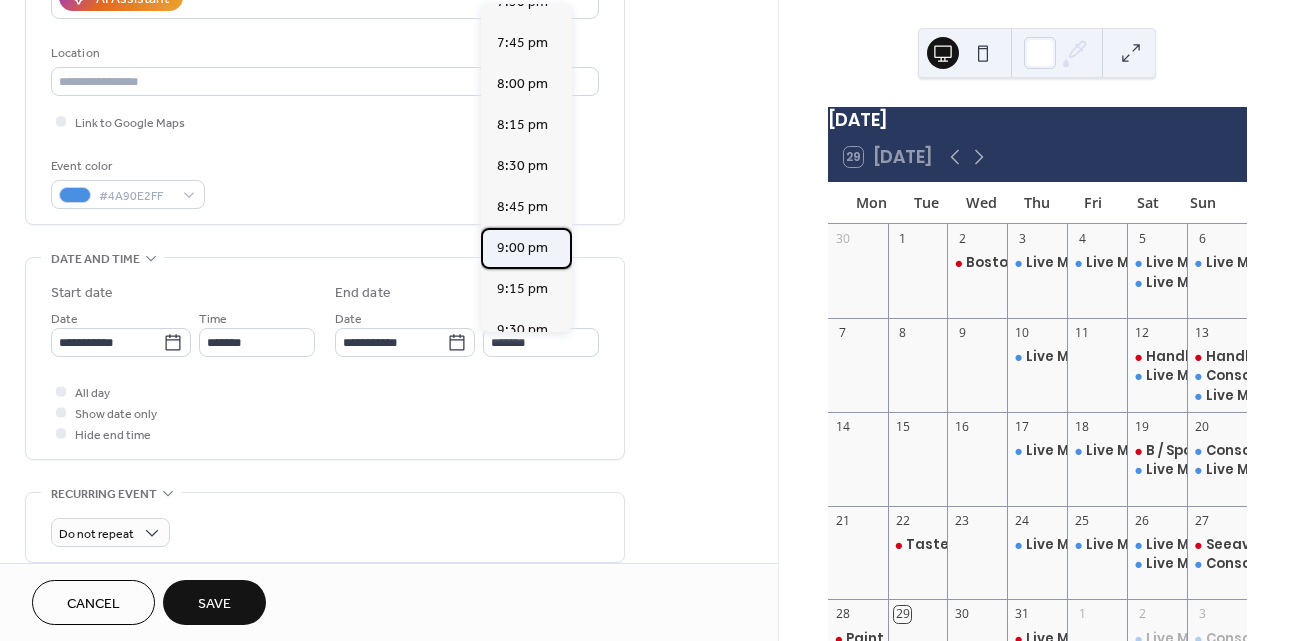 click on "9:00 pm" at bounding box center (522, 248) 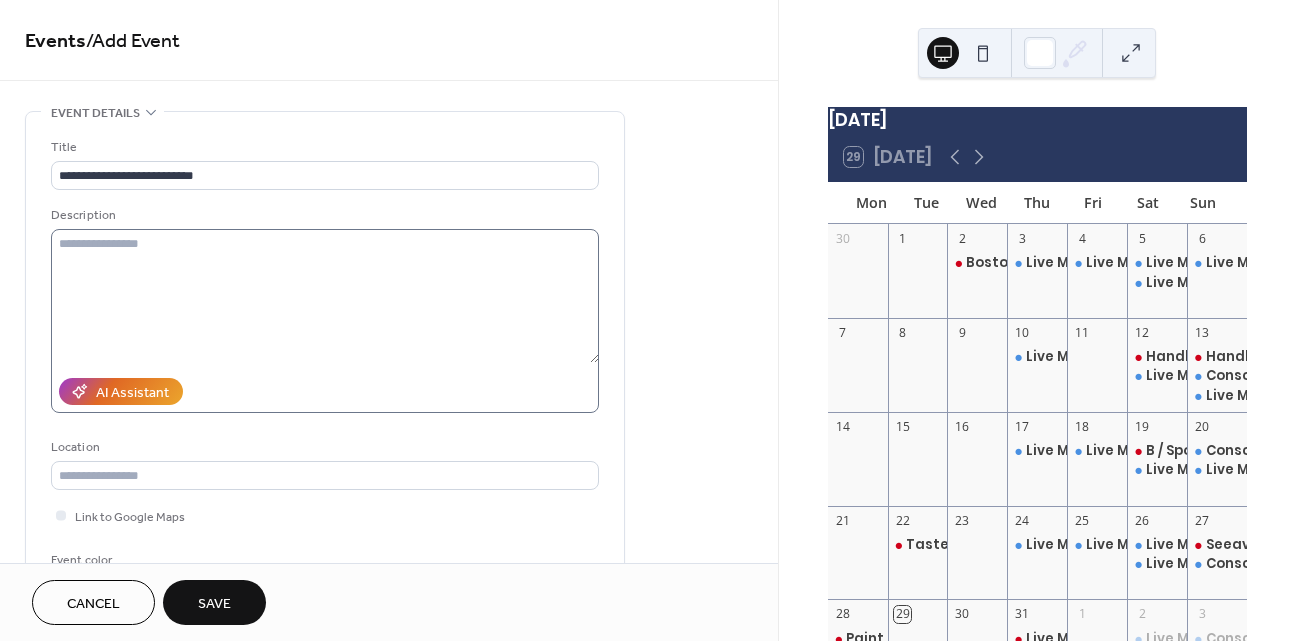 scroll, scrollTop: 0, scrollLeft: 0, axis: both 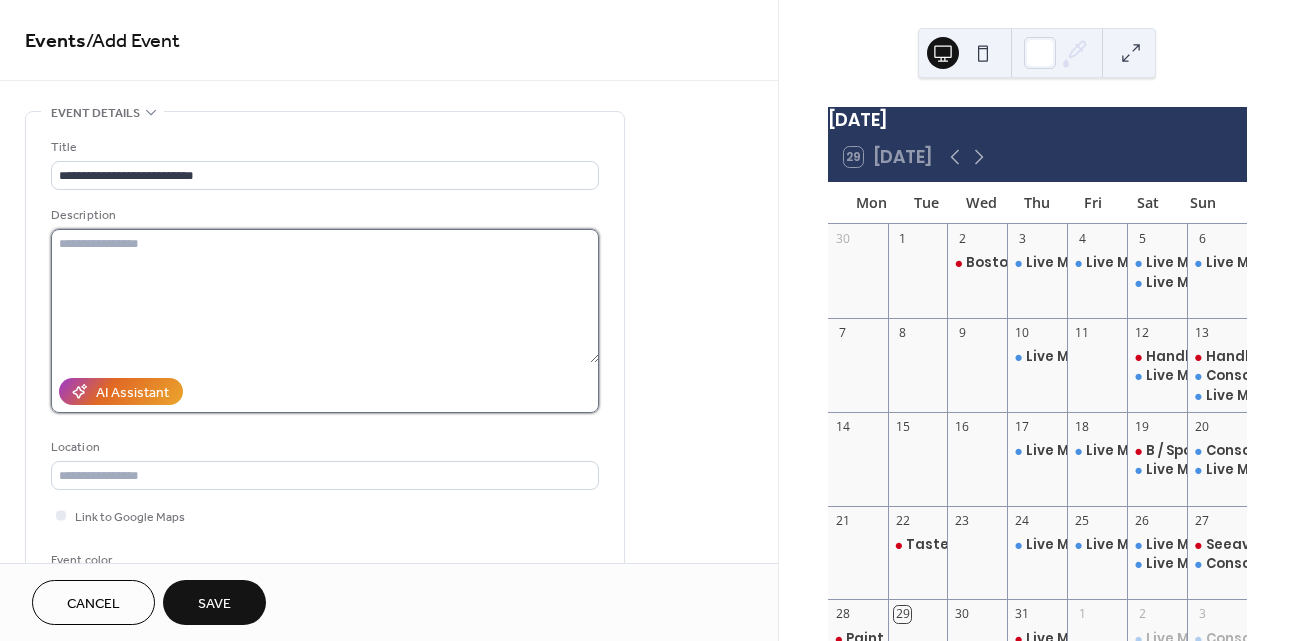 click at bounding box center (325, 296) 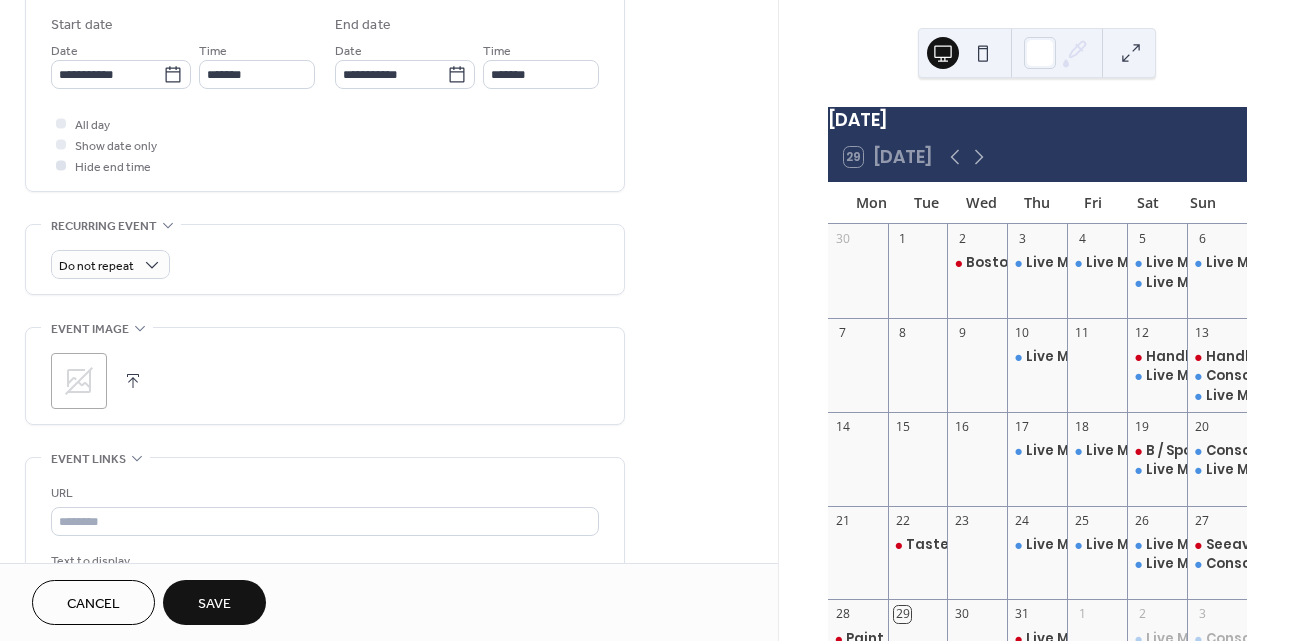 scroll, scrollTop: 743, scrollLeft: 0, axis: vertical 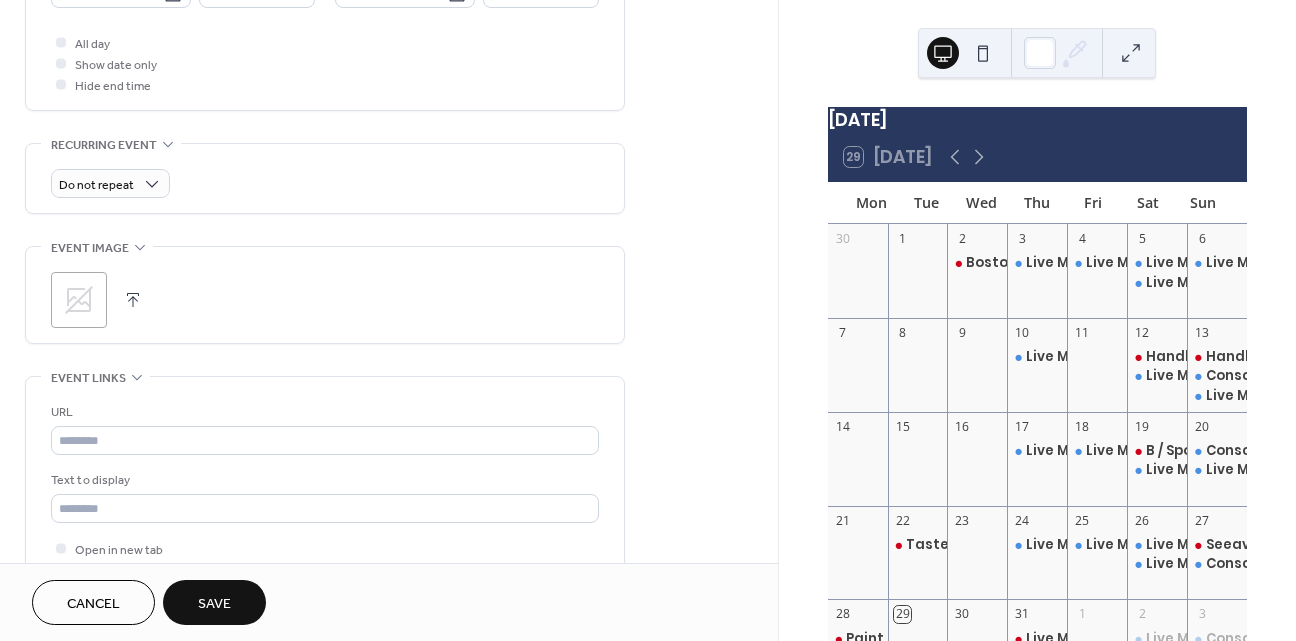 type on "**********" 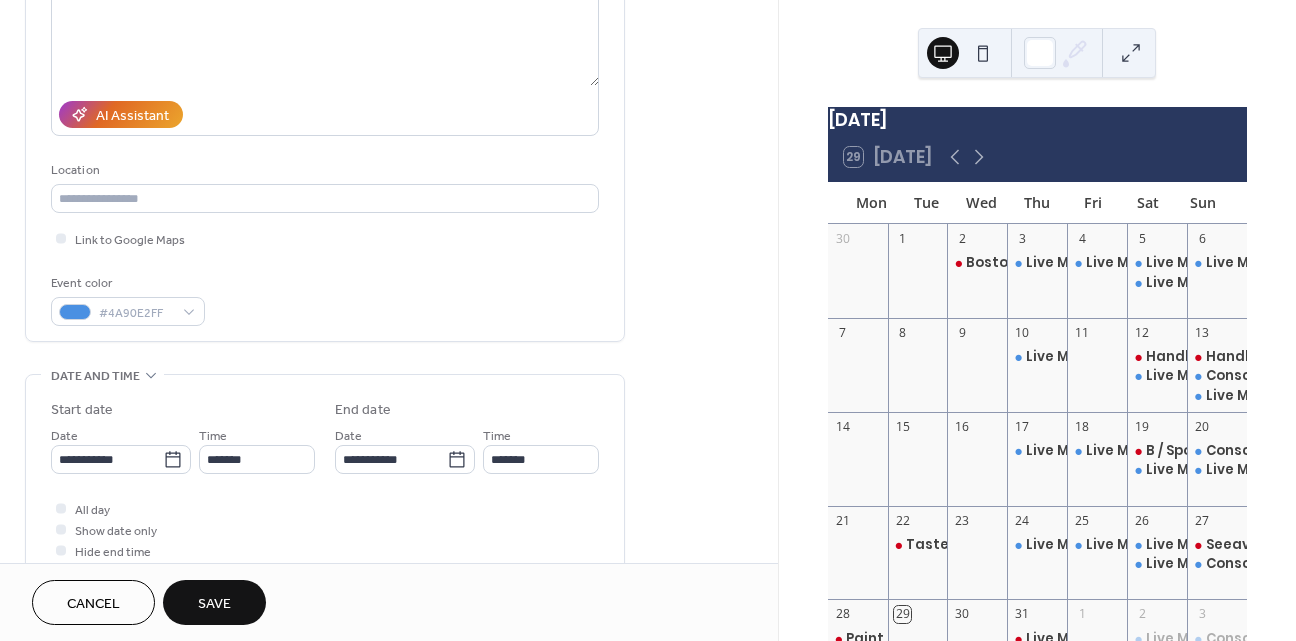 scroll, scrollTop: 279, scrollLeft: 0, axis: vertical 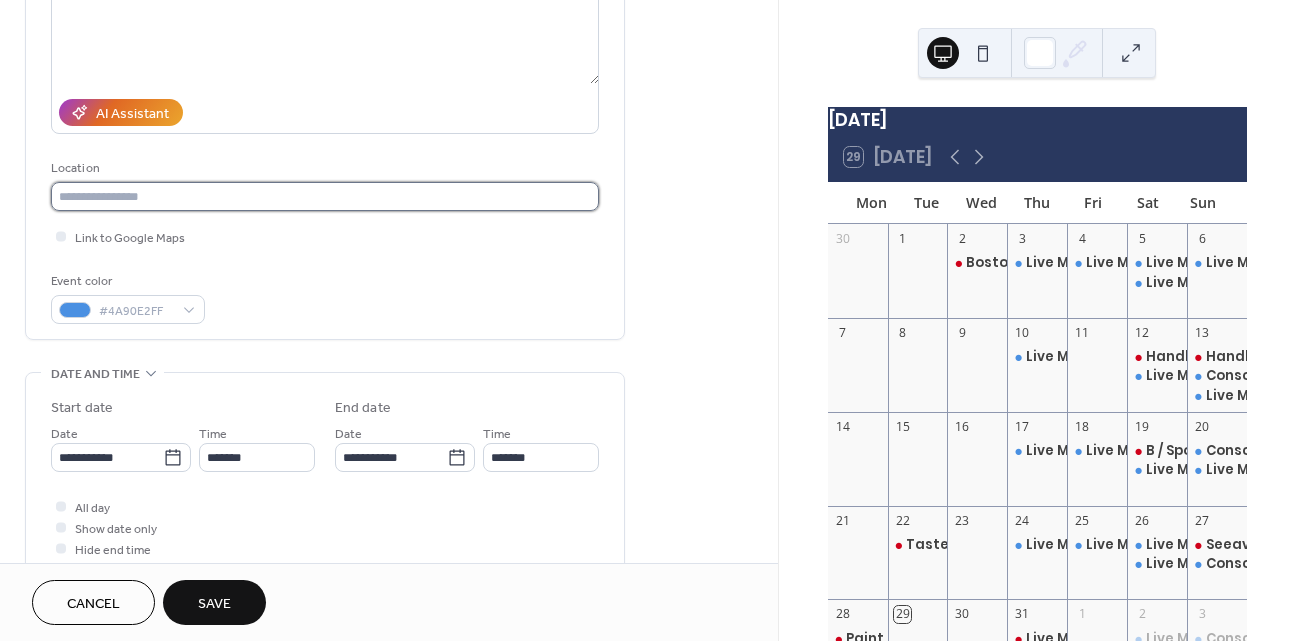 click at bounding box center (325, 196) 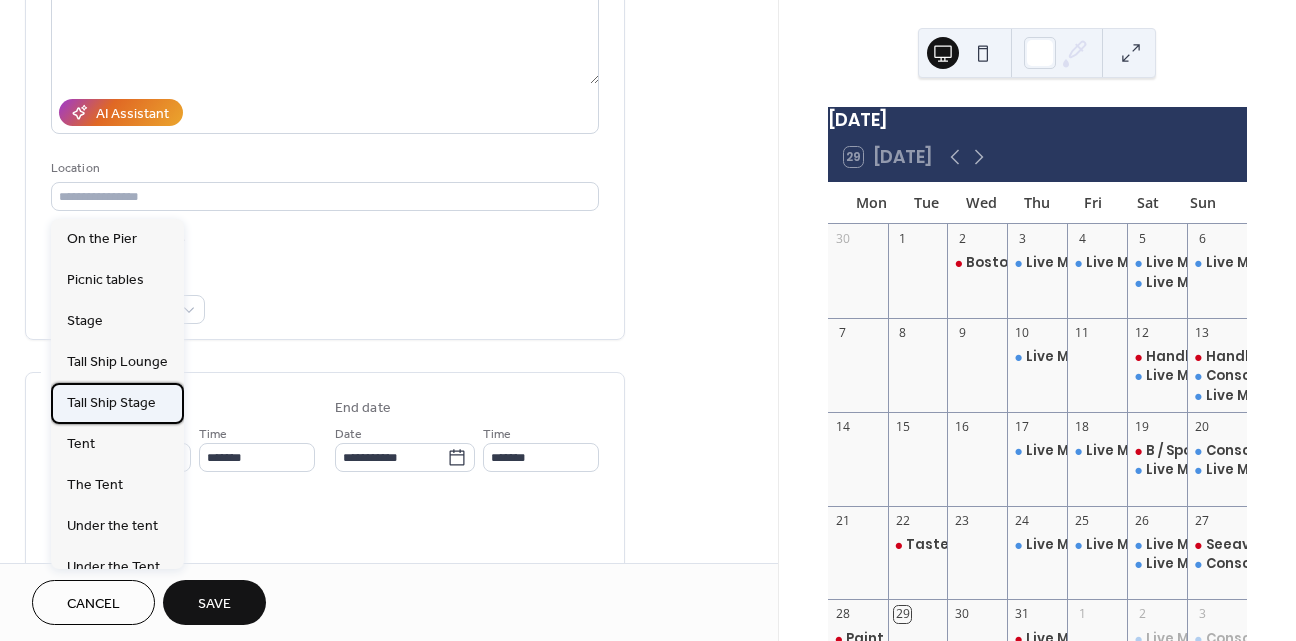 click on "Tall Ship Stage" at bounding box center (111, 403) 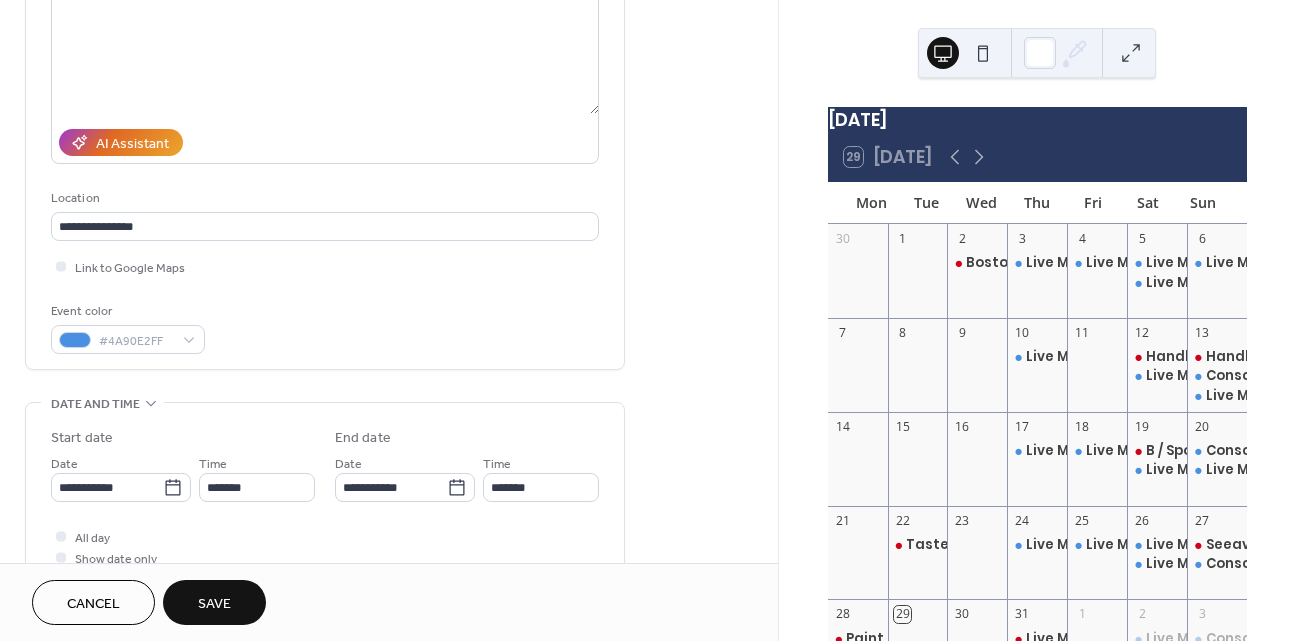 scroll, scrollTop: 242, scrollLeft: 0, axis: vertical 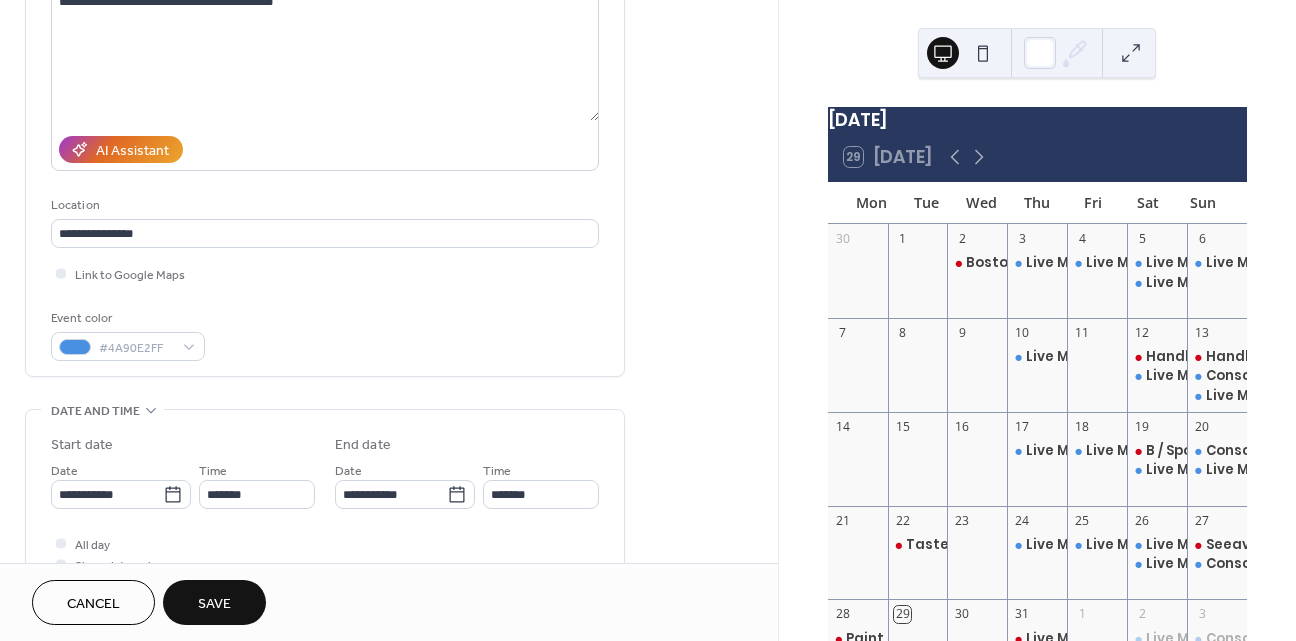 click on "Save" at bounding box center [214, 604] 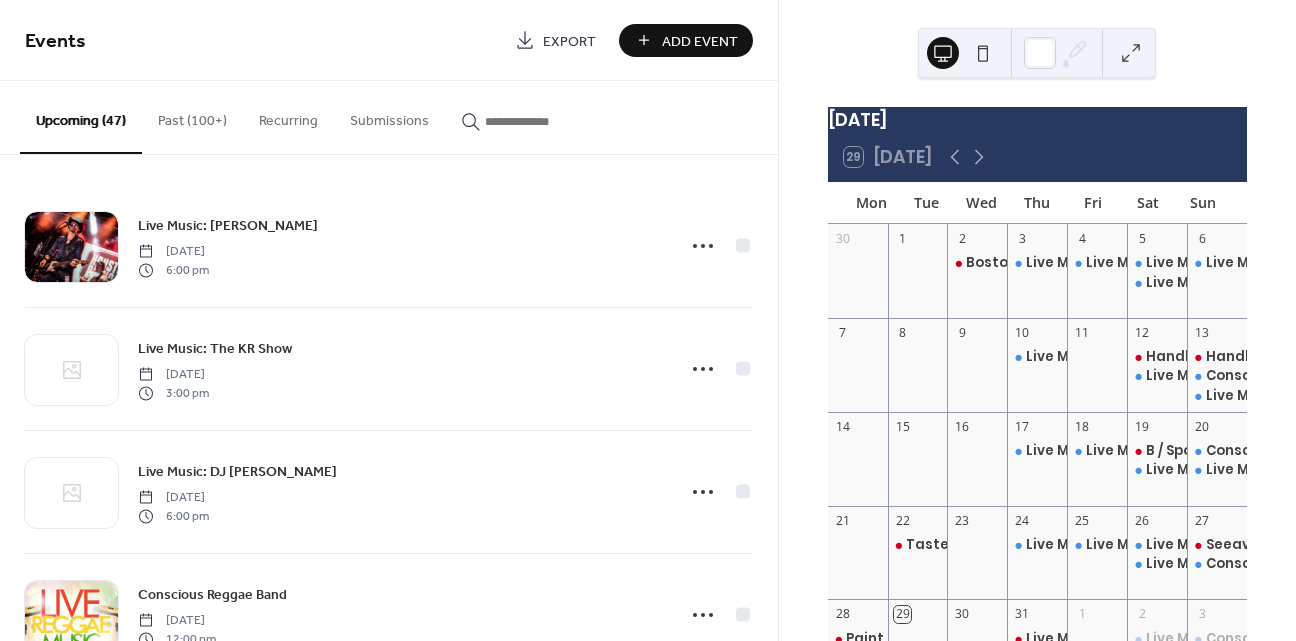 click on "Past (100+)" at bounding box center [192, 116] 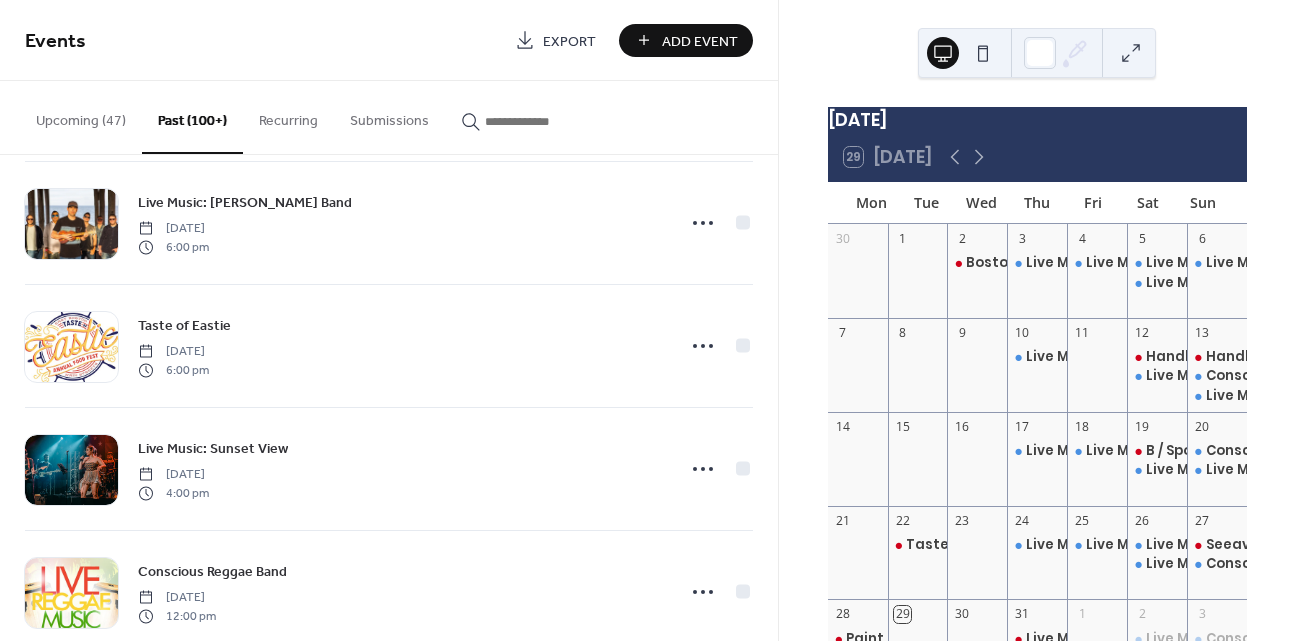 scroll, scrollTop: 762, scrollLeft: 0, axis: vertical 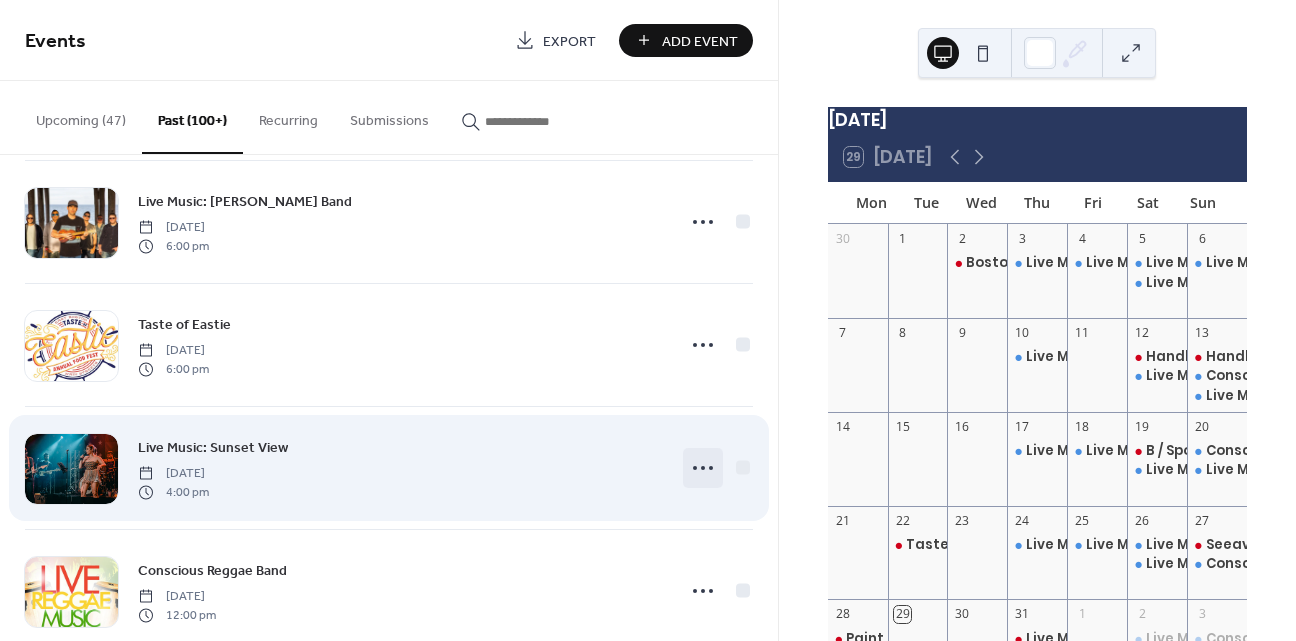 click 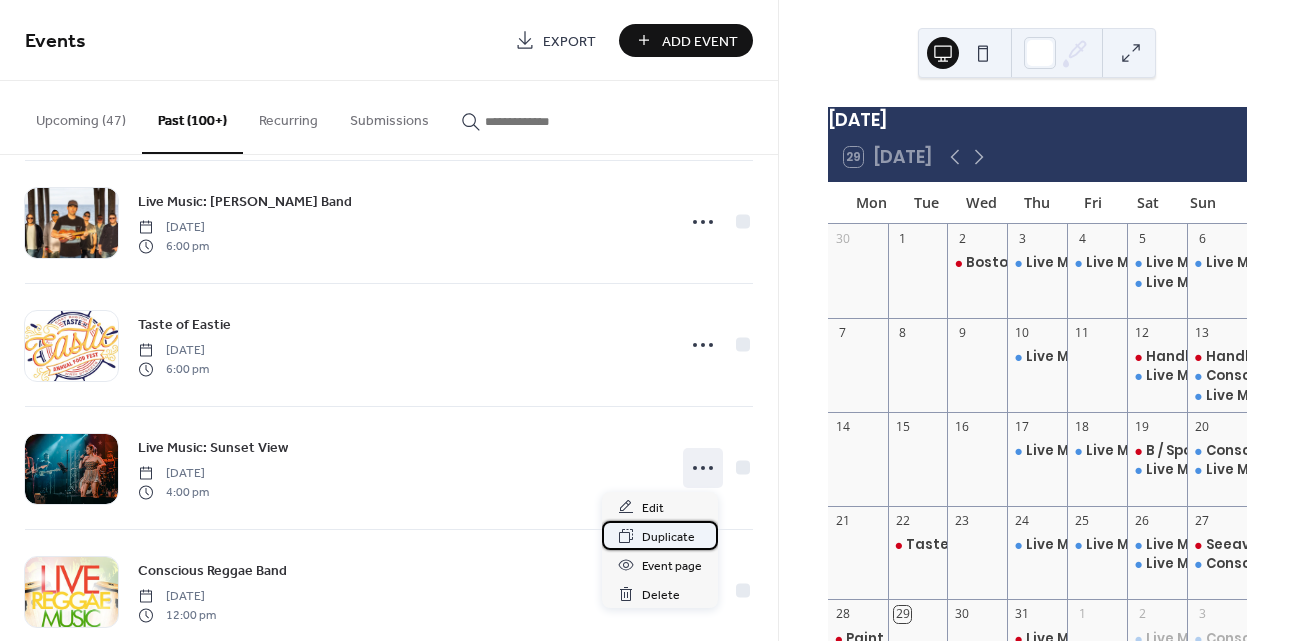 click on "Duplicate" at bounding box center [668, 537] 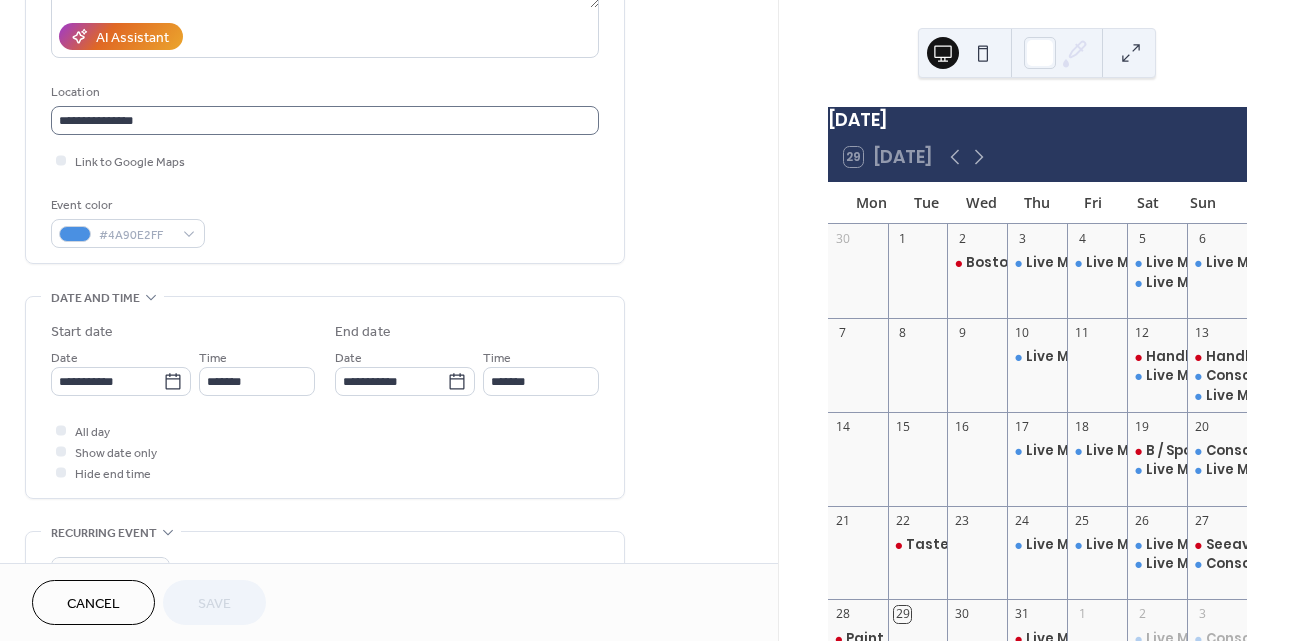 scroll, scrollTop: 357, scrollLeft: 0, axis: vertical 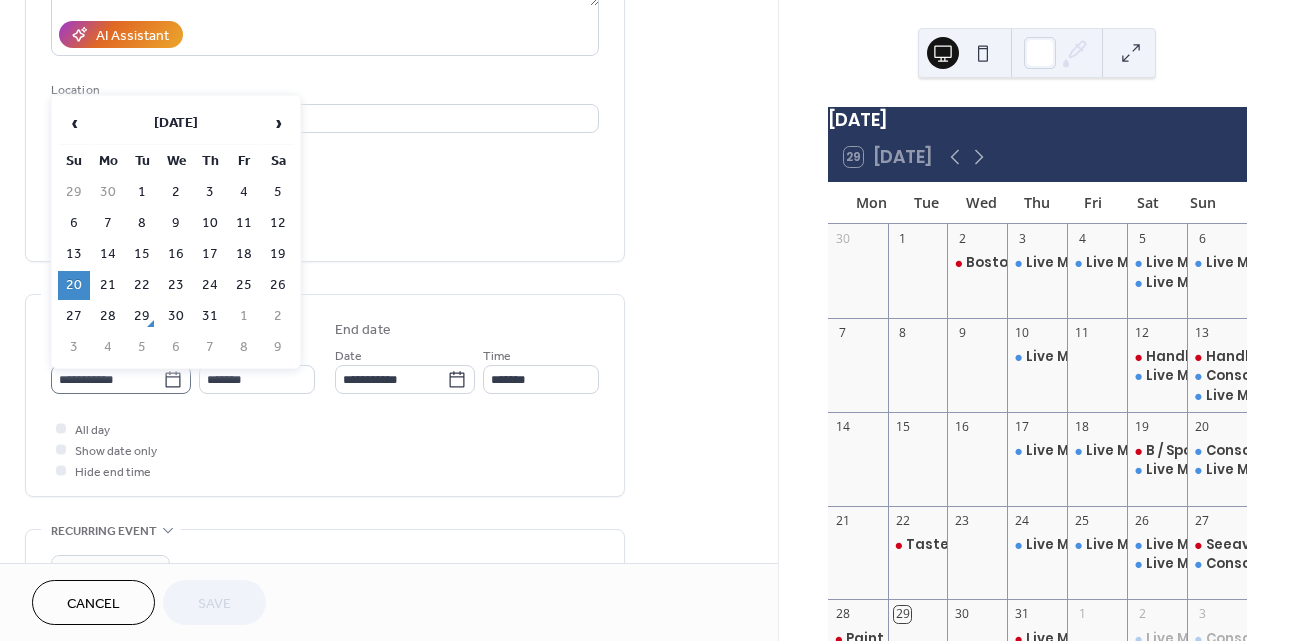 click 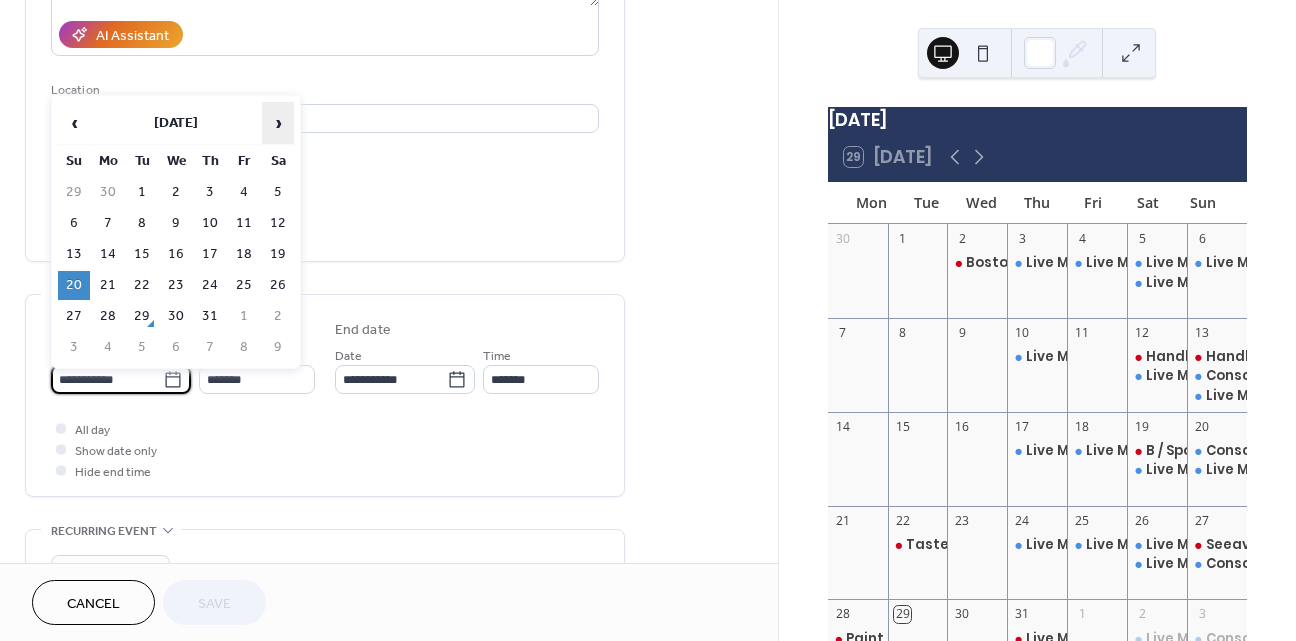click on "›" at bounding box center [278, 123] 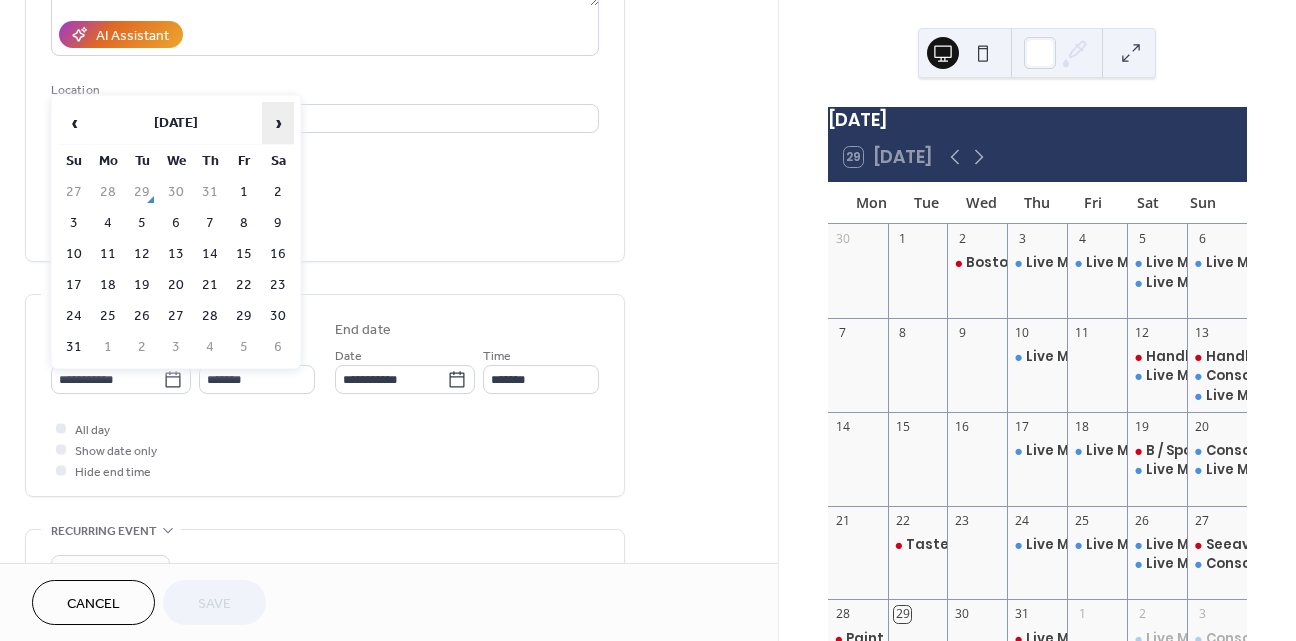 click on "›" at bounding box center [278, 123] 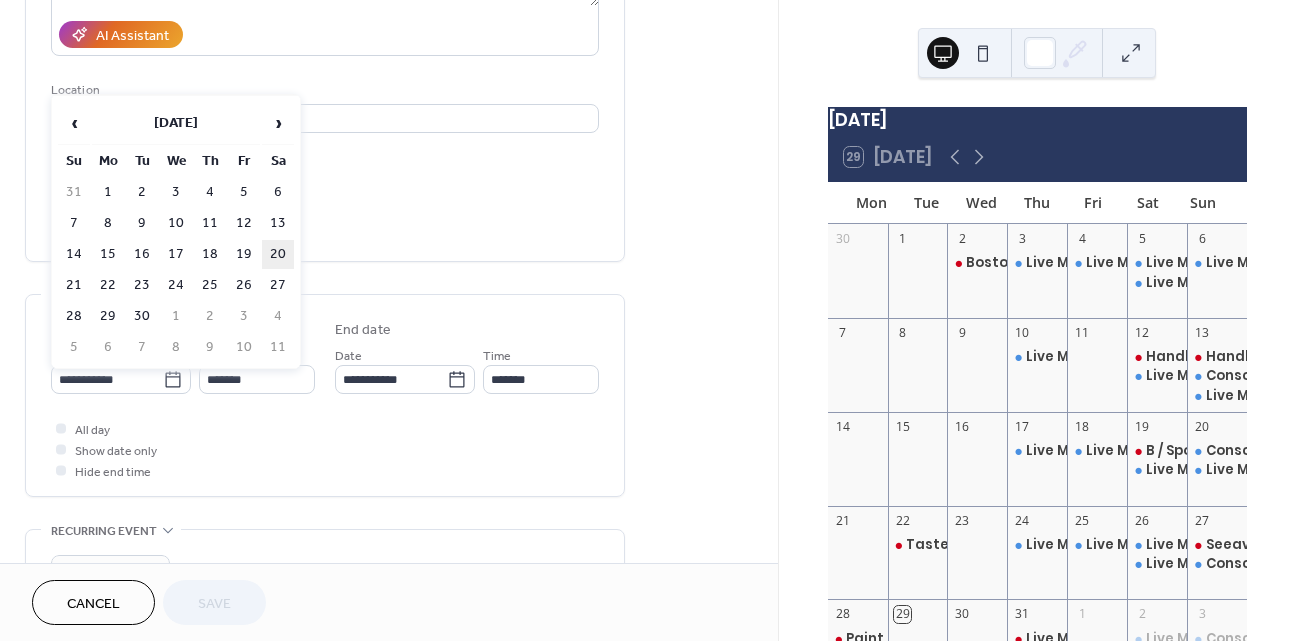 click on "20" at bounding box center (278, 254) 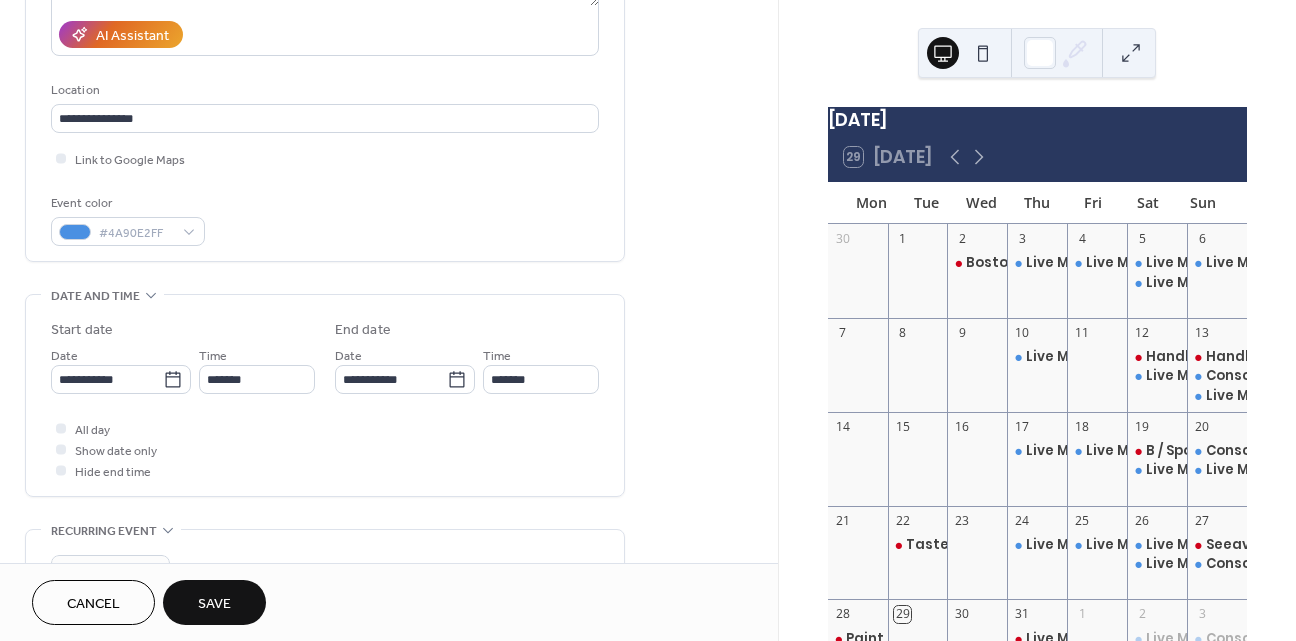 type on "**********" 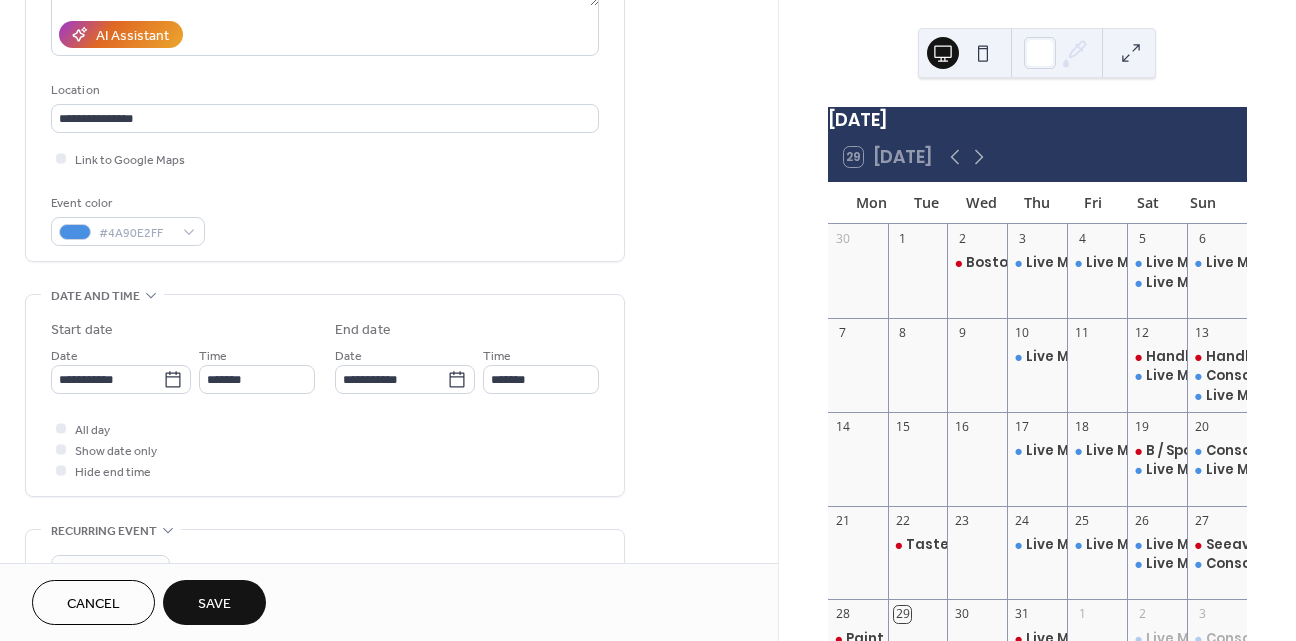 type on "**********" 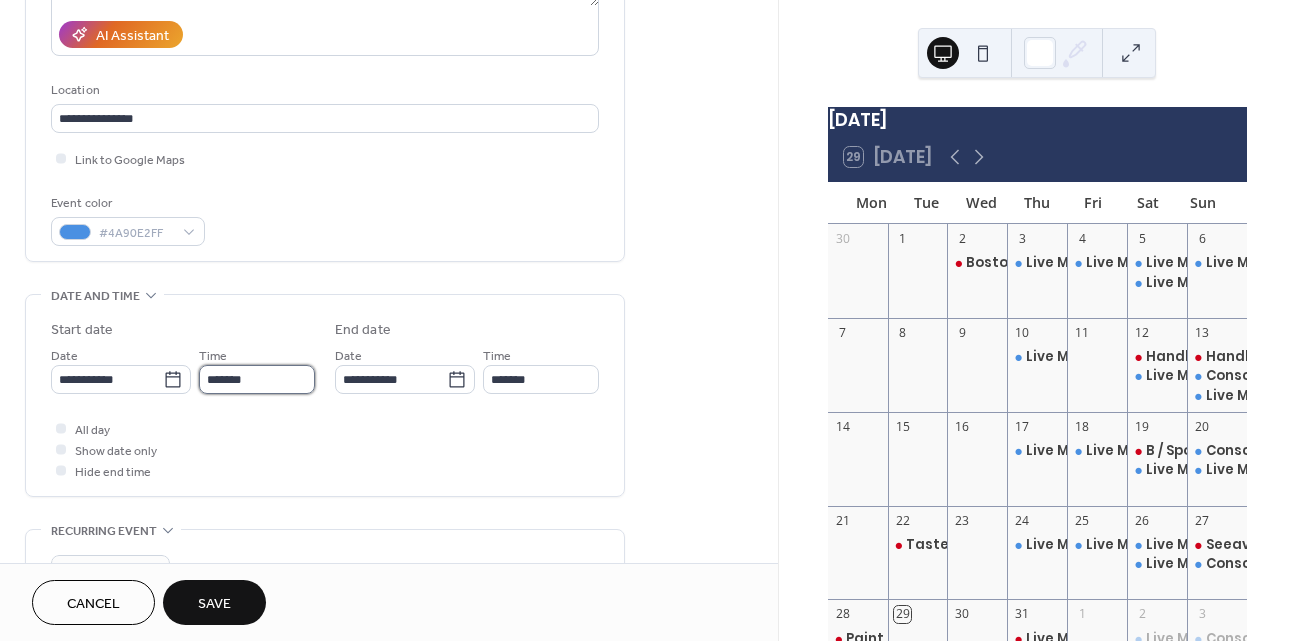 click on "*******" at bounding box center (257, 379) 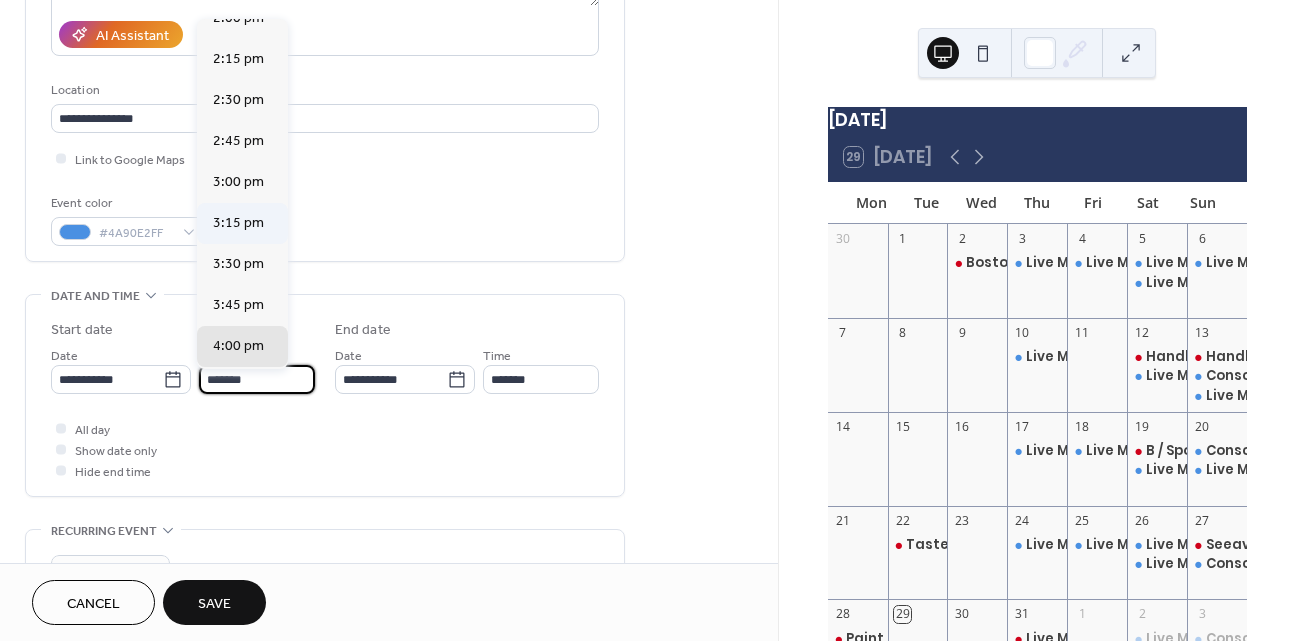 scroll, scrollTop: 2292, scrollLeft: 0, axis: vertical 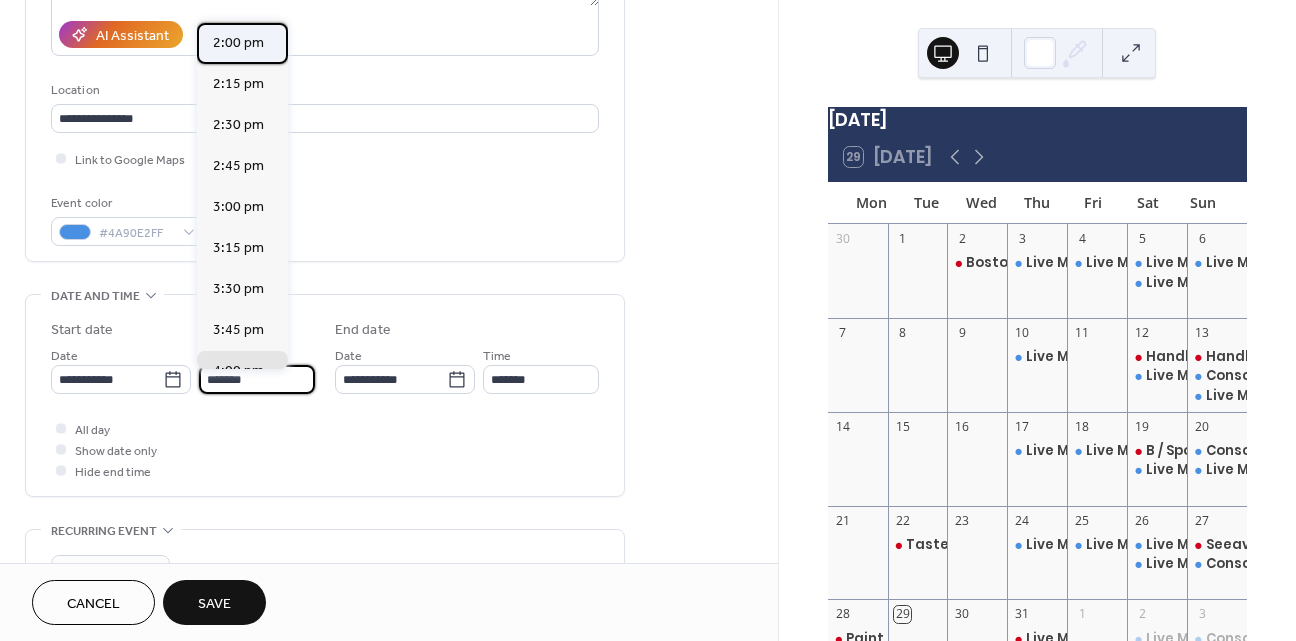 click on "2:00 pm" at bounding box center (238, 43) 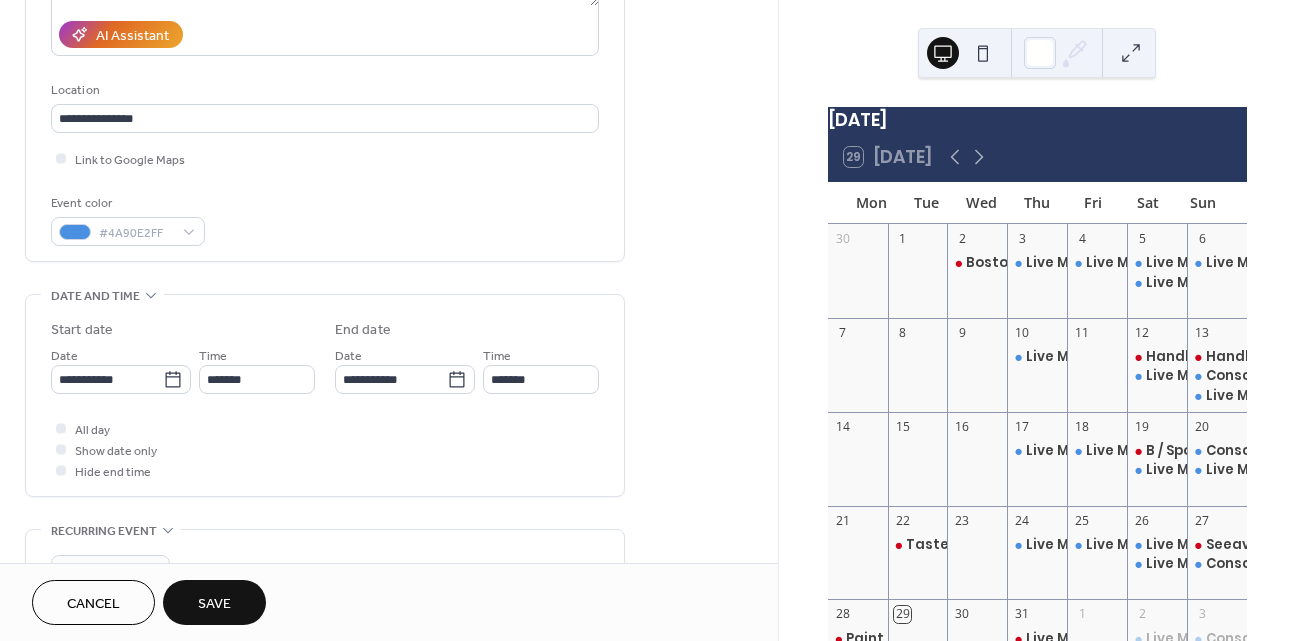 type on "*******" 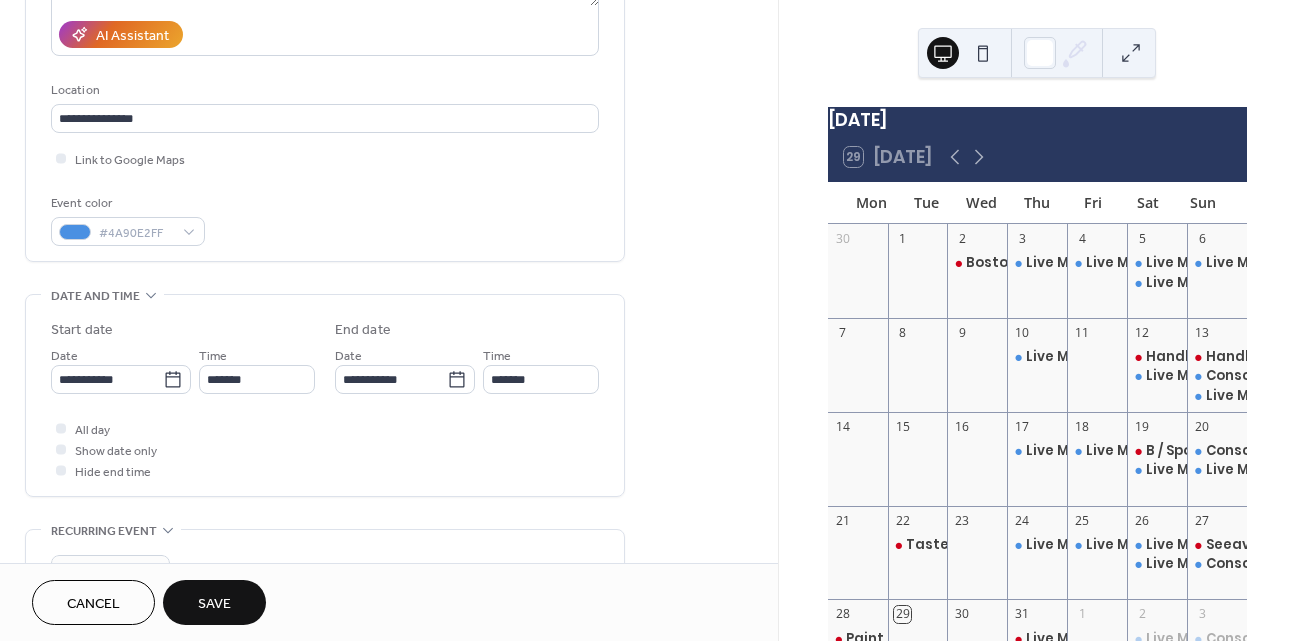 type on "*******" 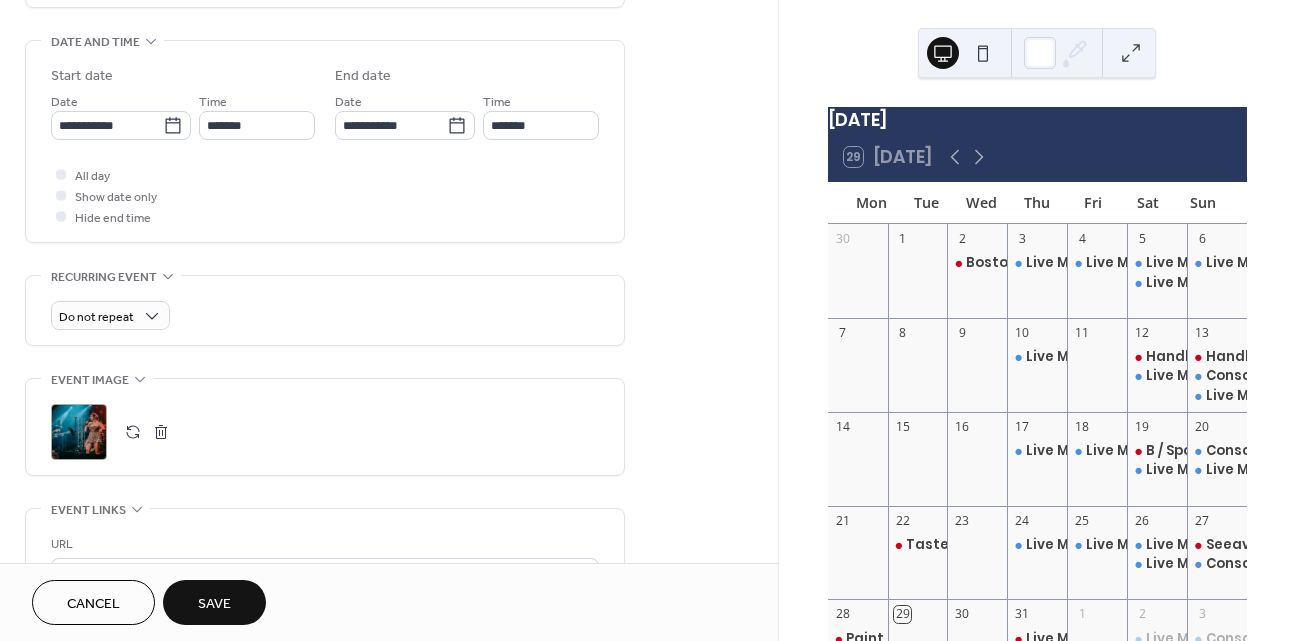 scroll, scrollTop: 621, scrollLeft: 0, axis: vertical 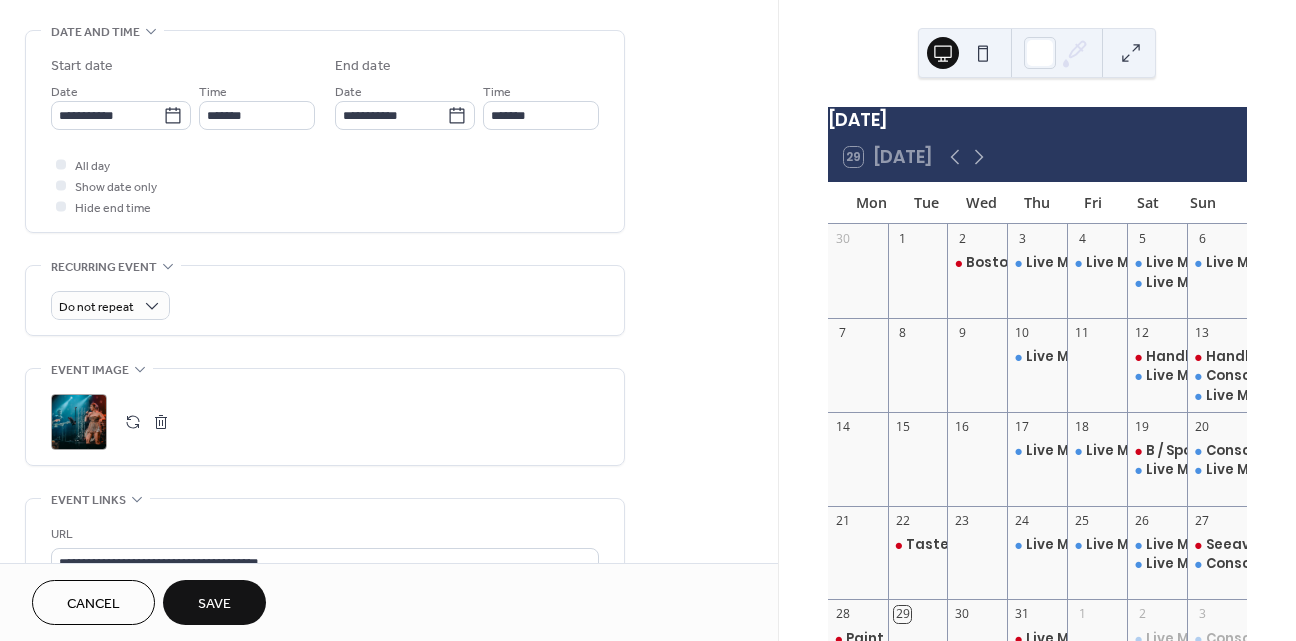 click on "Save" at bounding box center (214, 604) 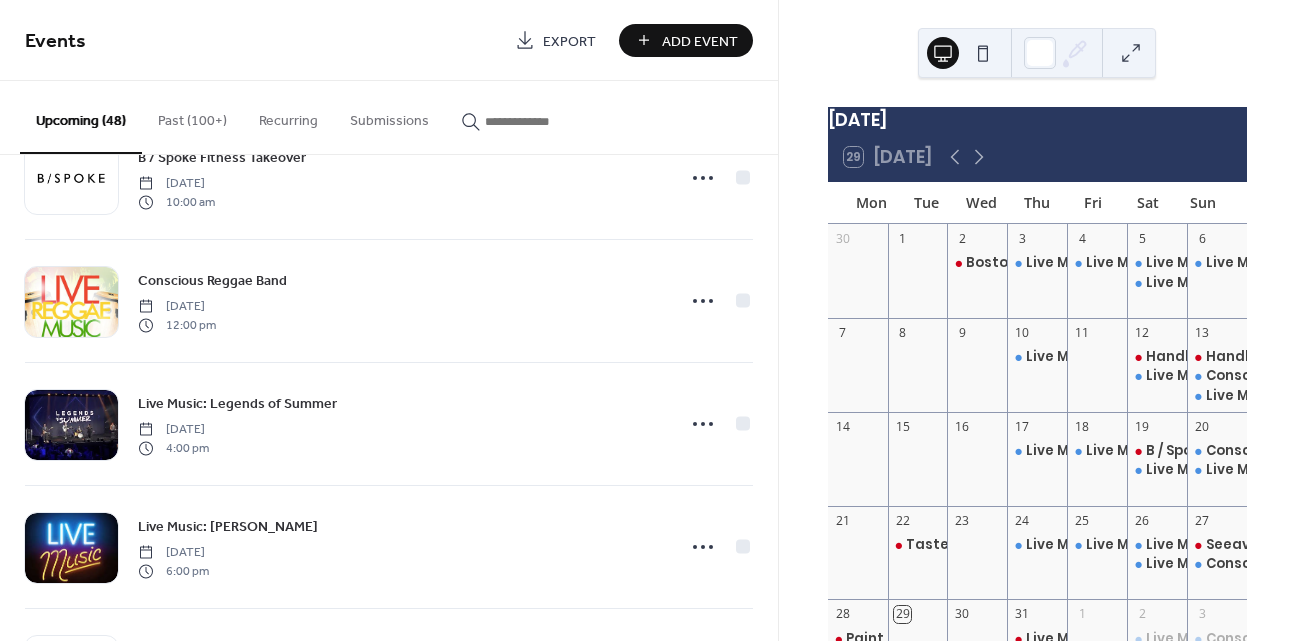 scroll, scrollTop: 4000, scrollLeft: 0, axis: vertical 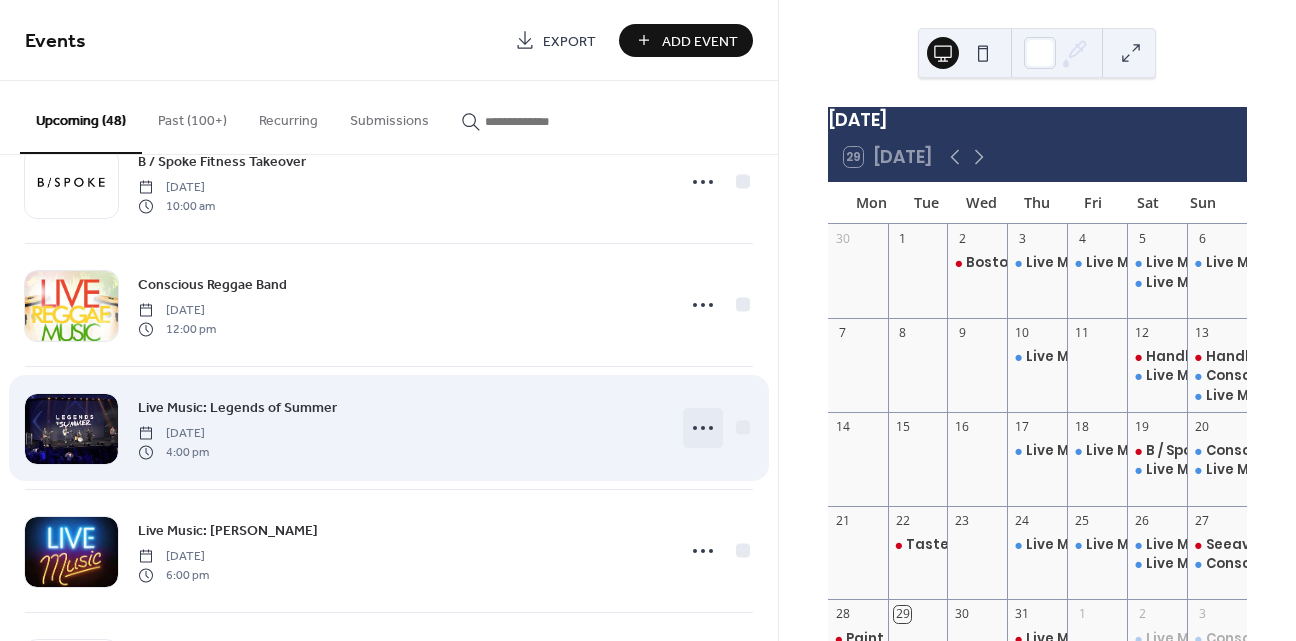 click 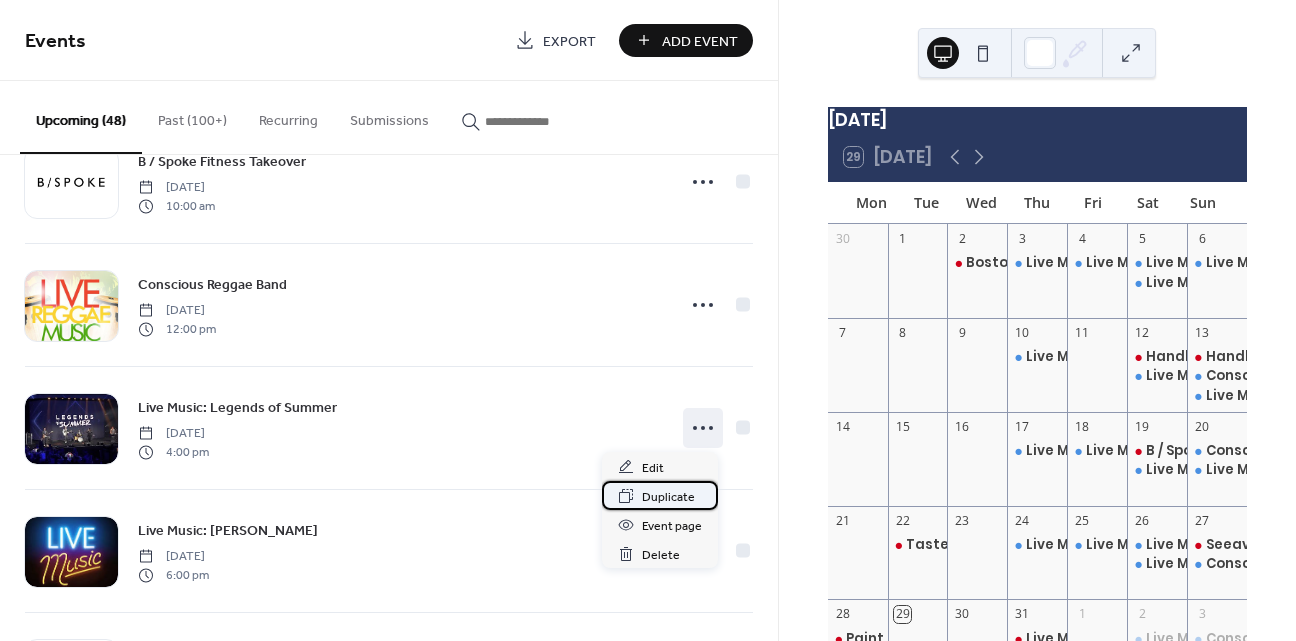 click on "Duplicate" at bounding box center [668, 497] 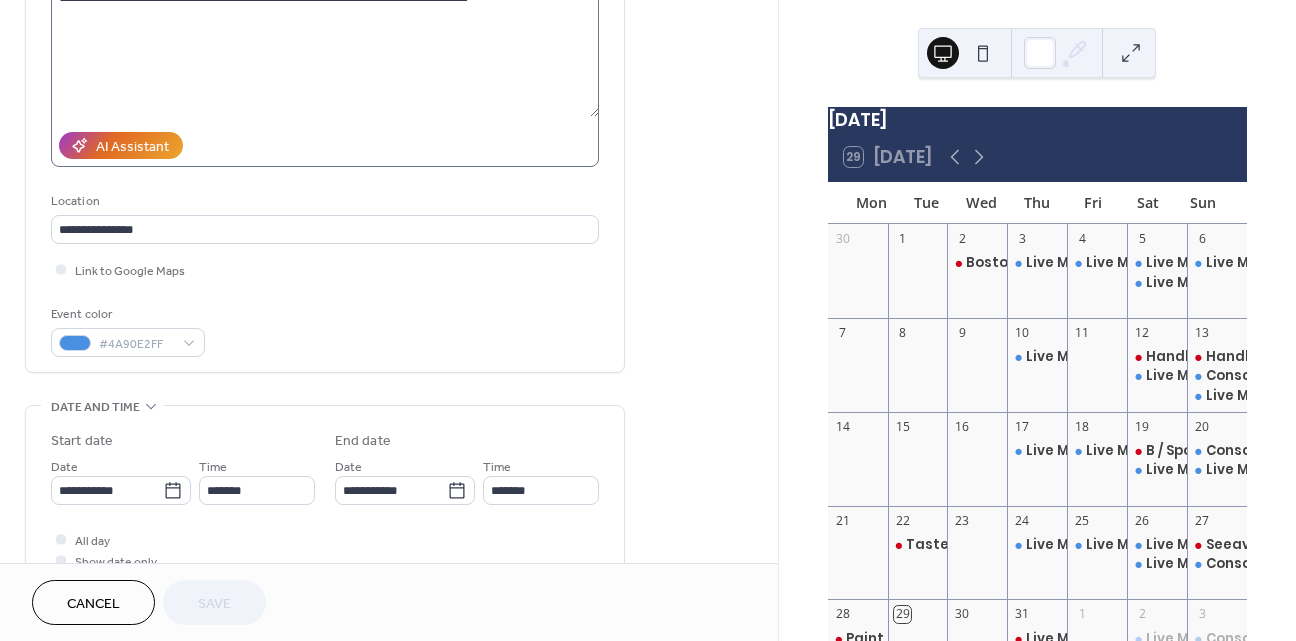 scroll, scrollTop: 249, scrollLeft: 0, axis: vertical 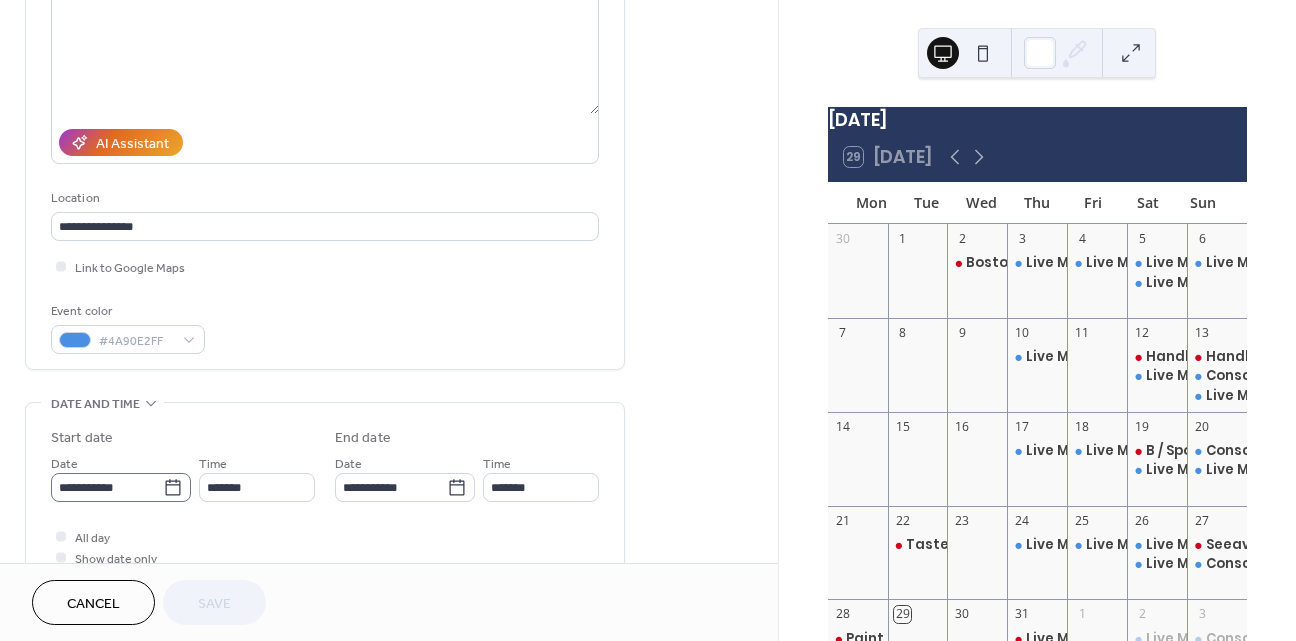 click 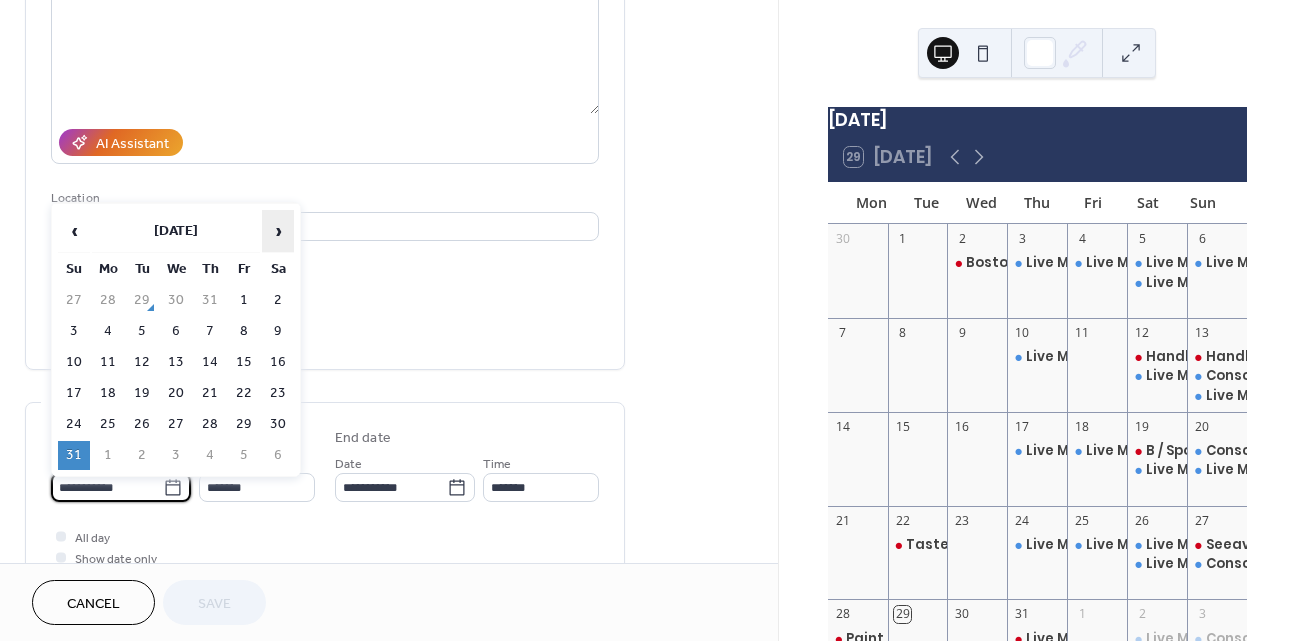 click on "›" at bounding box center (278, 231) 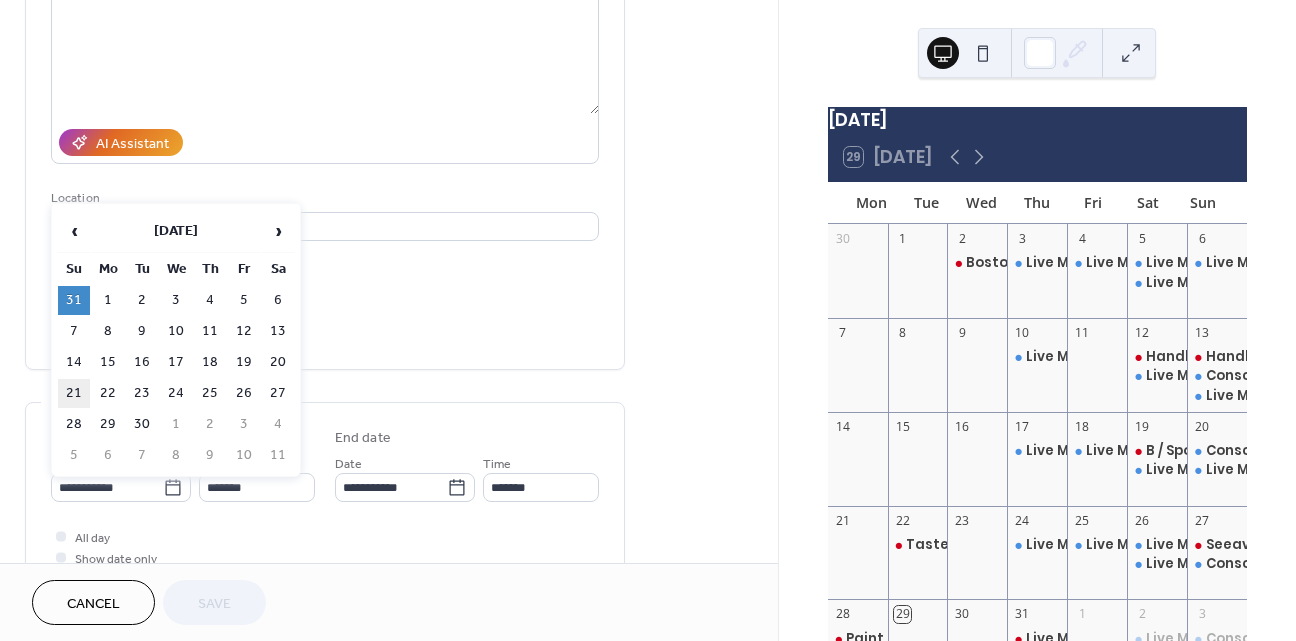 click on "21" at bounding box center [74, 393] 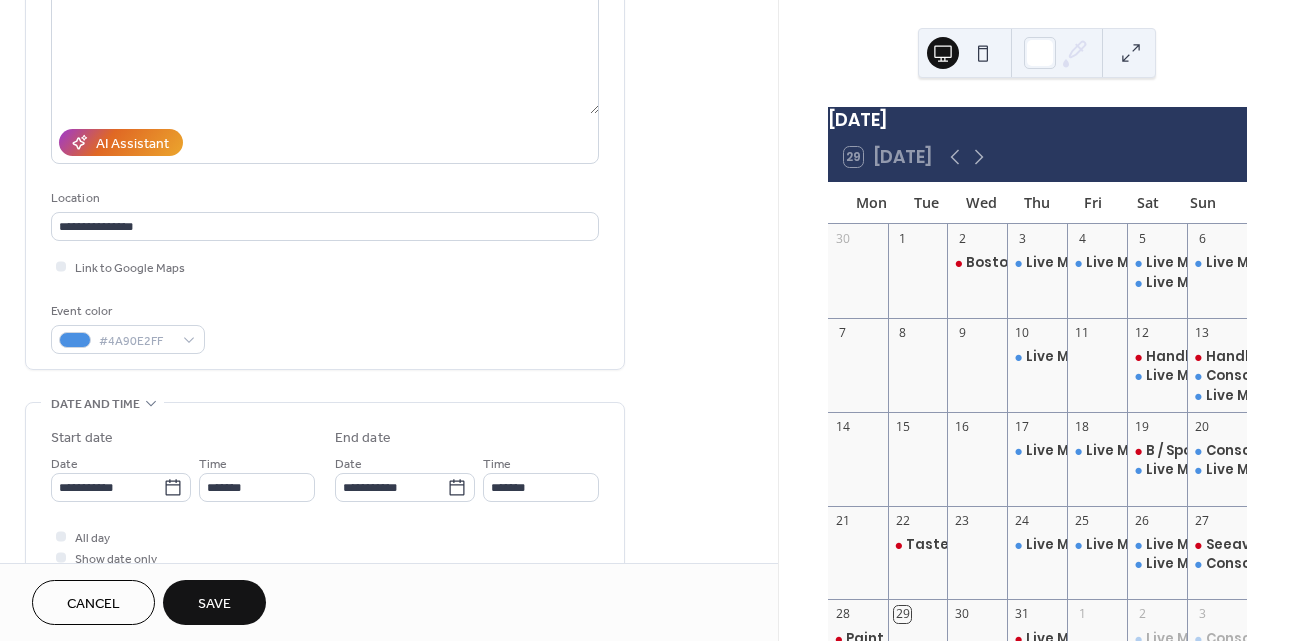 click on "Save" at bounding box center [214, 602] 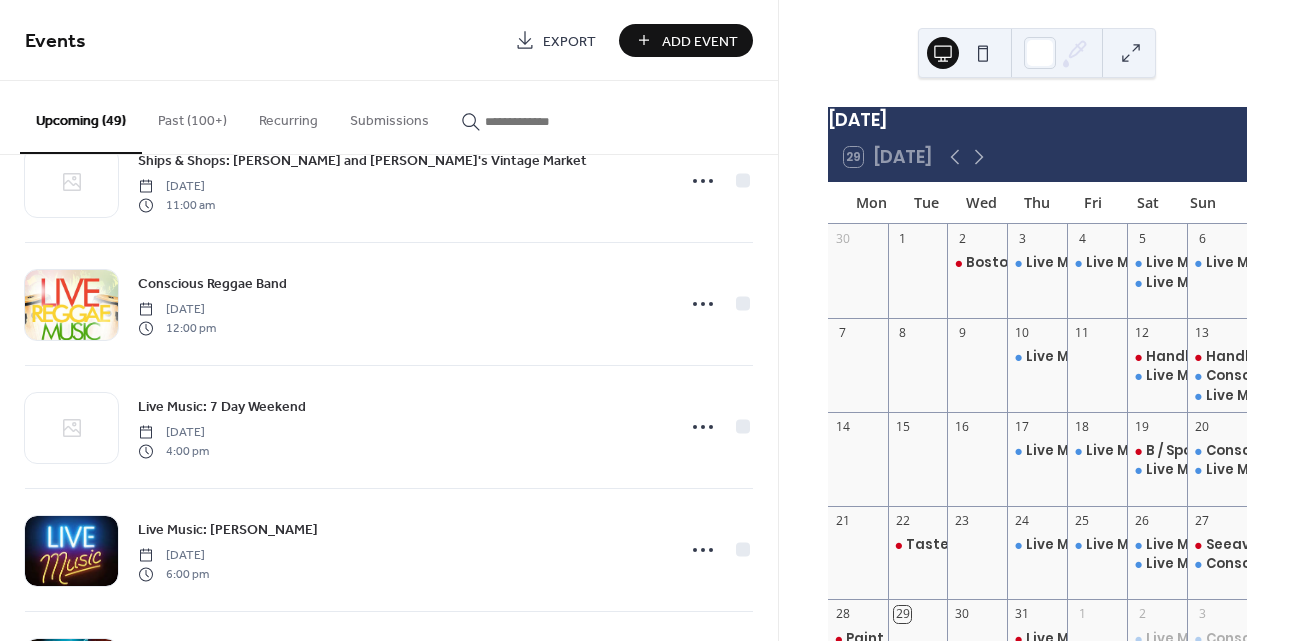 scroll, scrollTop: 5348, scrollLeft: 0, axis: vertical 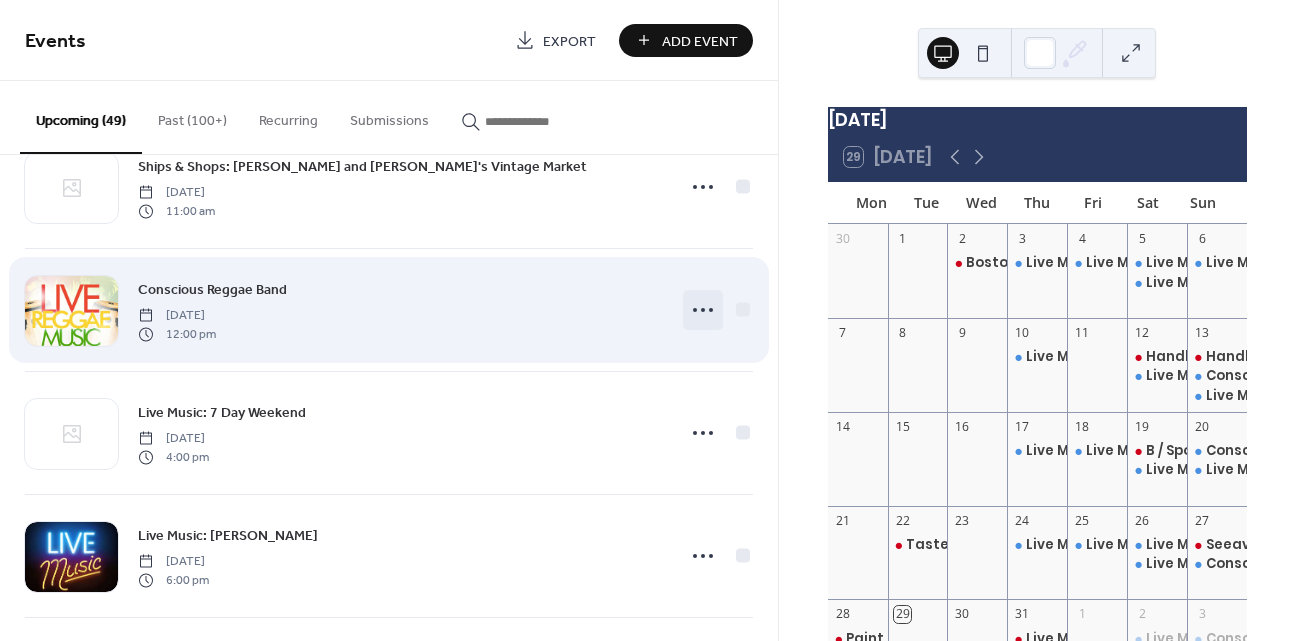 click 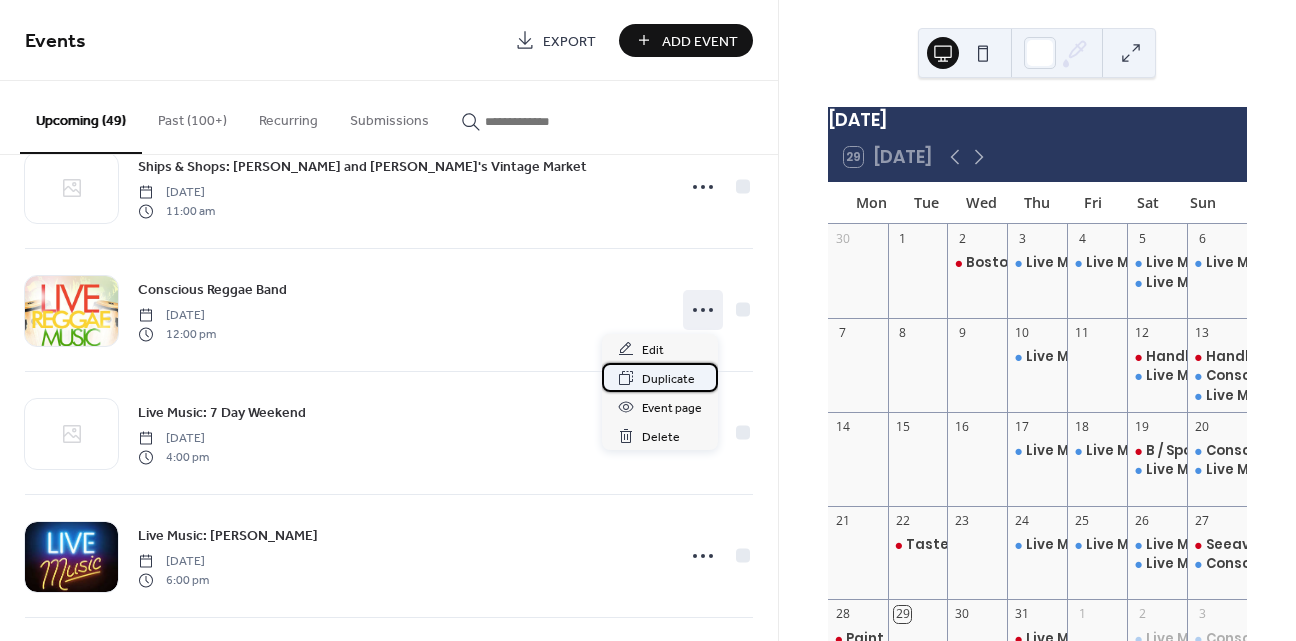 click on "Duplicate" at bounding box center [668, 379] 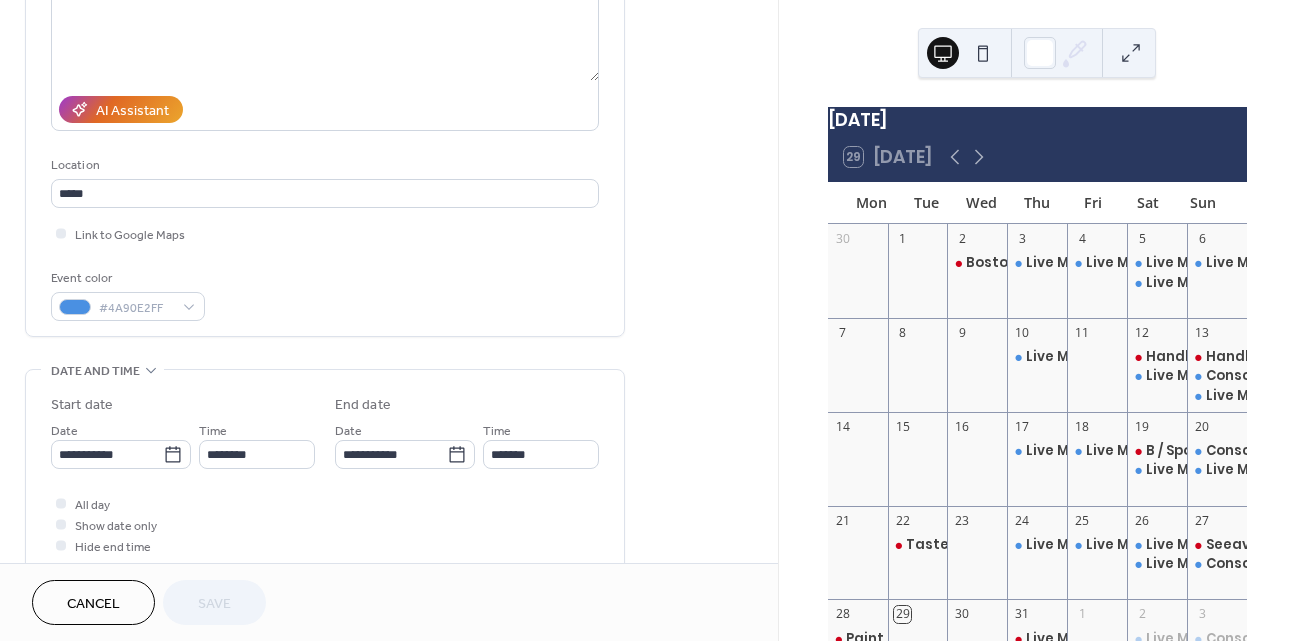 scroll, scrollTop: 286, scrollLeft: 0, axis: vertical 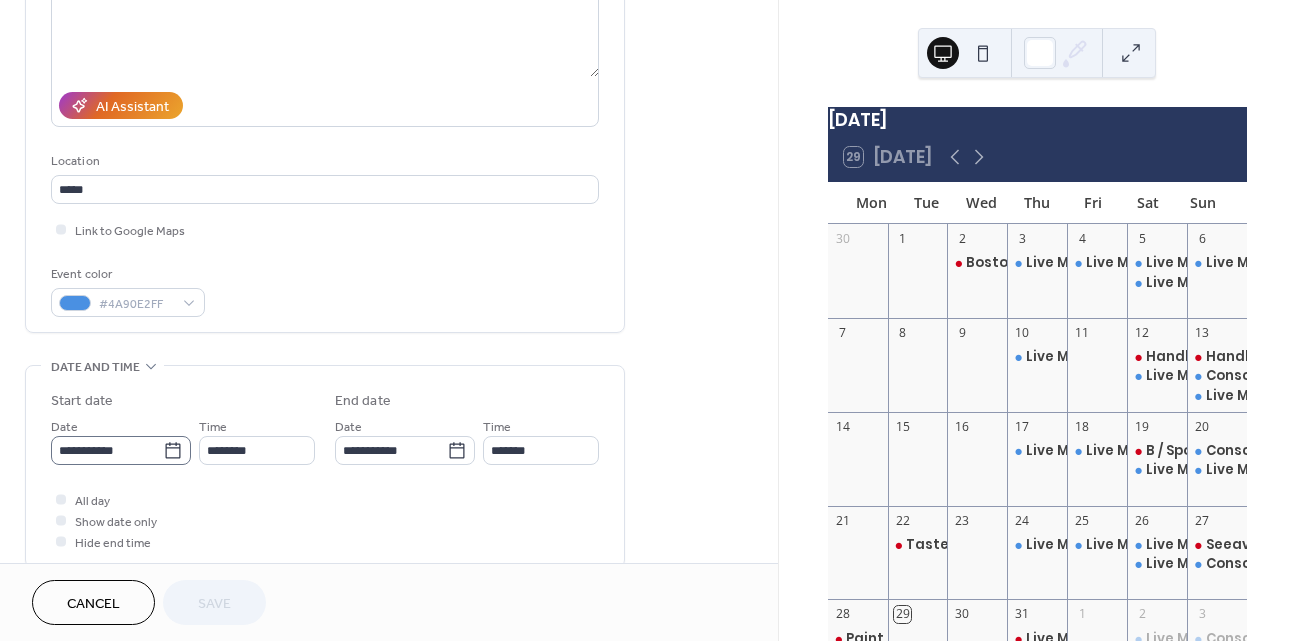 click 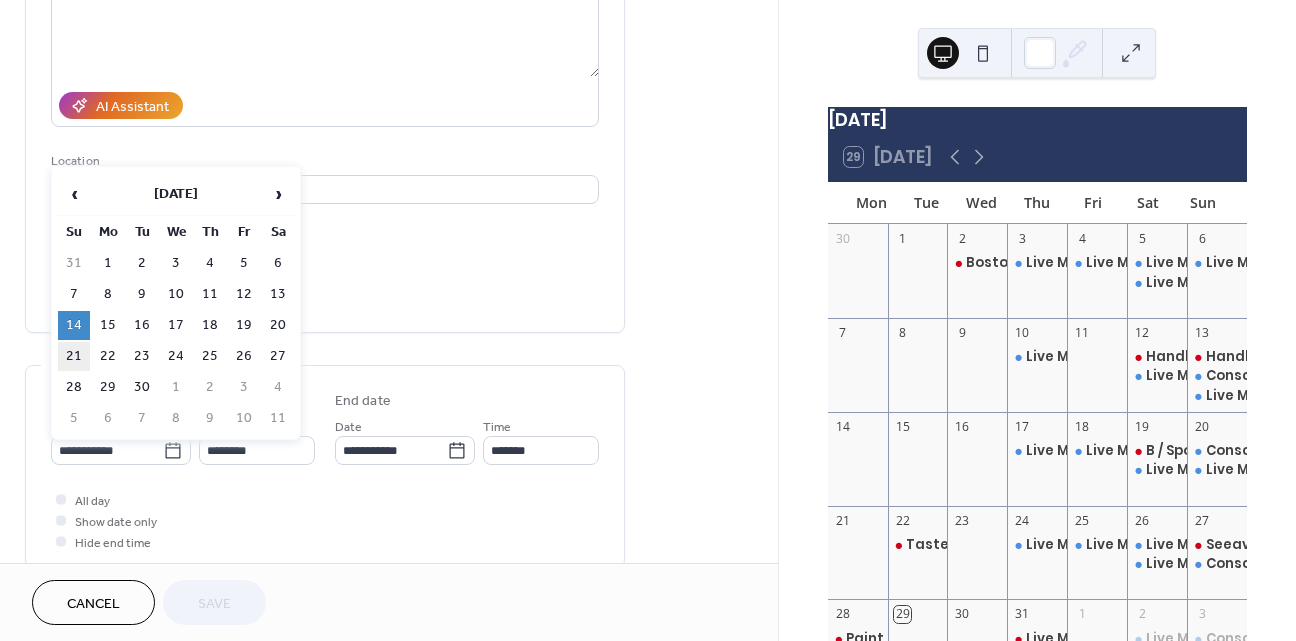 click on "21" at bounding box center (74, 356) 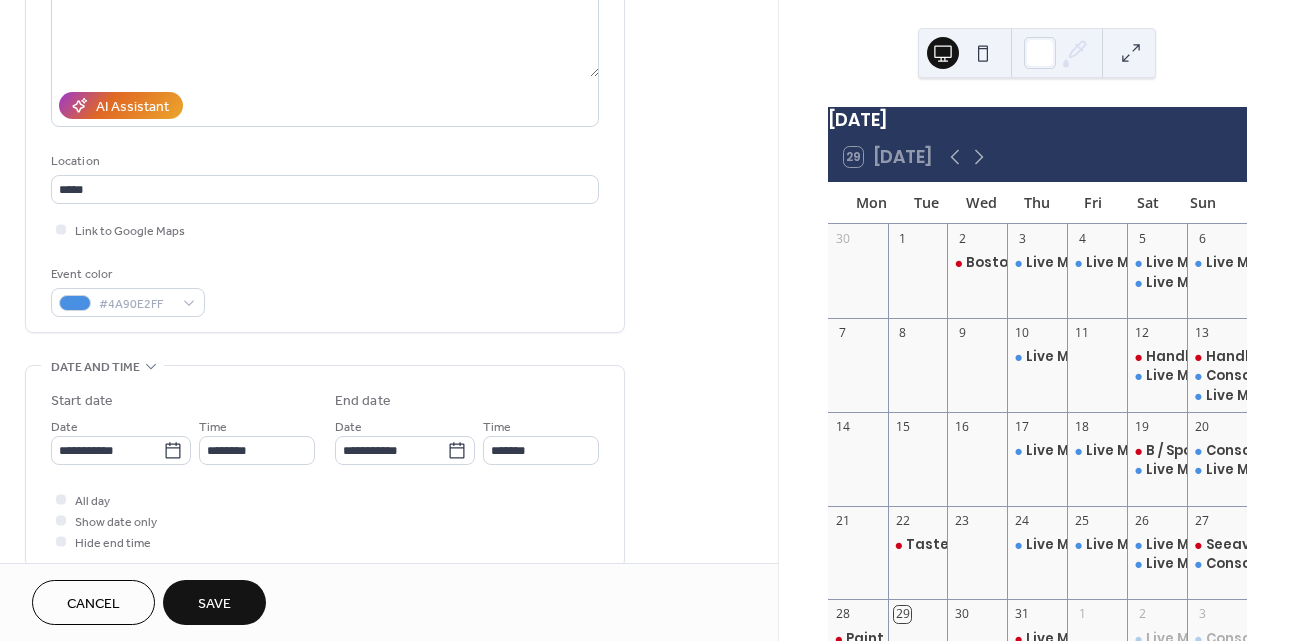 click on "Save" at bounding box center (214, 602) 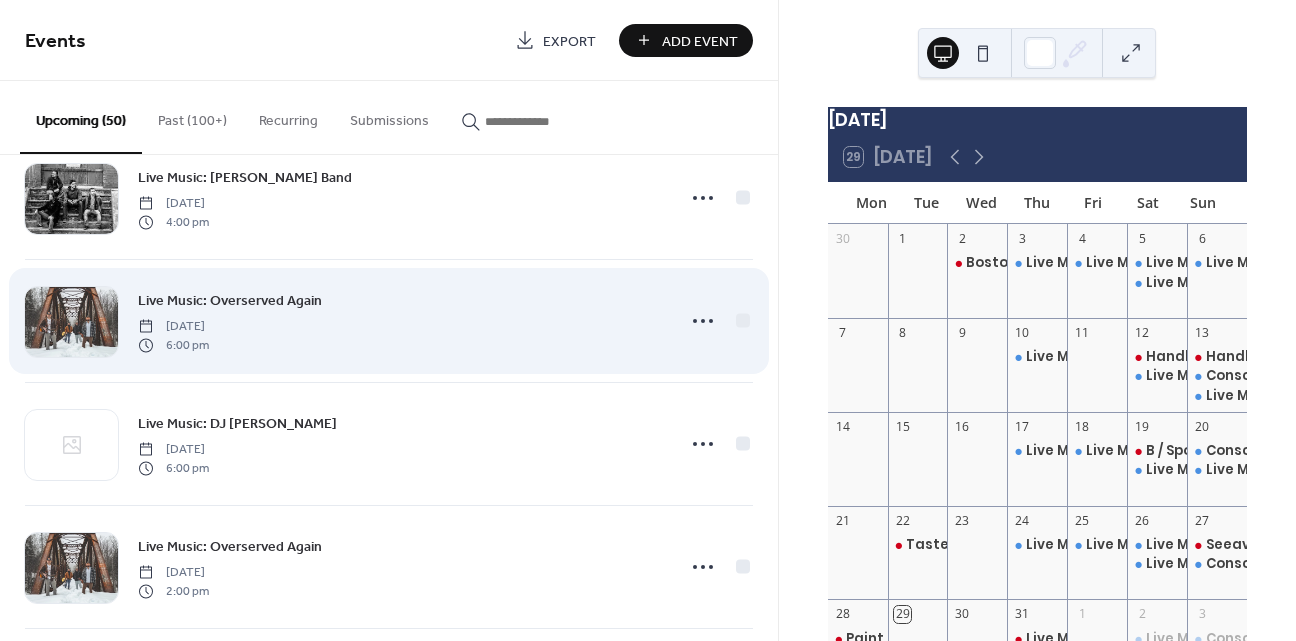 scroll, scrollTop: 543, scrollLeft: 0, axis: vertical 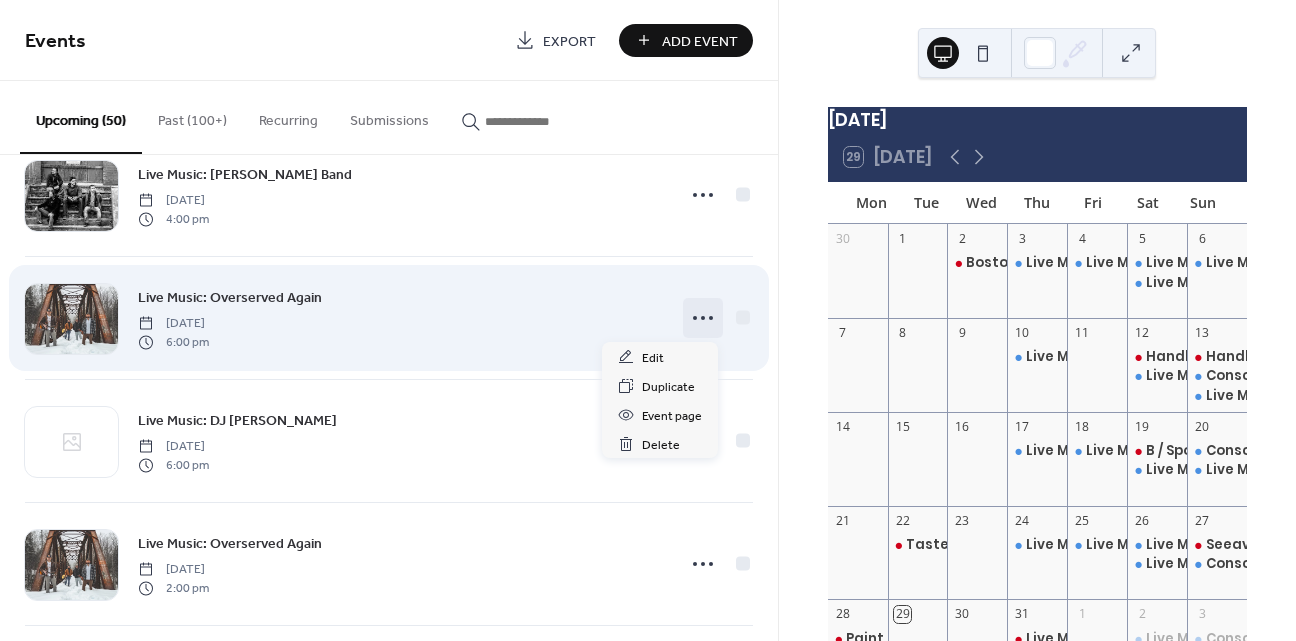 click 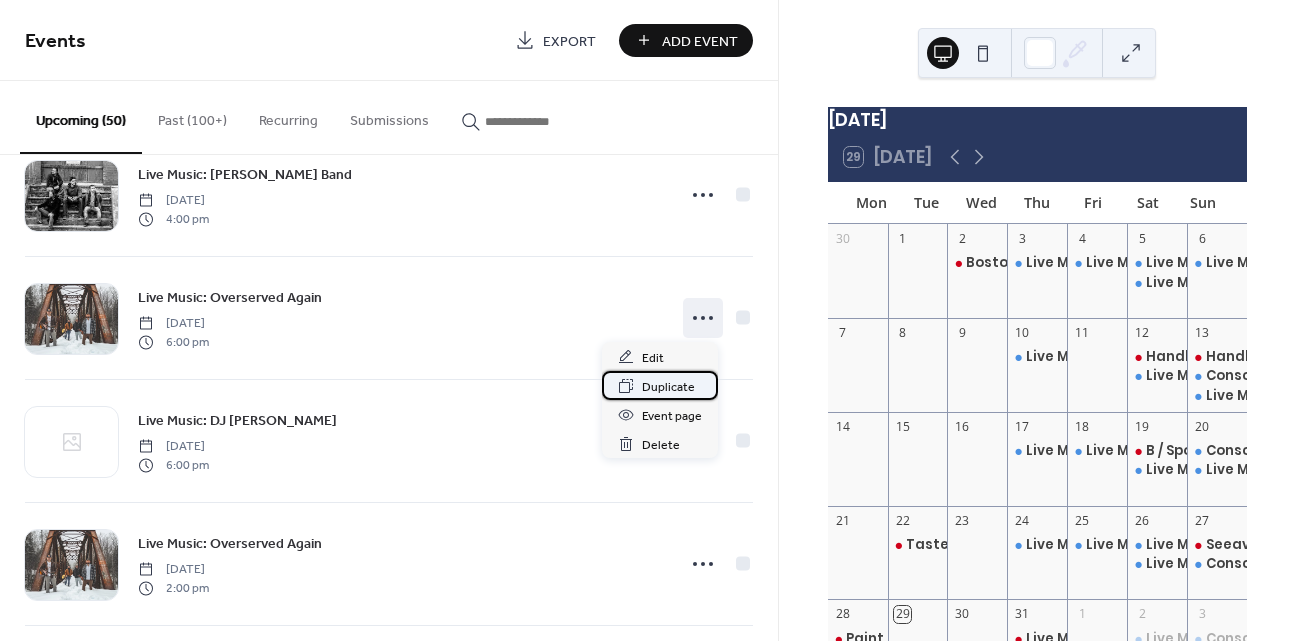 click on "Duplicate" at bounding box center [668, 387] 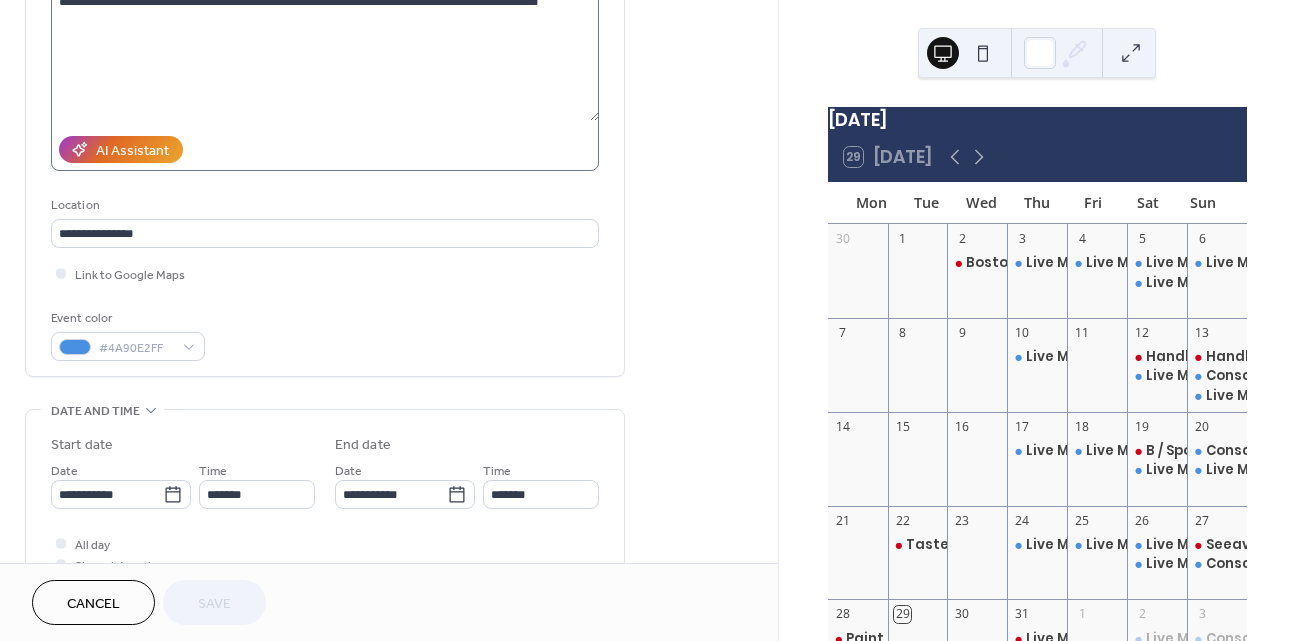 scroll, scrollTop: 260, scrollLeft: 0, axis: vertical 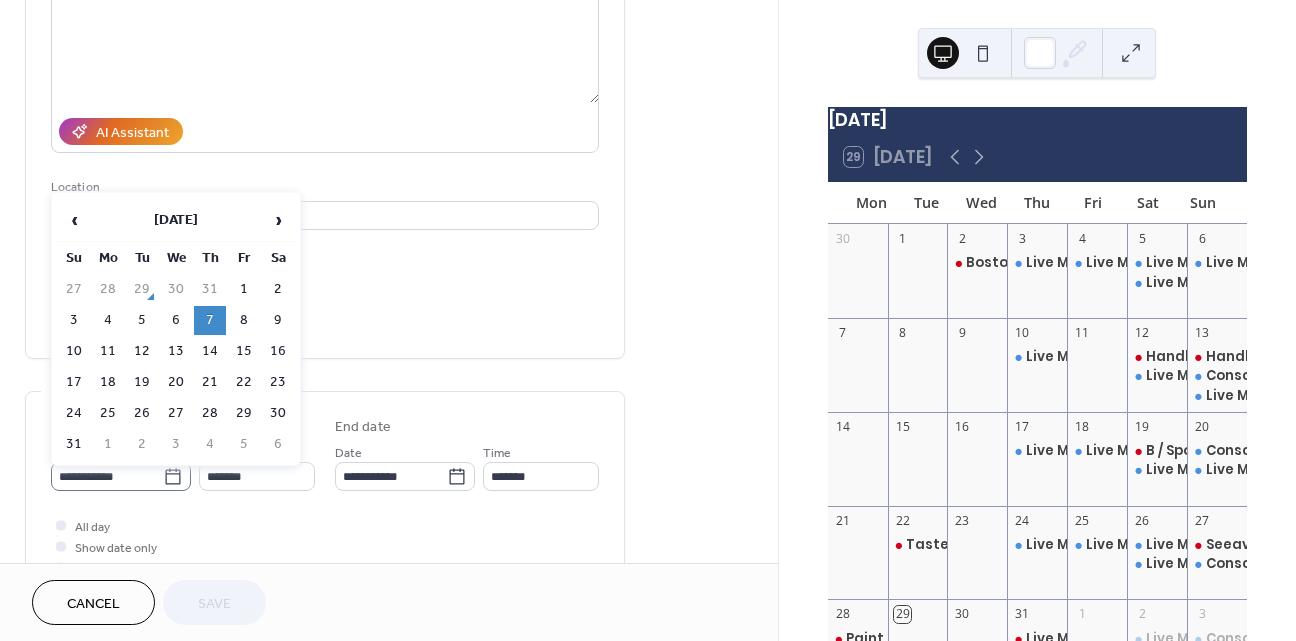 click 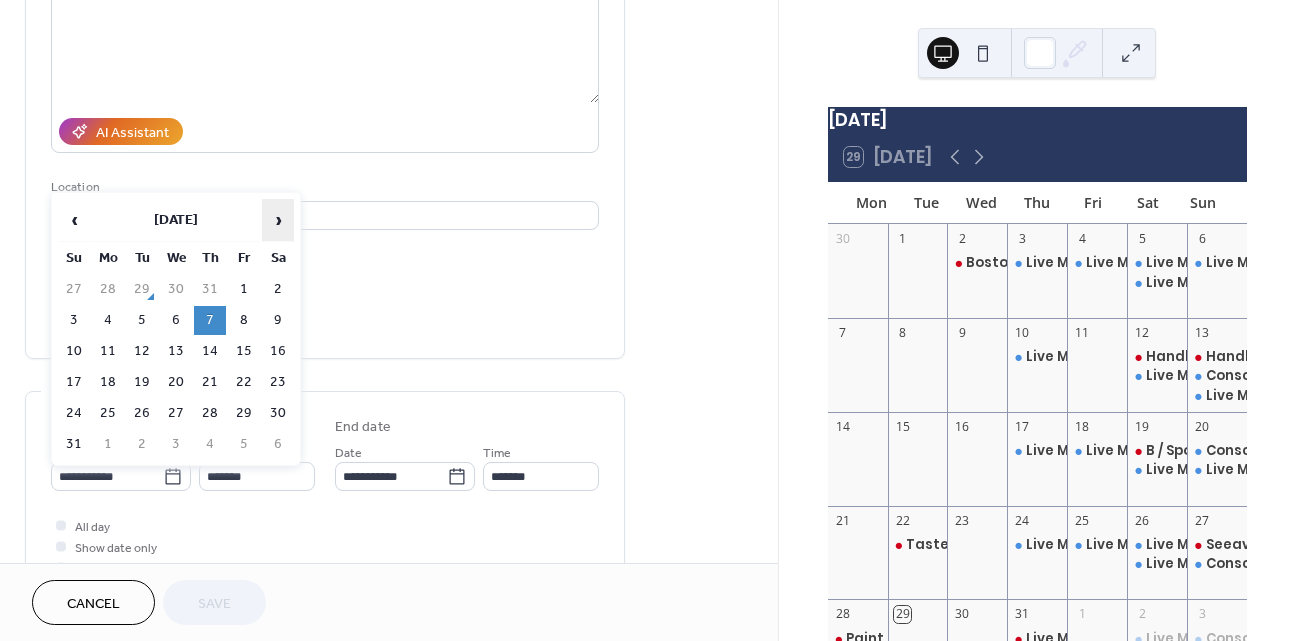 click on "›" at bounding box center [278, 220] 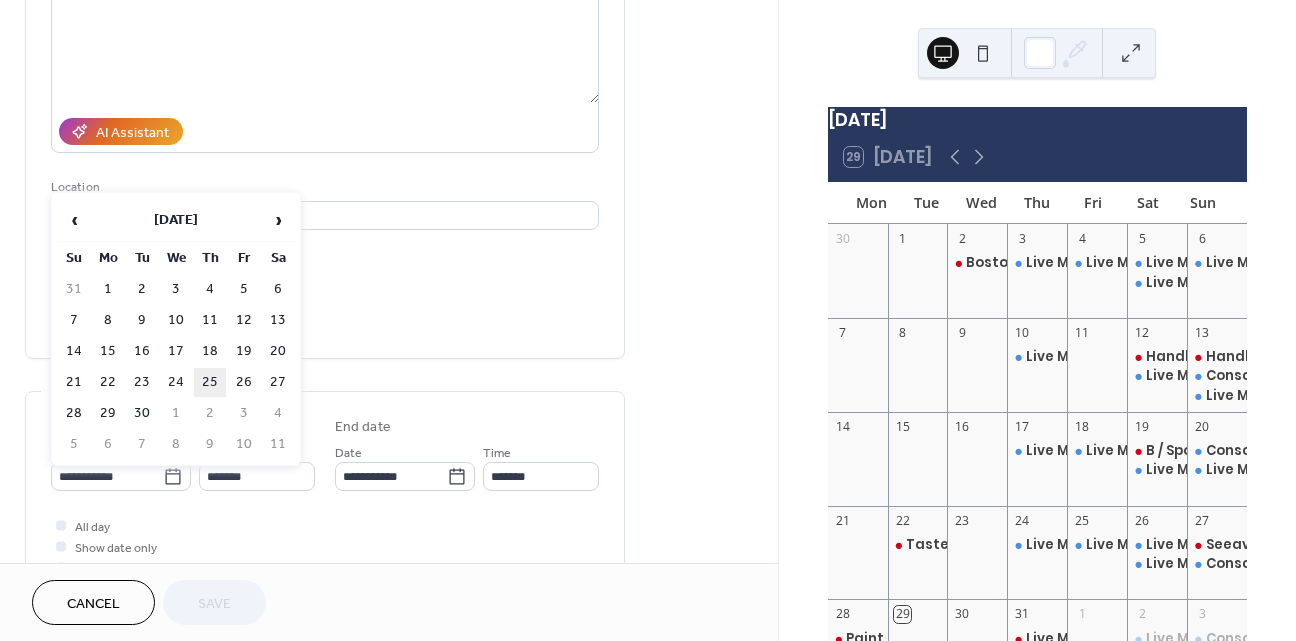 click on "25" at bounding box center [210, 382] 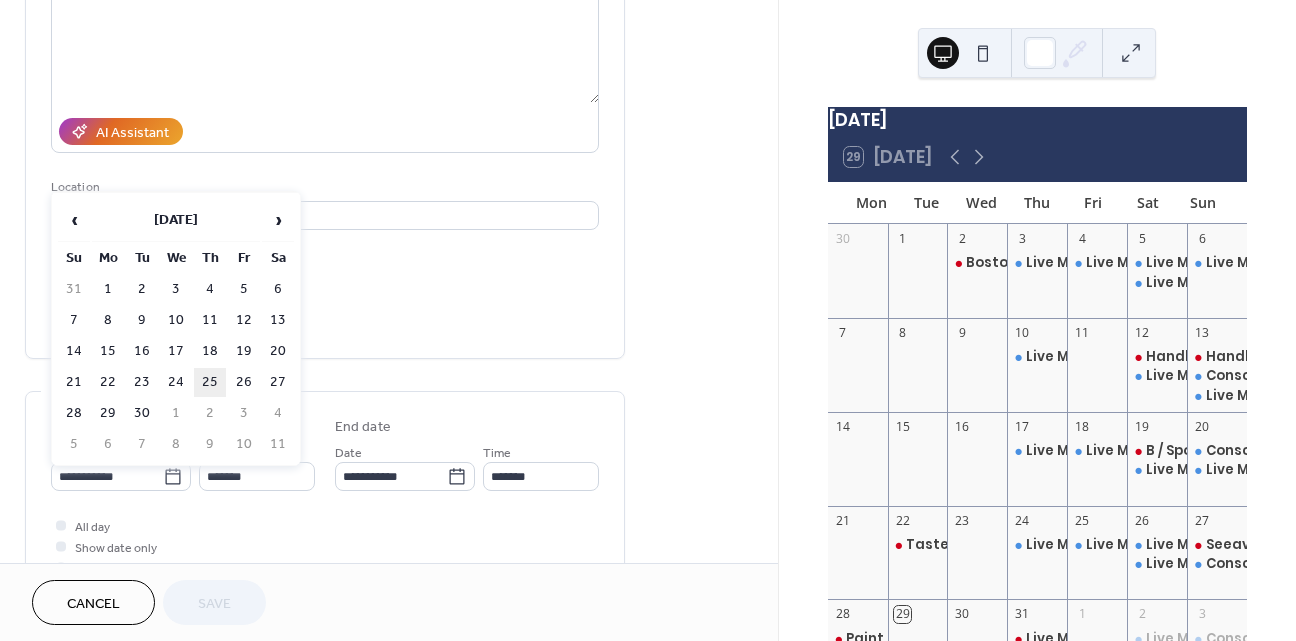 type on "**********" 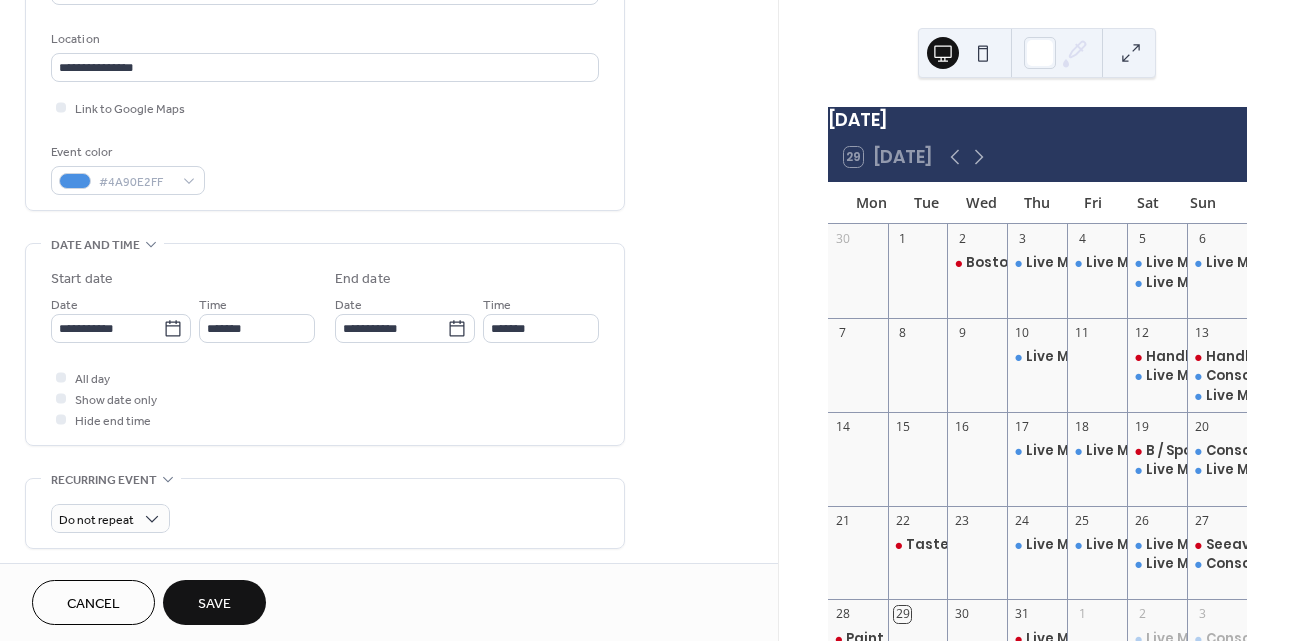 scroll, scrollTop: 422, scrollLeft: 0, axis: vertical 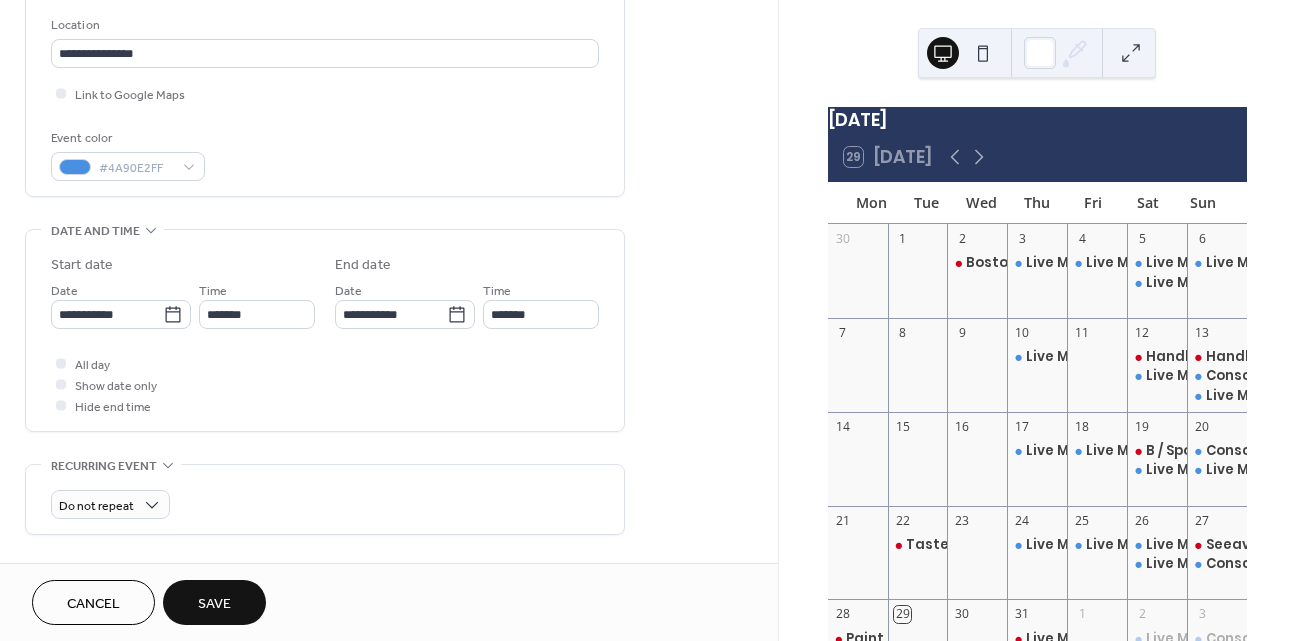 click on "Save" at bounding box center (214, 604) 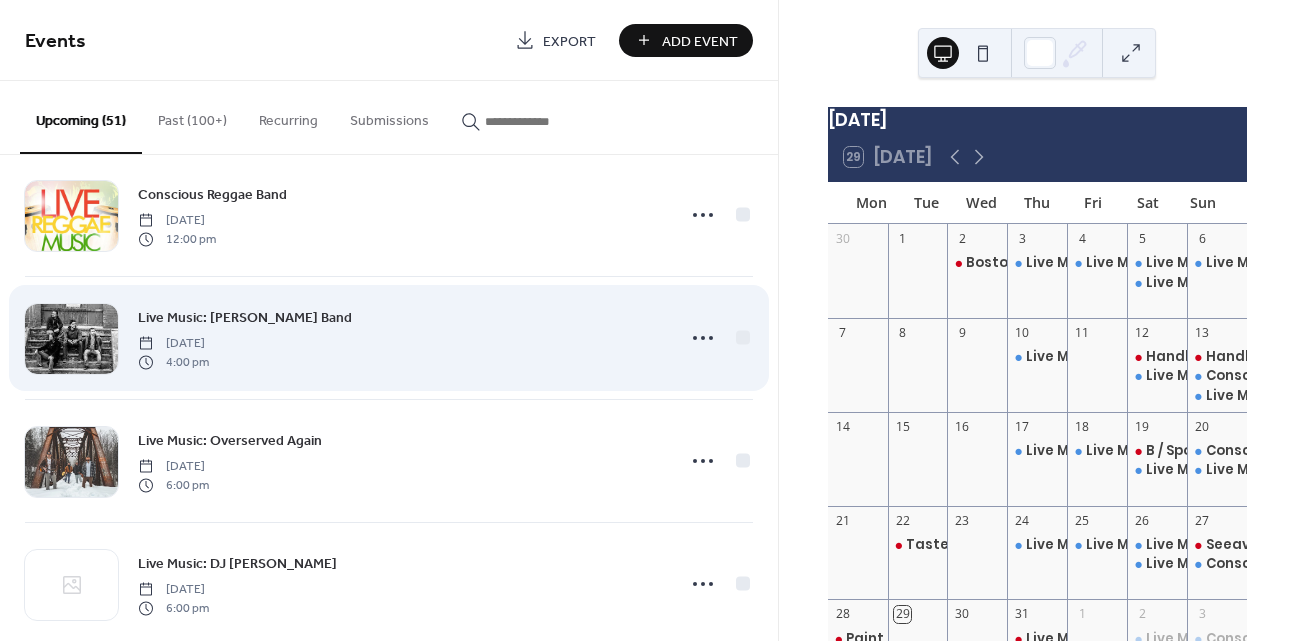 scroll, scrollTop: 452, scrollLeft: 0, axis: vertical 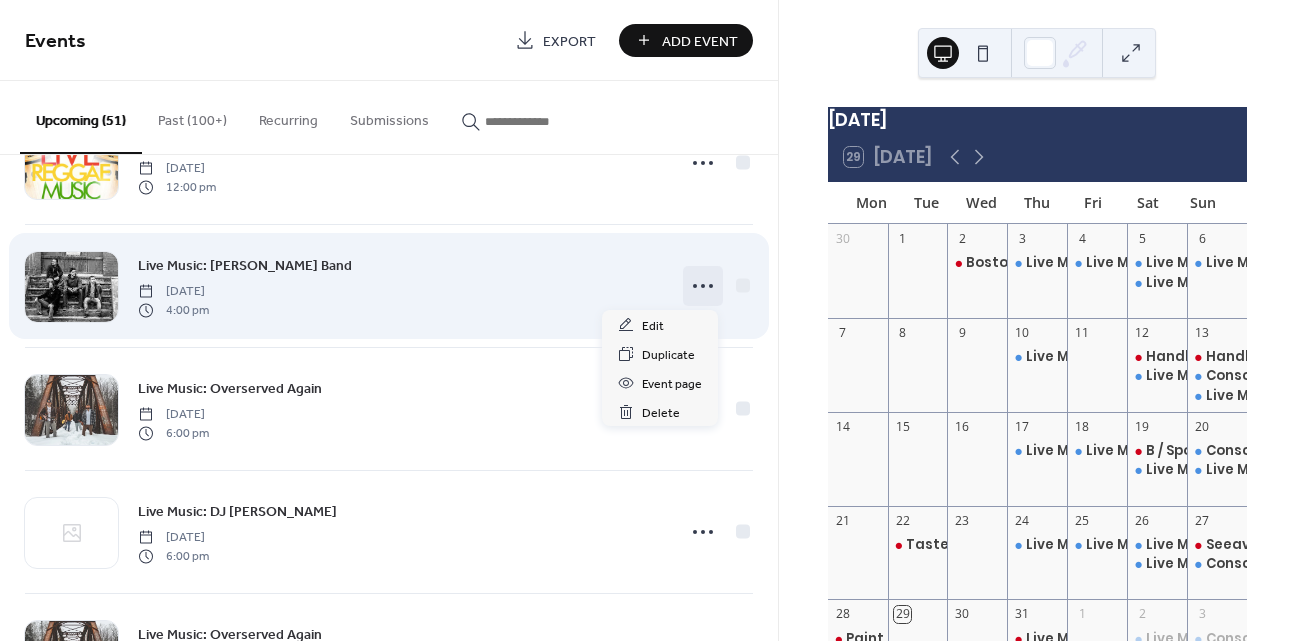 click 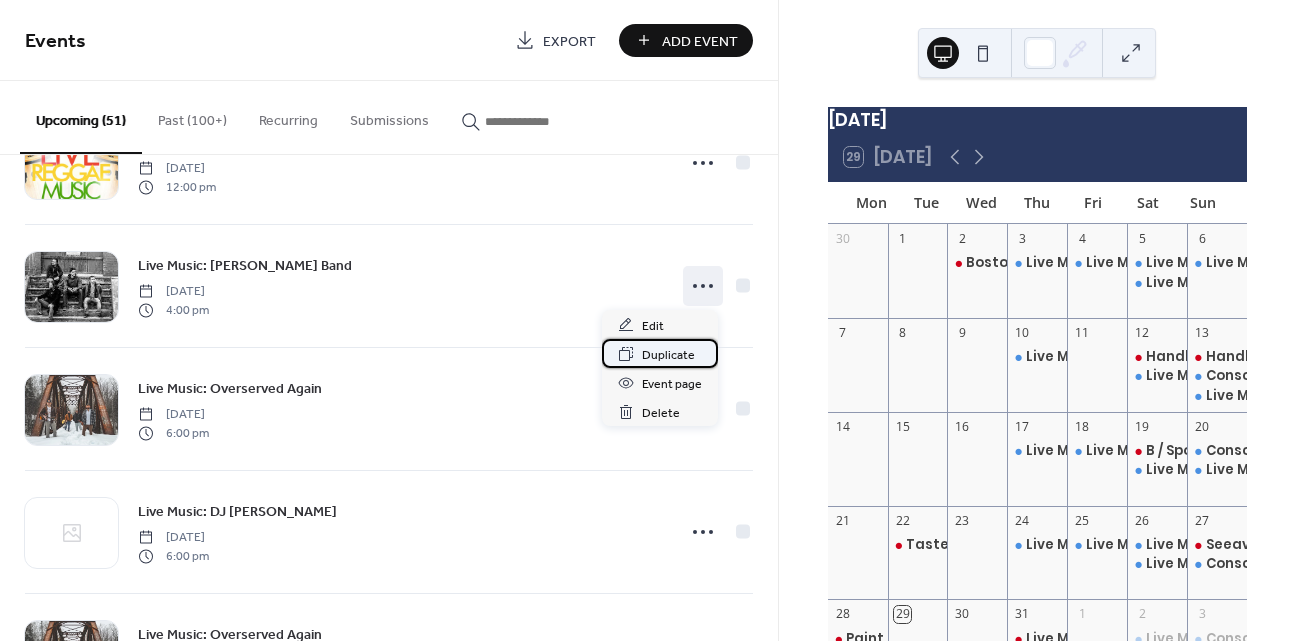 click on "Duplicate" at bounding box center [668, 355] 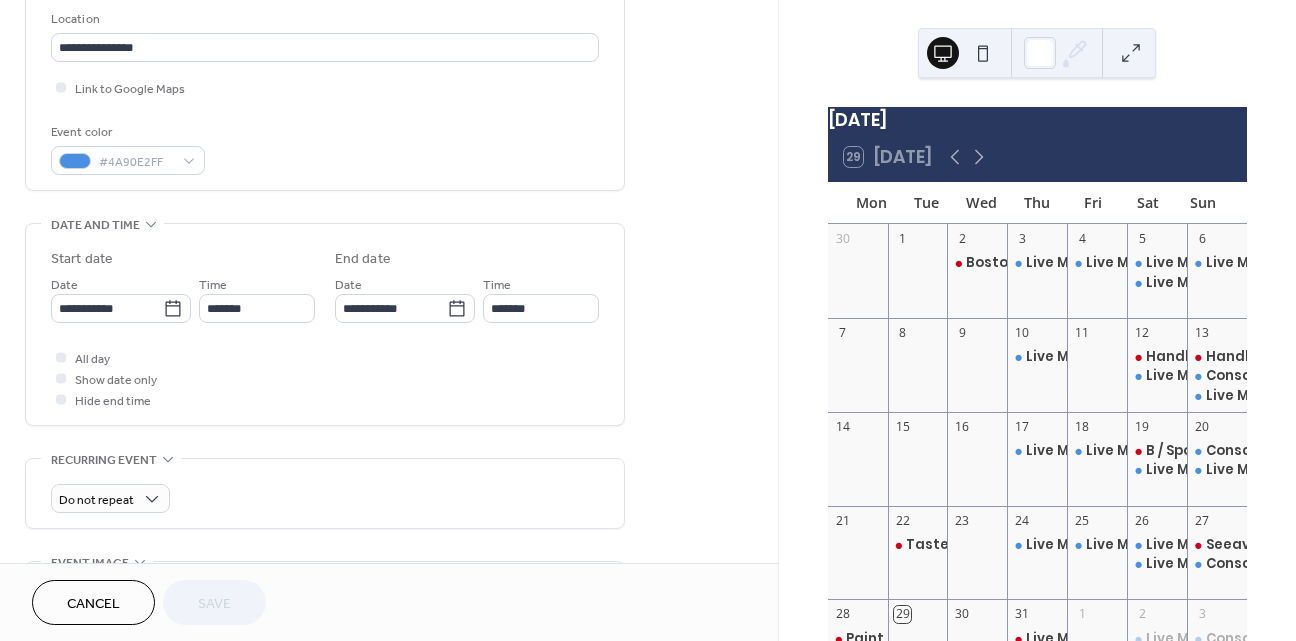 scroll, scrollTop: 437, scrollLeft: 0, axis: vertical 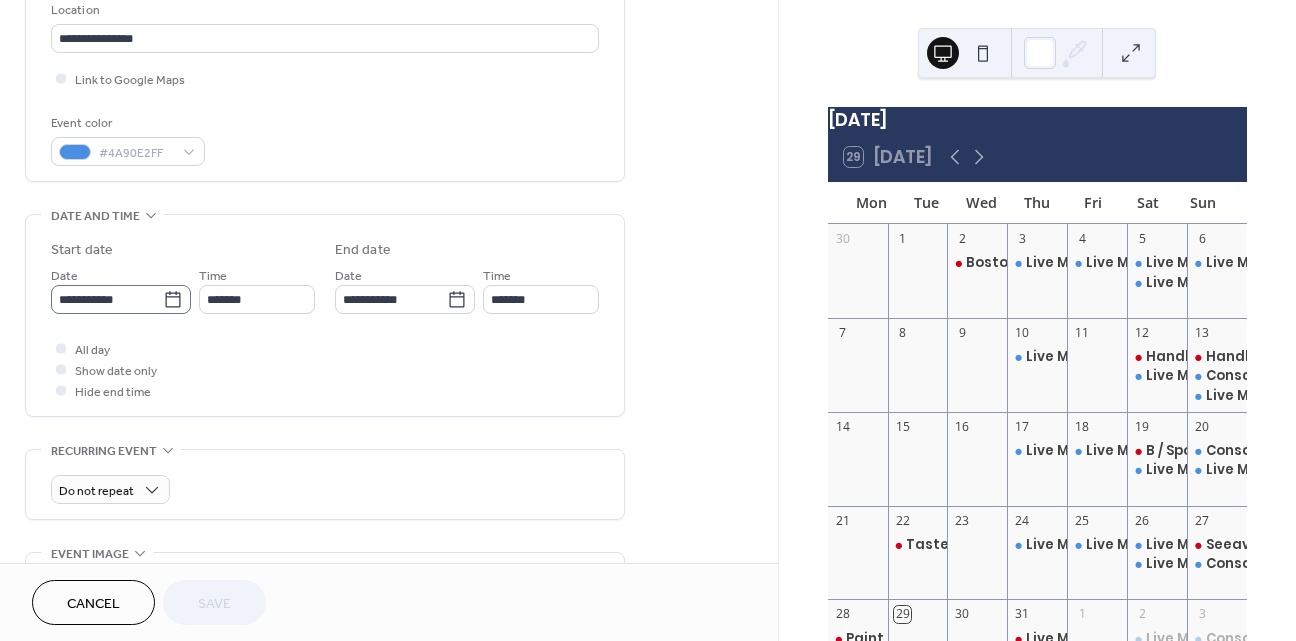 click 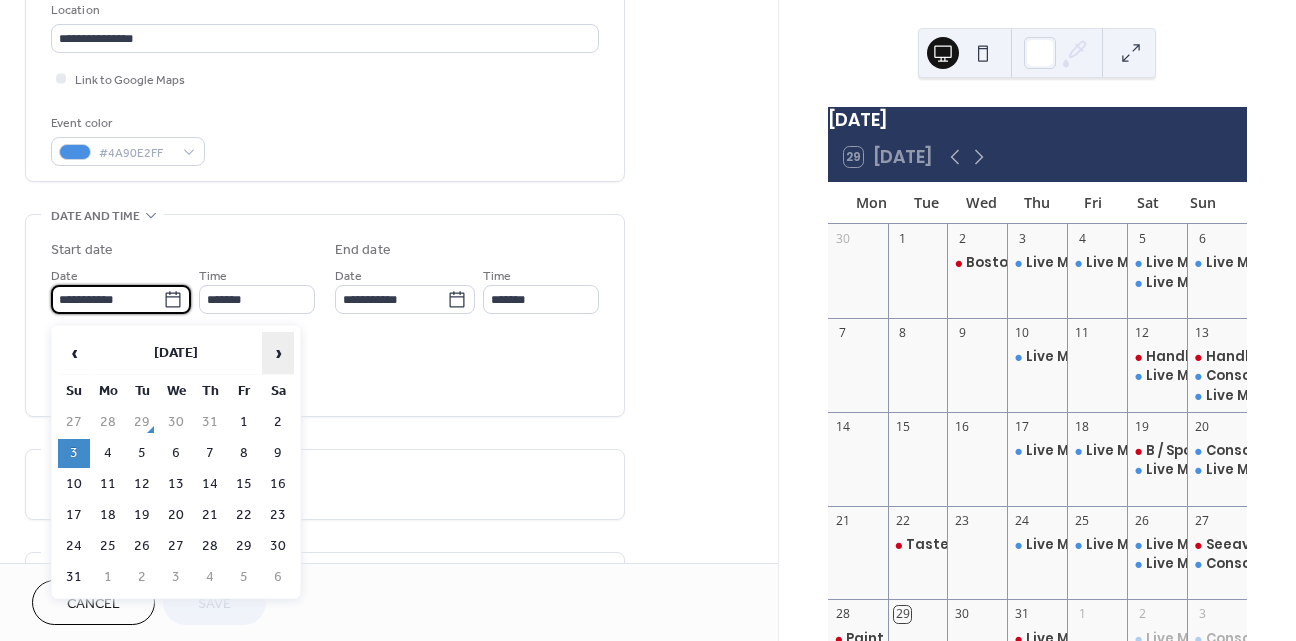 click on "›" at bounding box center [278, 353] 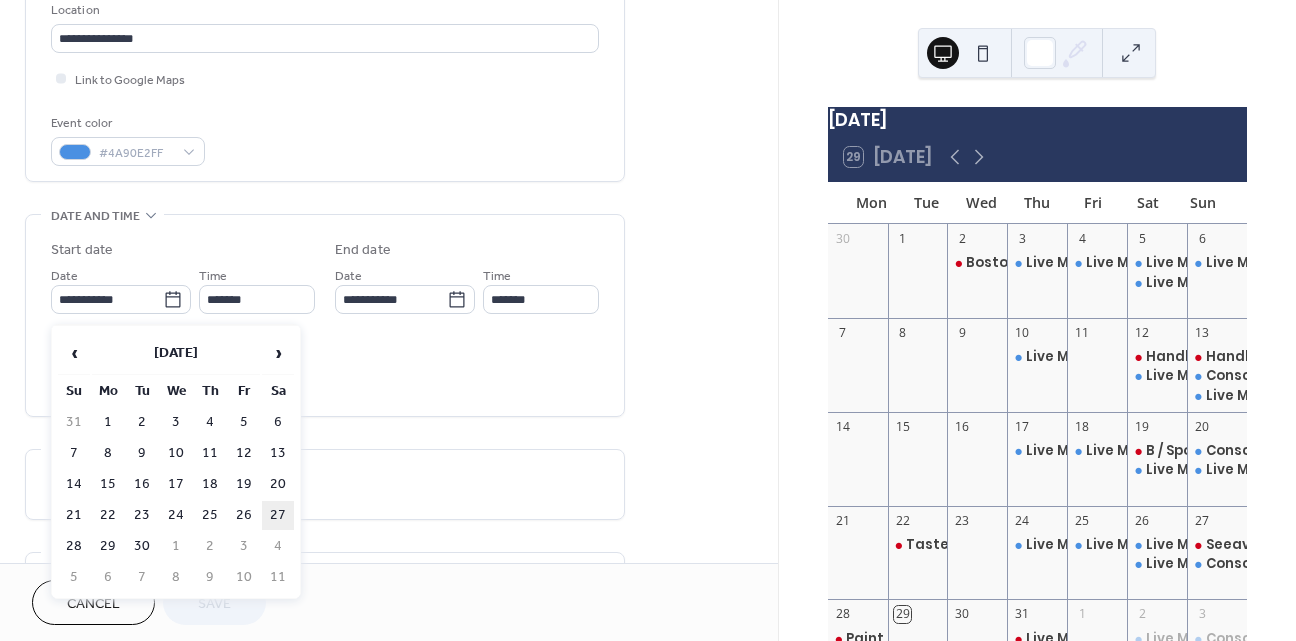 click on "27" at bounding box center [278, 515] 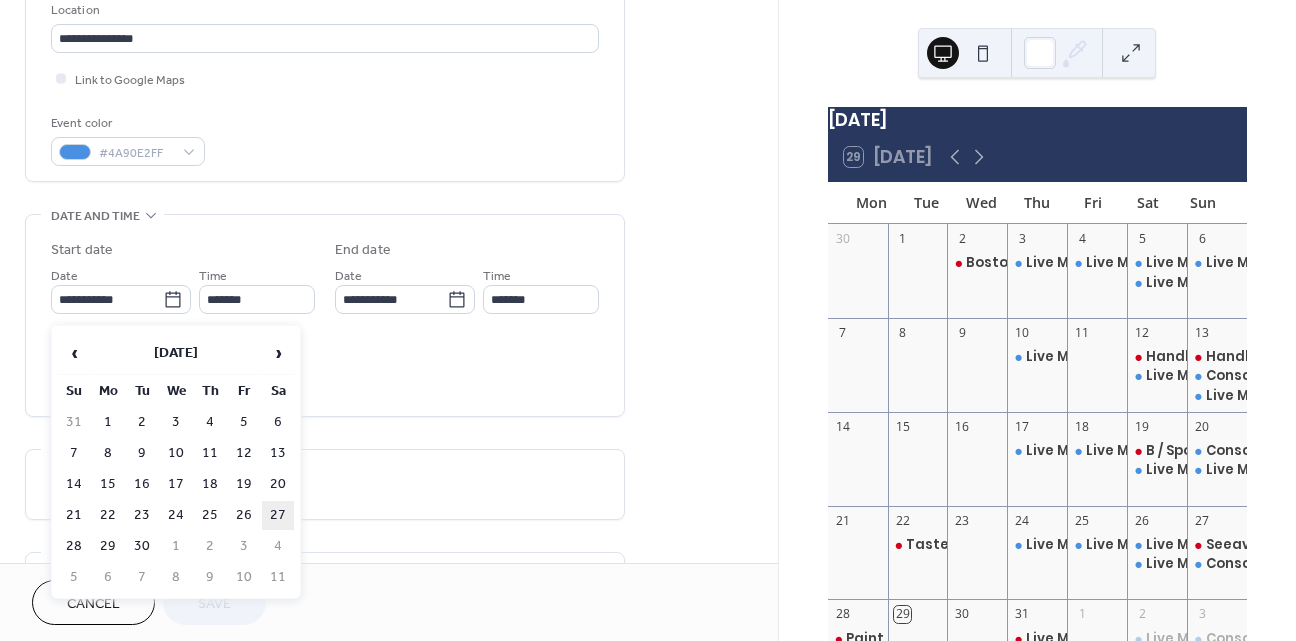 type on "**********" 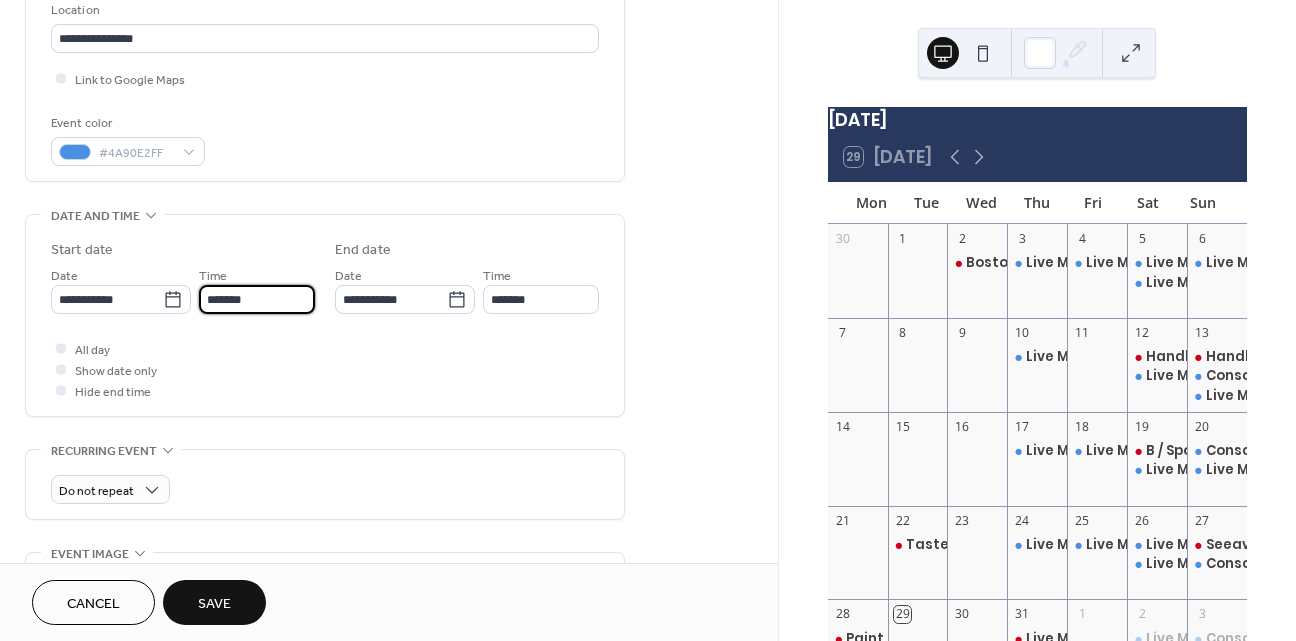 click on "*******" at bounding box center (257, 299) 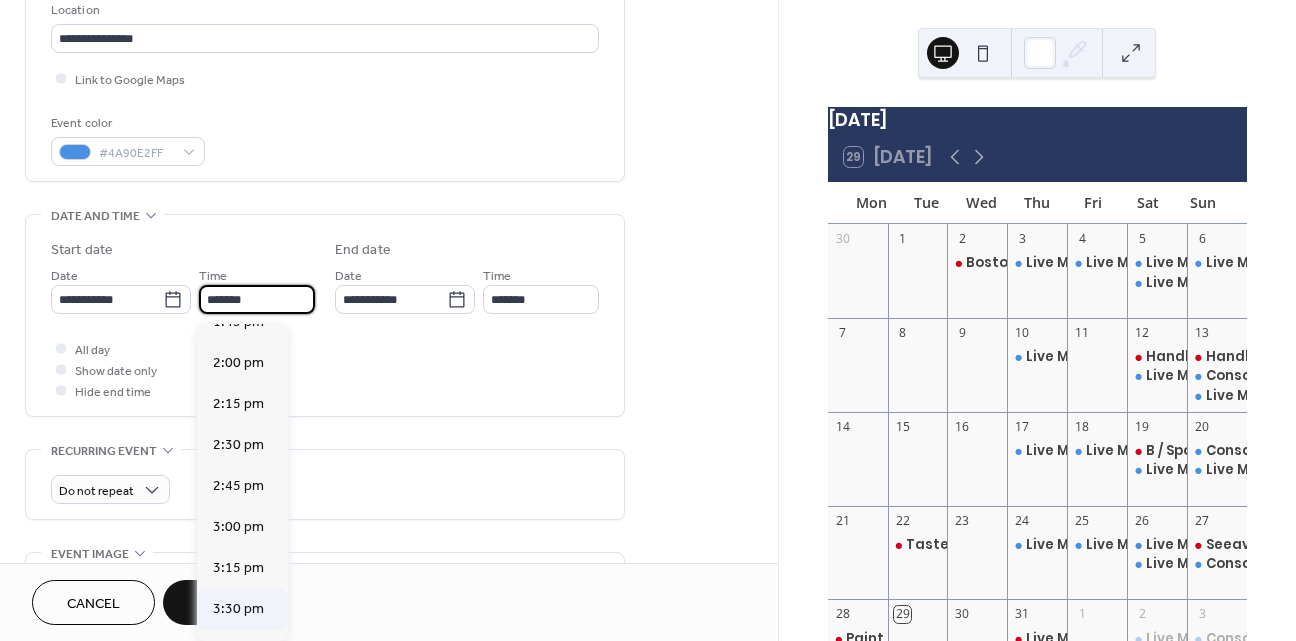 scroll, scrollTop: 2264, scrollLeft: 0, axis: vertical 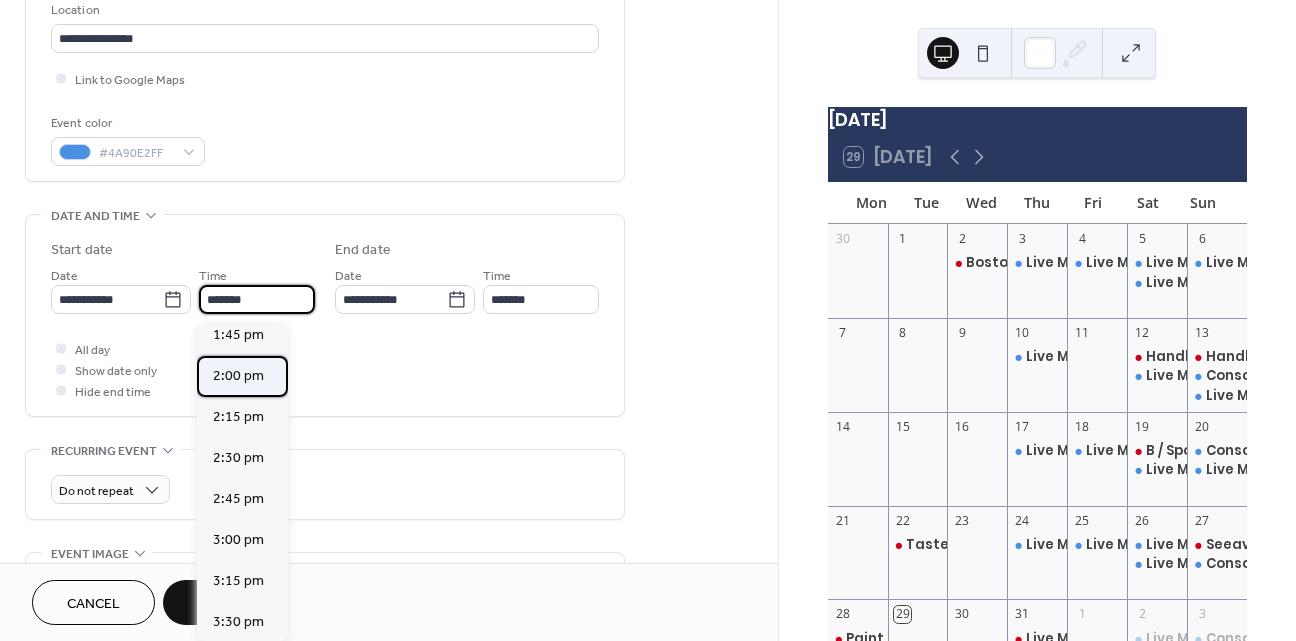 click on "2:00 pm" at bounding box center [238, 376] 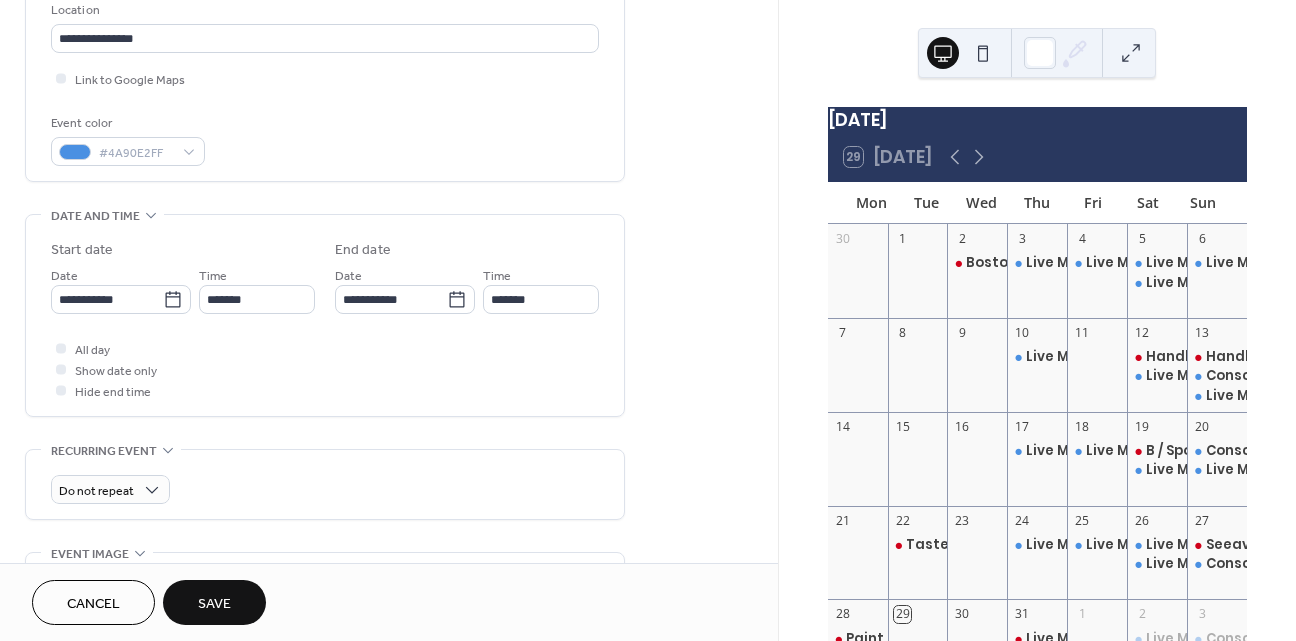 type on "*******" 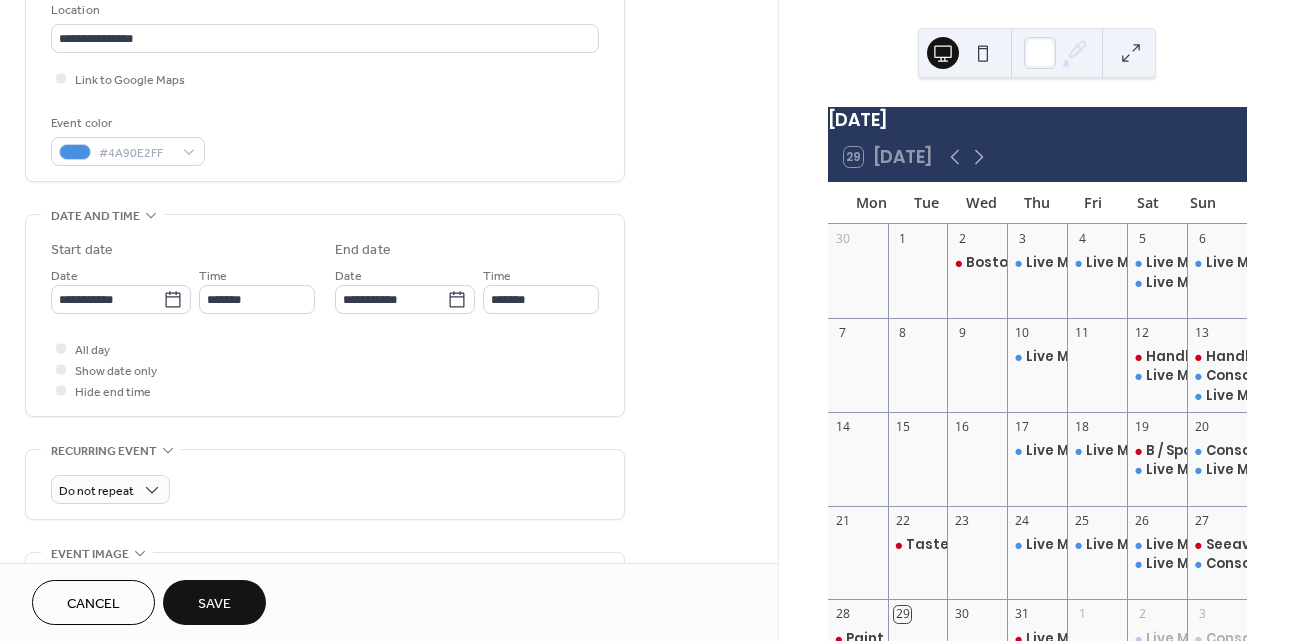 type on "*******" 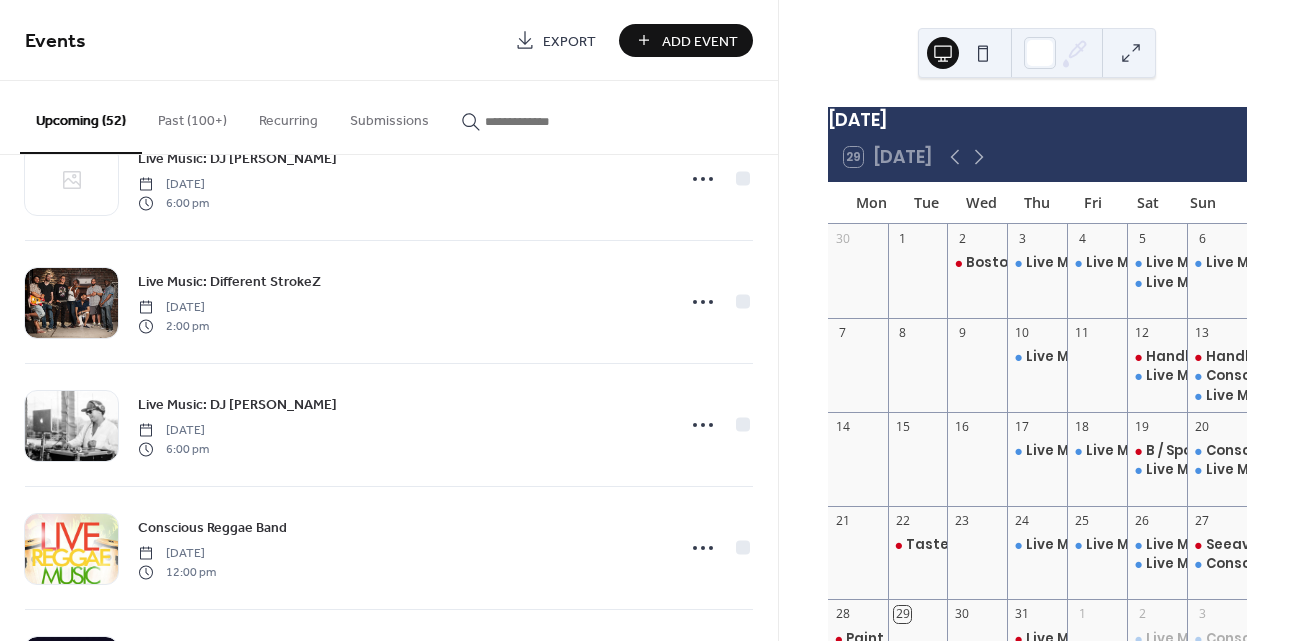 scroll, scrollTop: 4500, scrollLeft: 0, axis: vertical 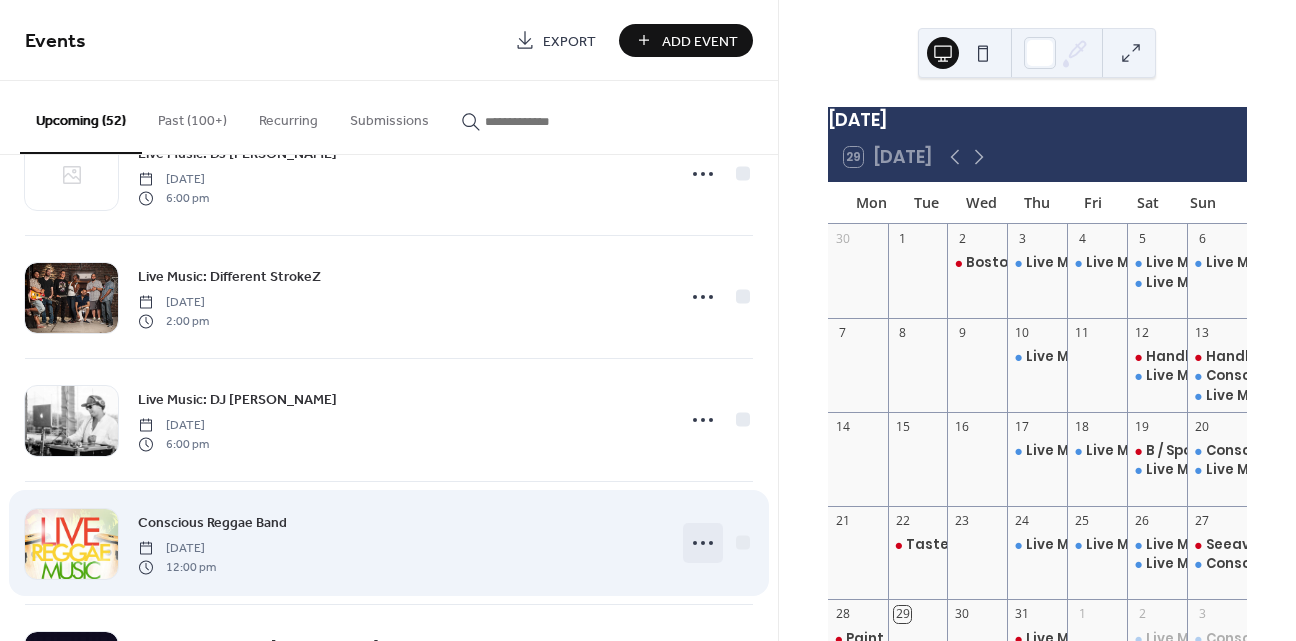 click 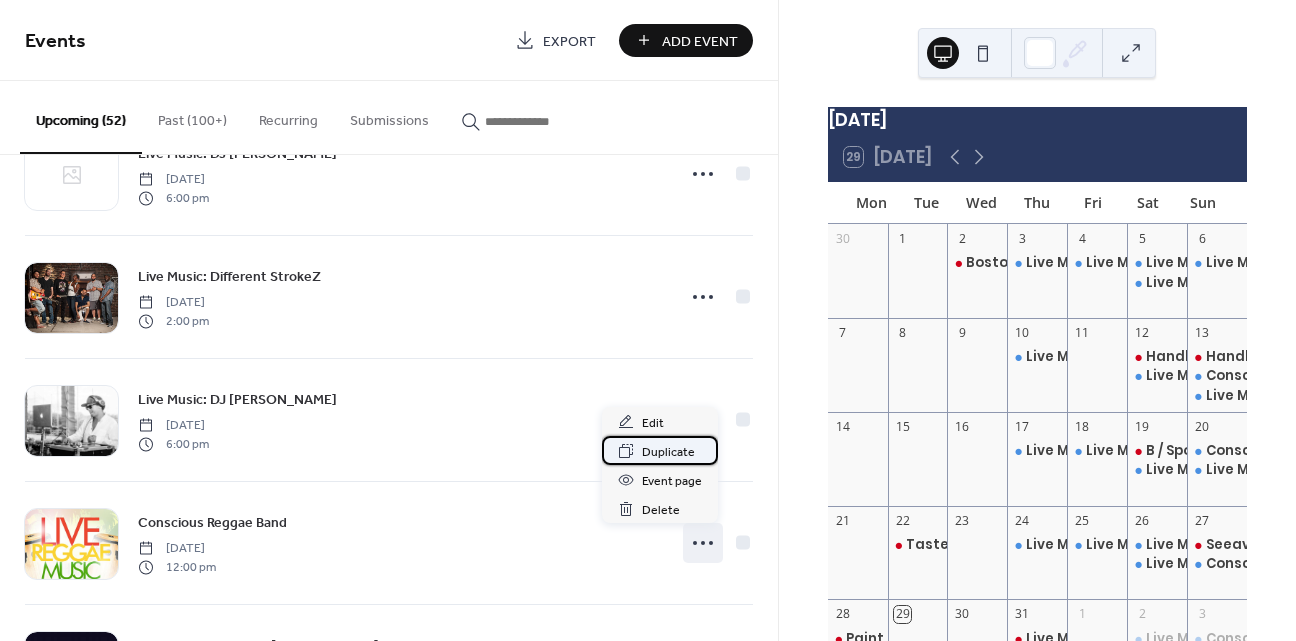 click on "Duplicate" at bounding box center (668, 452) 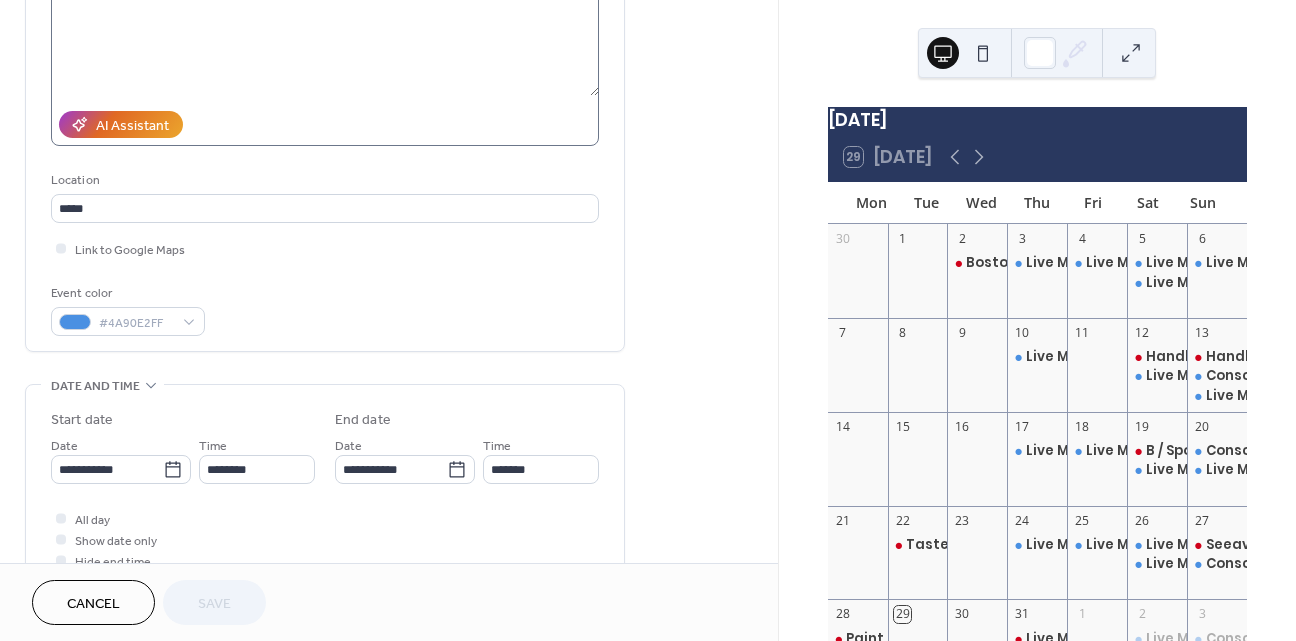 scroll, scrollTop: 268, scrollLeft: 0, axis: vertical 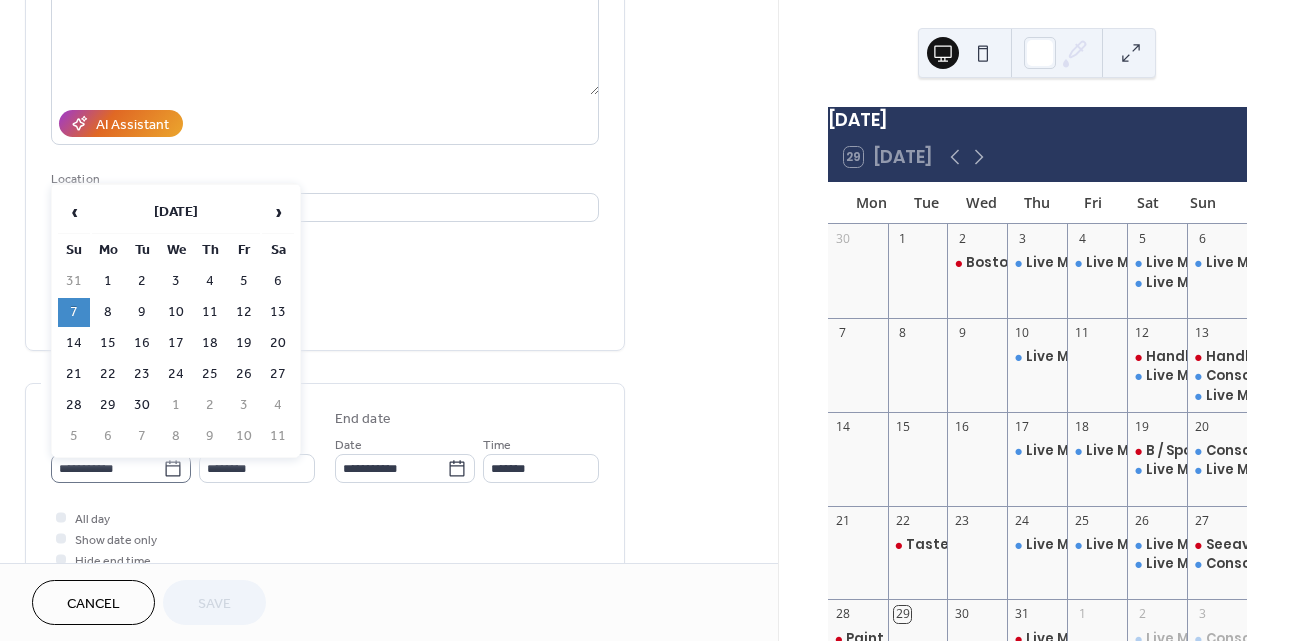 click 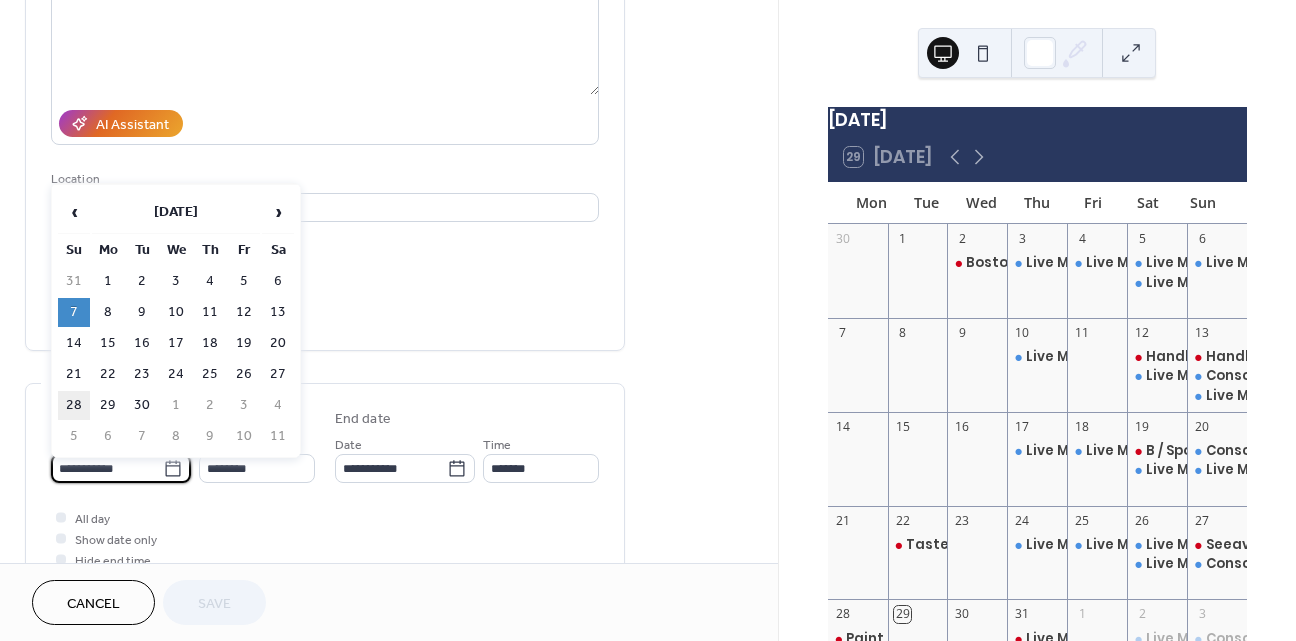 click on "28" at bounding box center (74, 405) 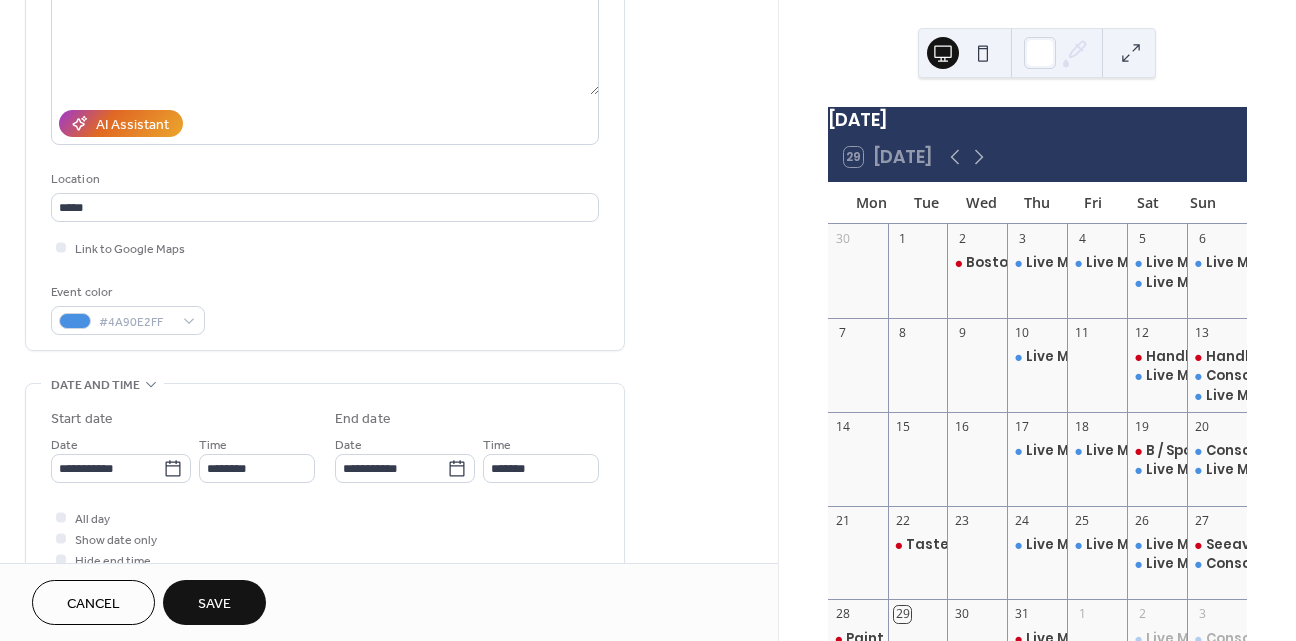 click on "Save" at bounding box center [214, 604] 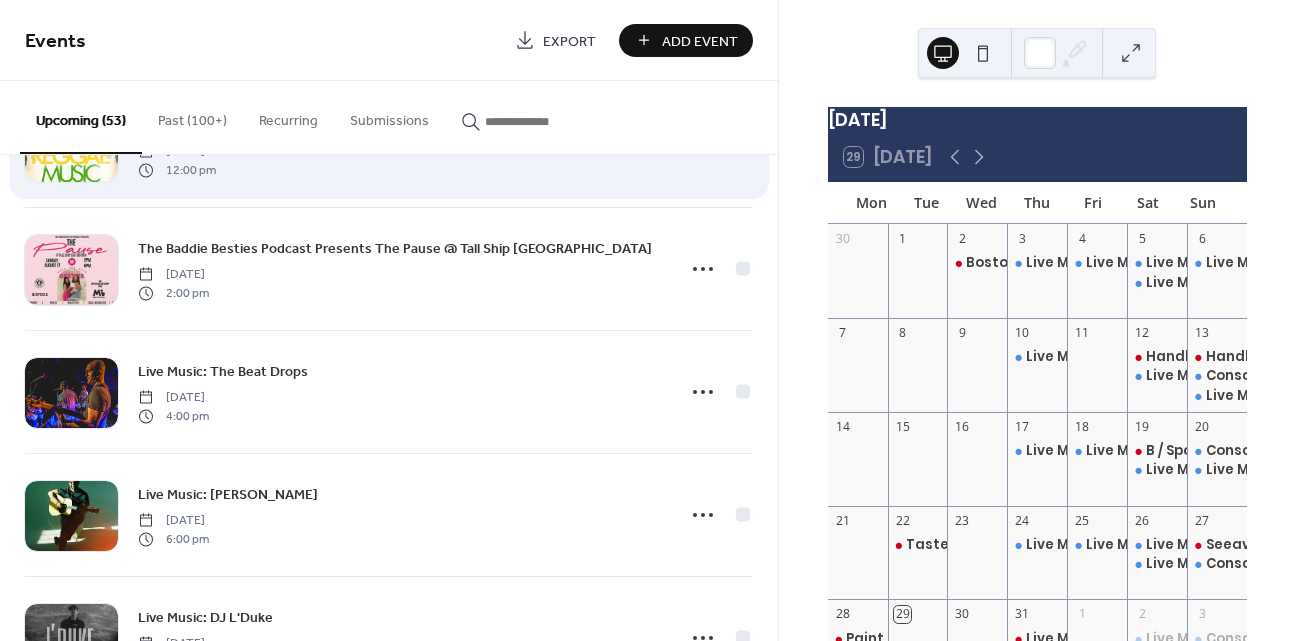 scroll, scrollTop: 2077, scrollLeft: 0, axis: vertical 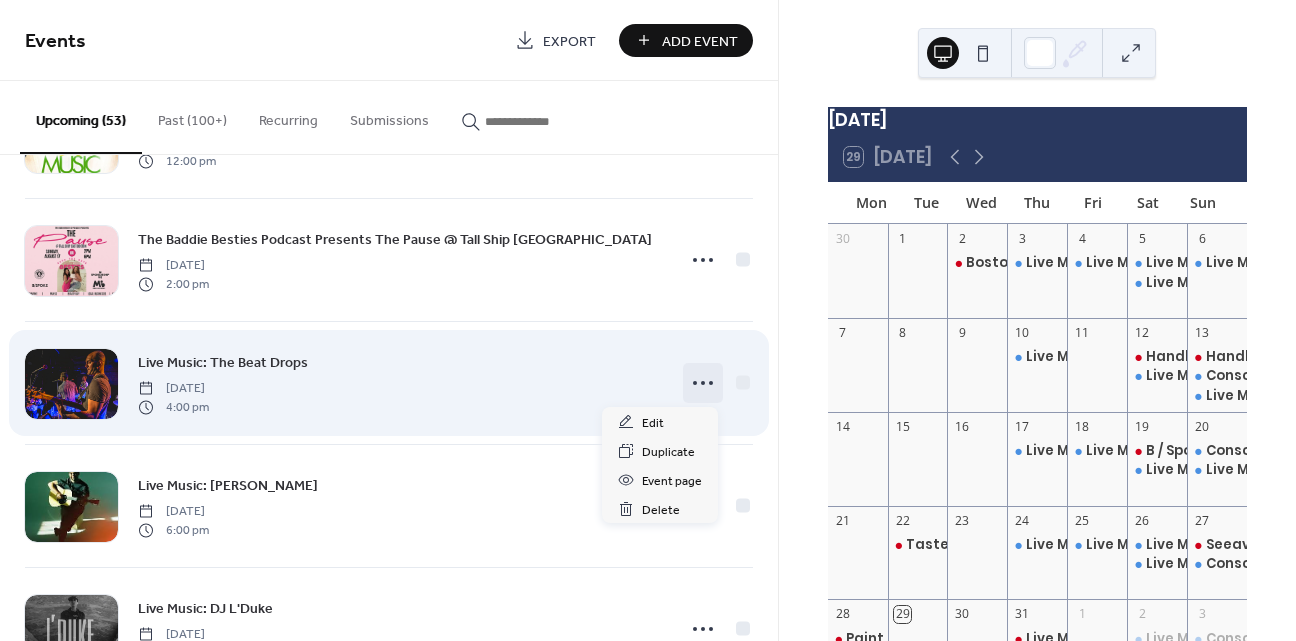 click 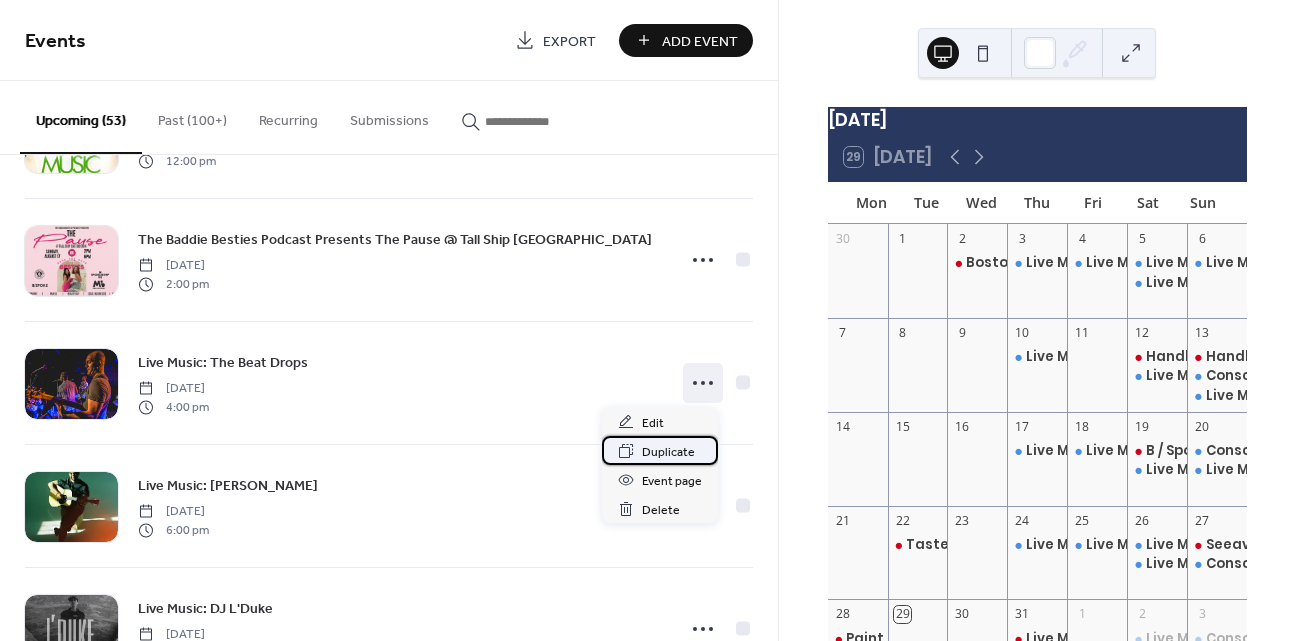 click on "Duplicate" at bounding box center (668, 452) 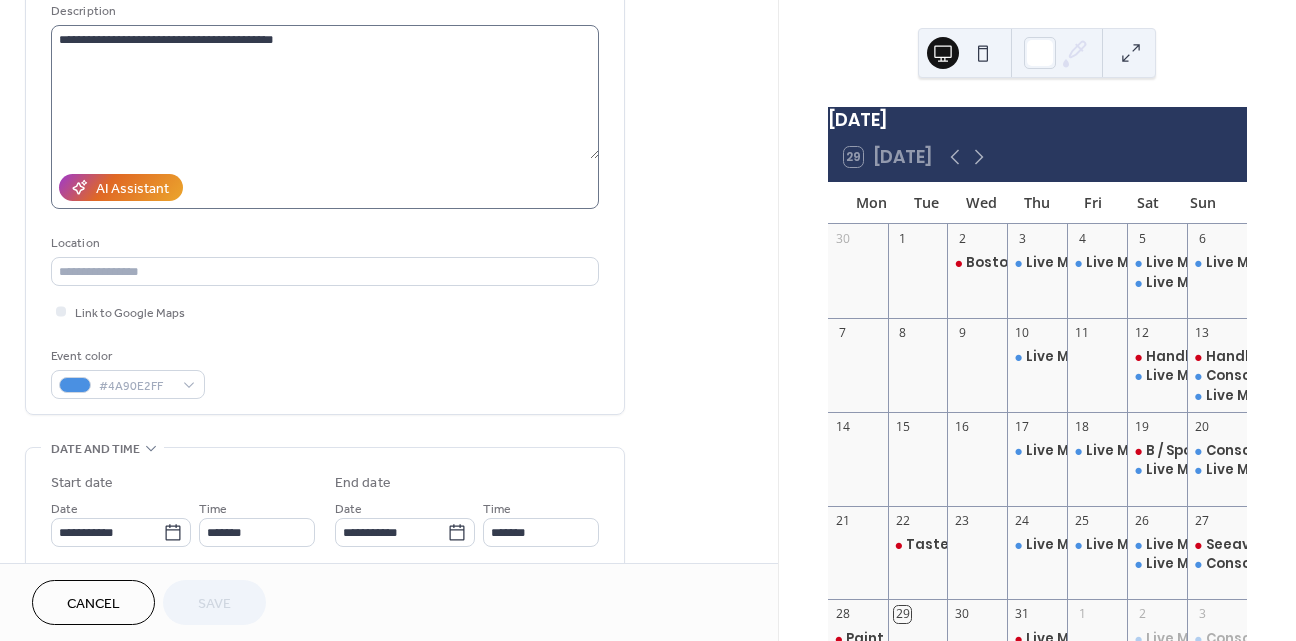 scroll, scrollTop: 335, scrollLeft: 0, axis: vertical 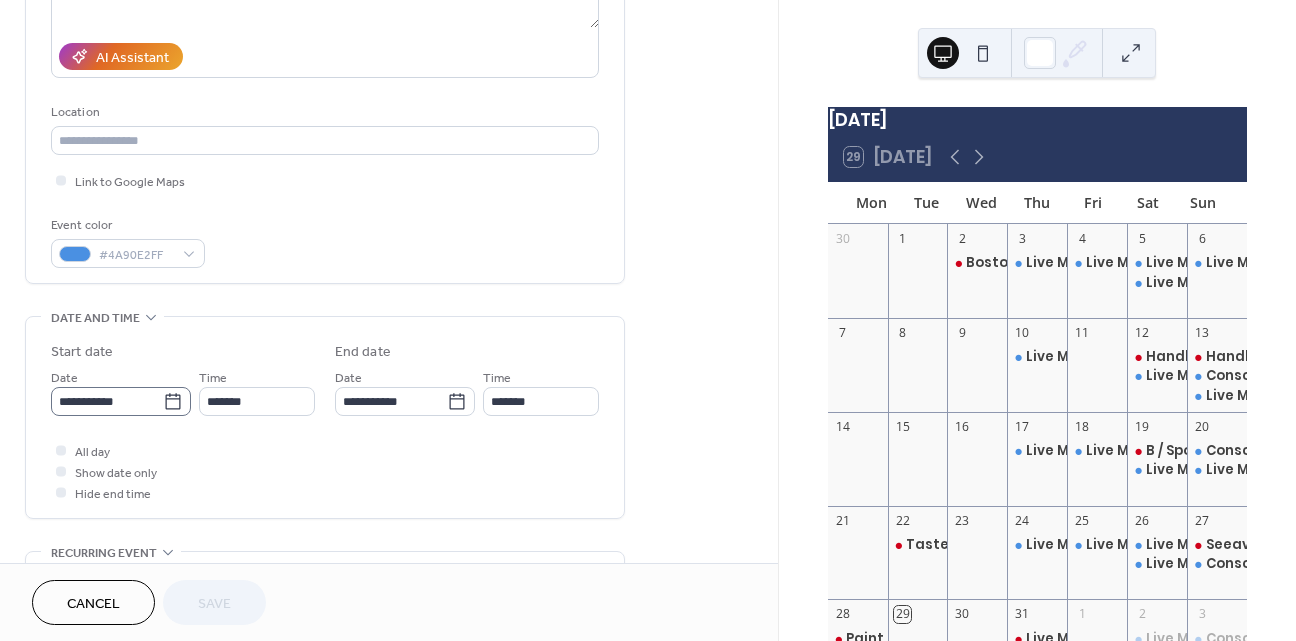click 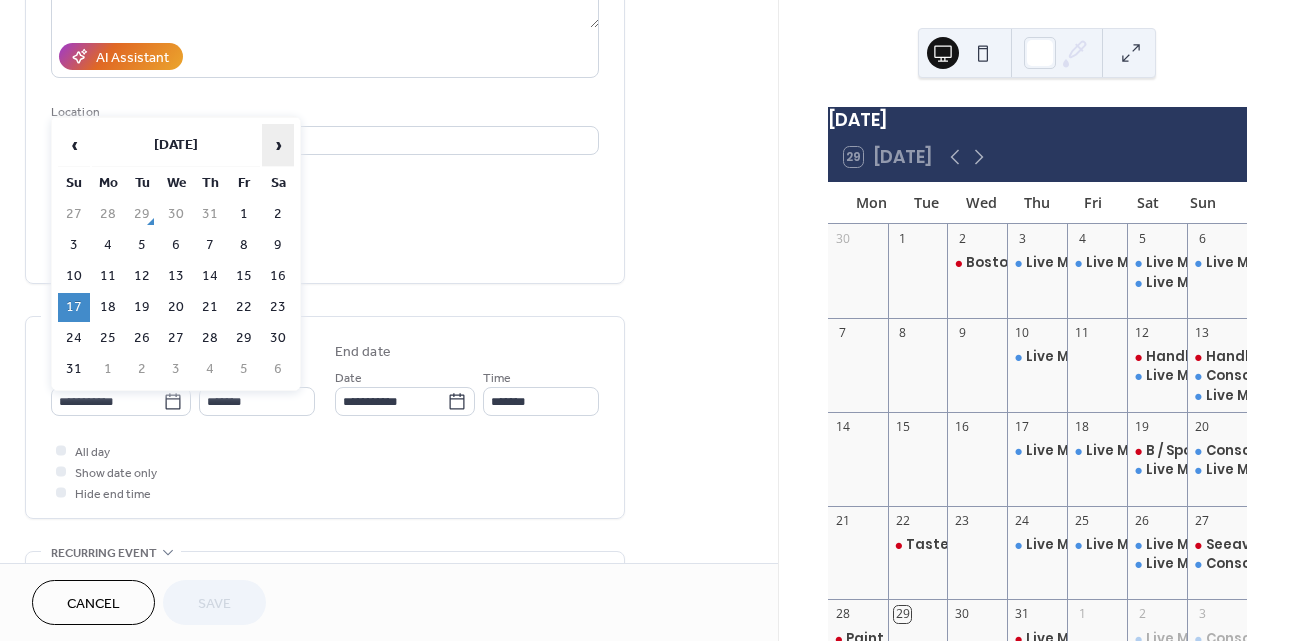 click on "›" at bounding box center (278, 145) 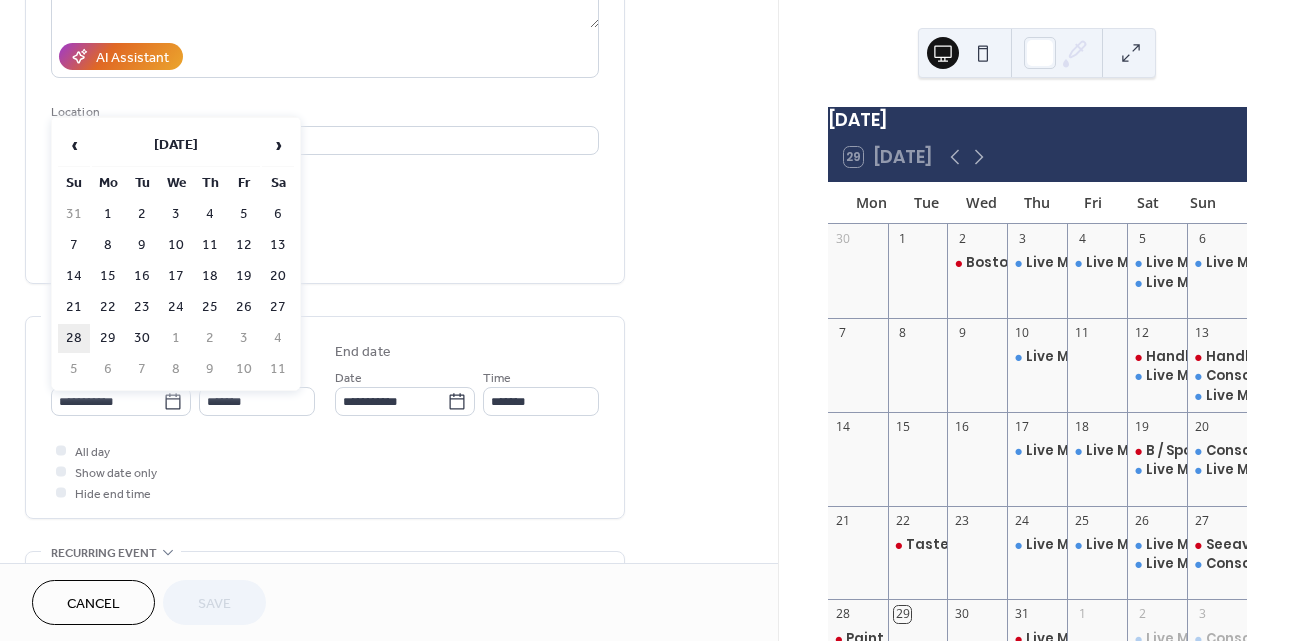 click on "28" at bounding box center (74, 338) 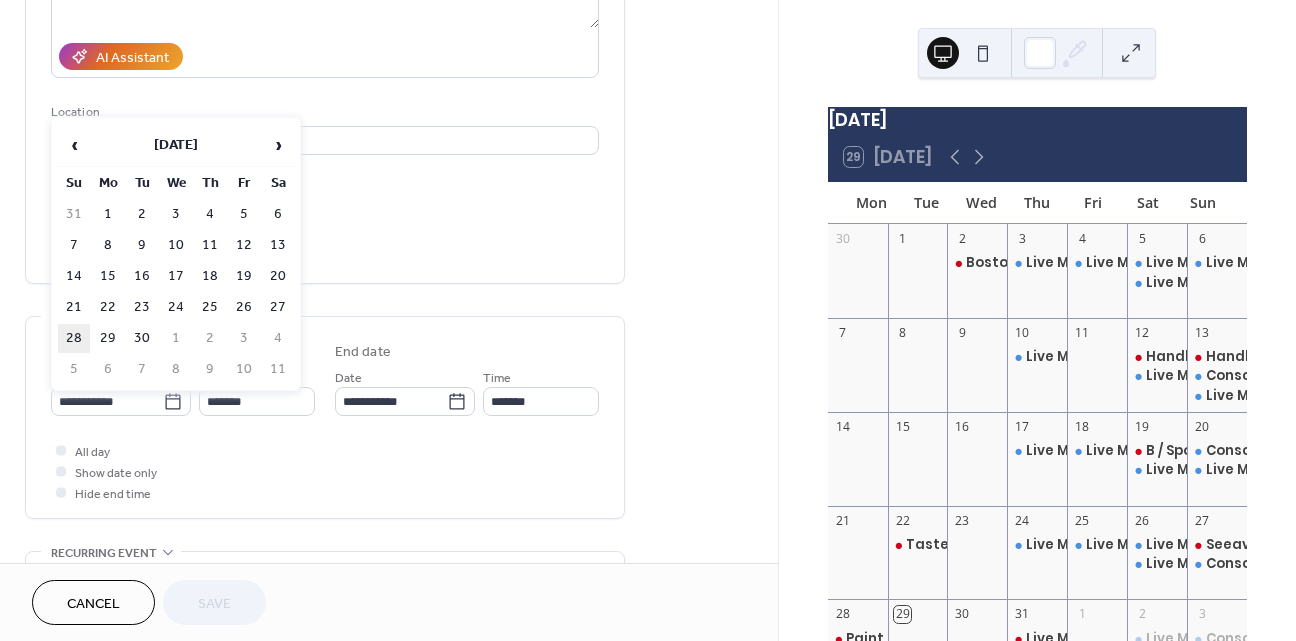 type on "**********" 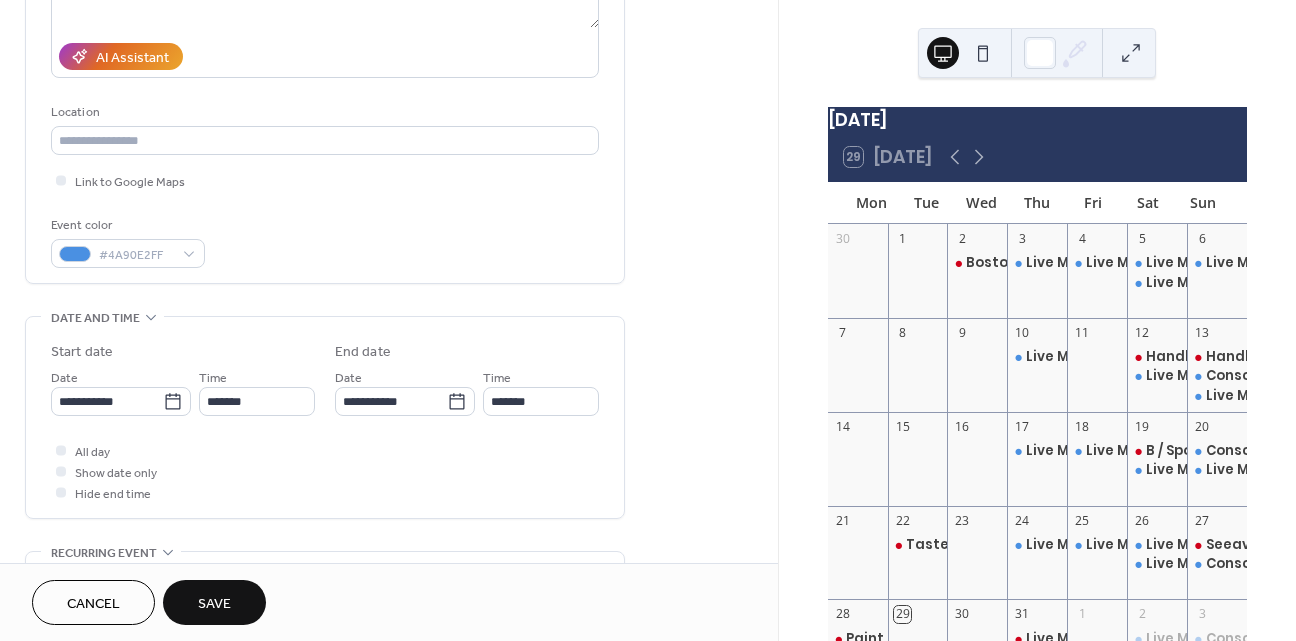 click on "Save" at bounding box center (214, 604) 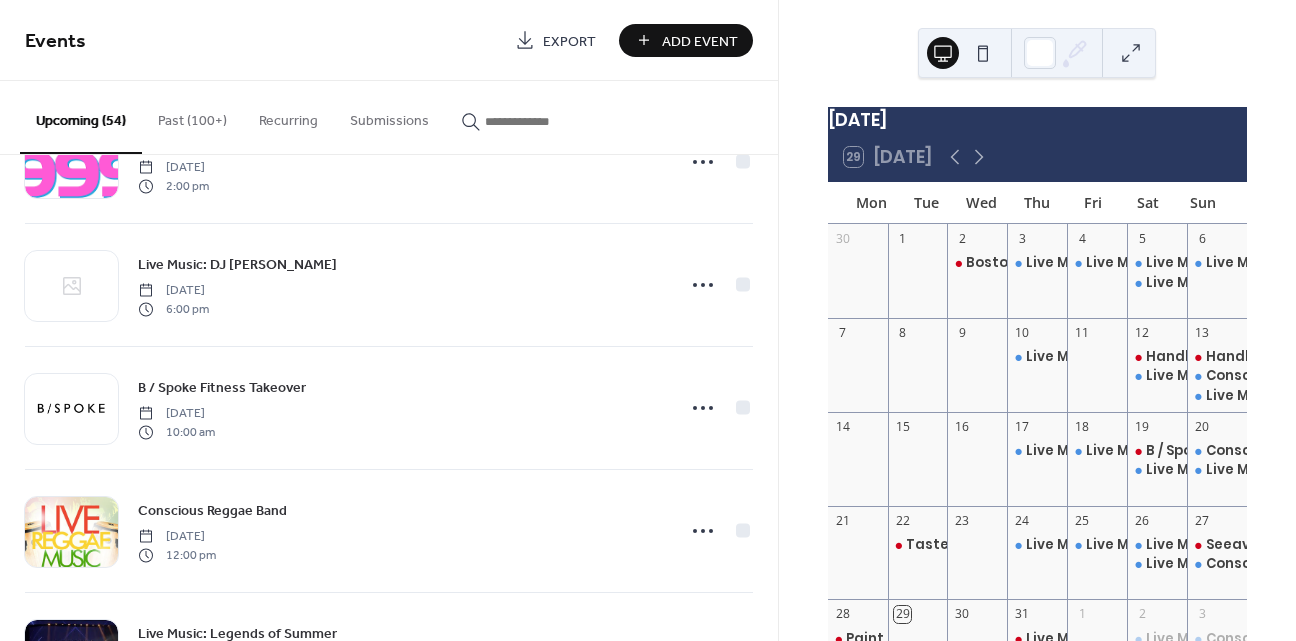 scroll, scrollTop: 3780, scrollLeft: 0, axis: vertical 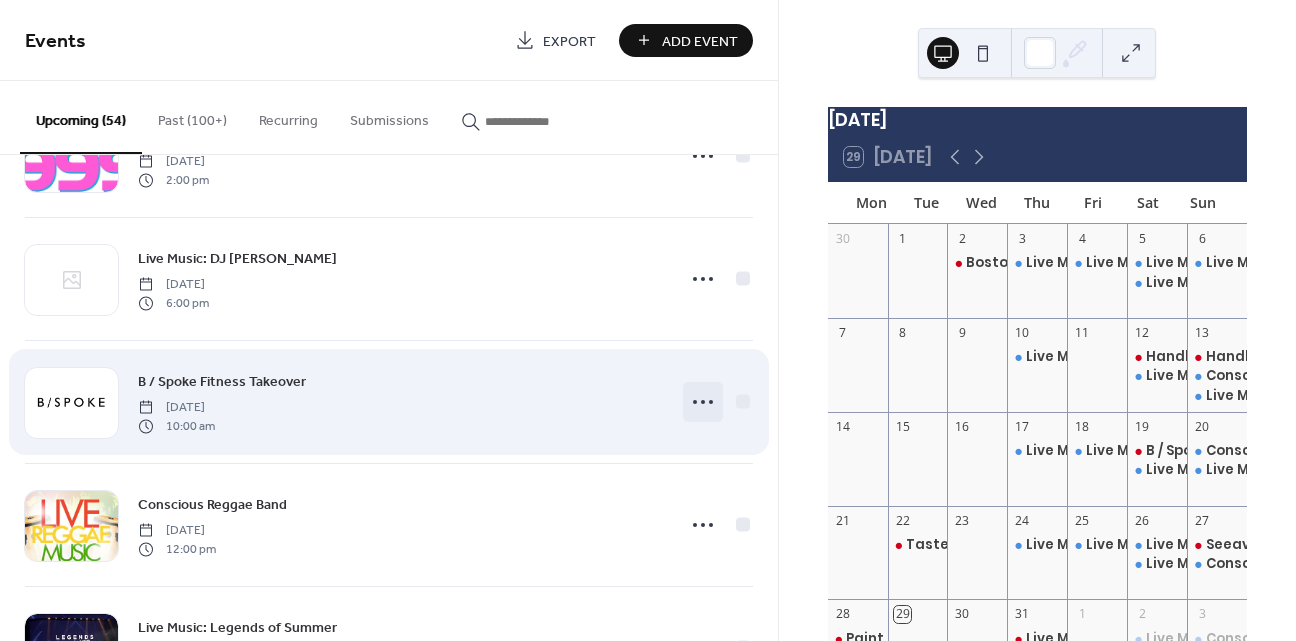 click 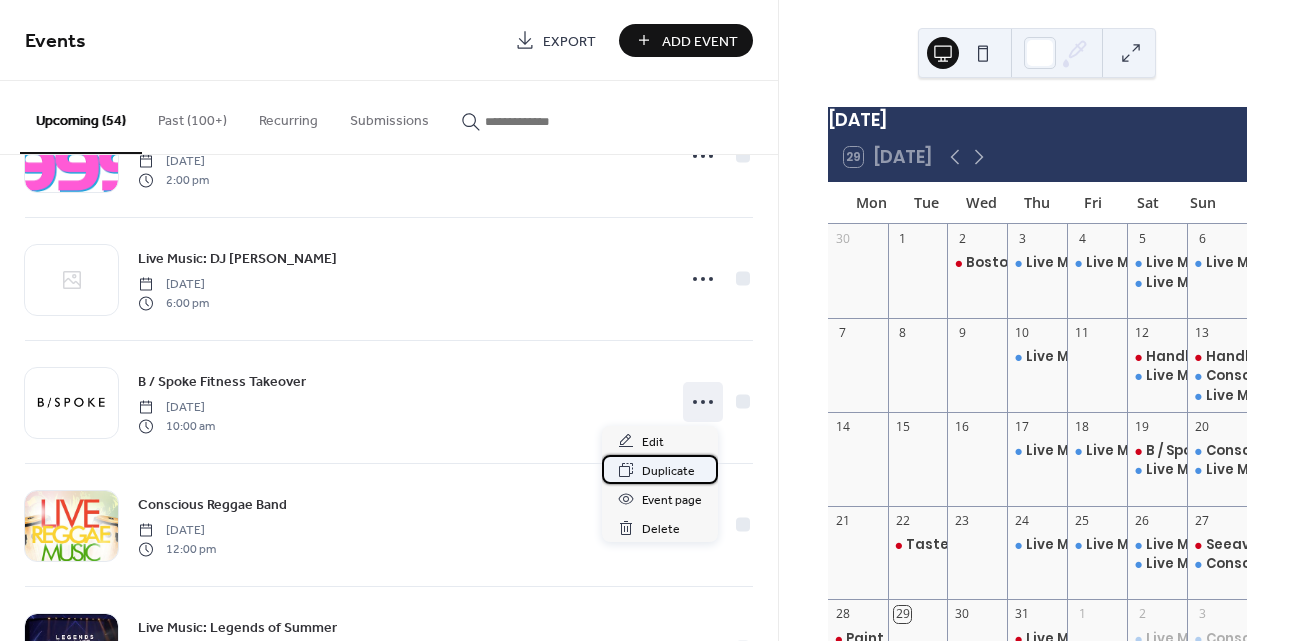 click on "Duplicate" at bounding box center (668, 471) 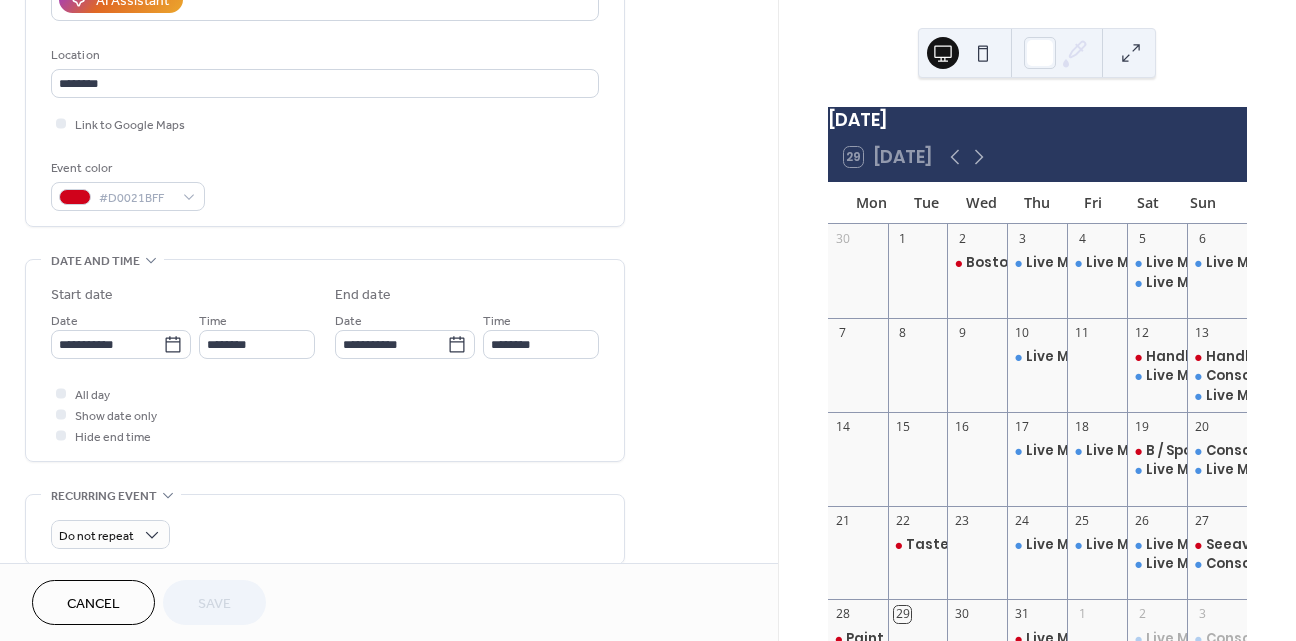 scroll, scrollTop: 392, scrollLeft: 0, axis: vertical 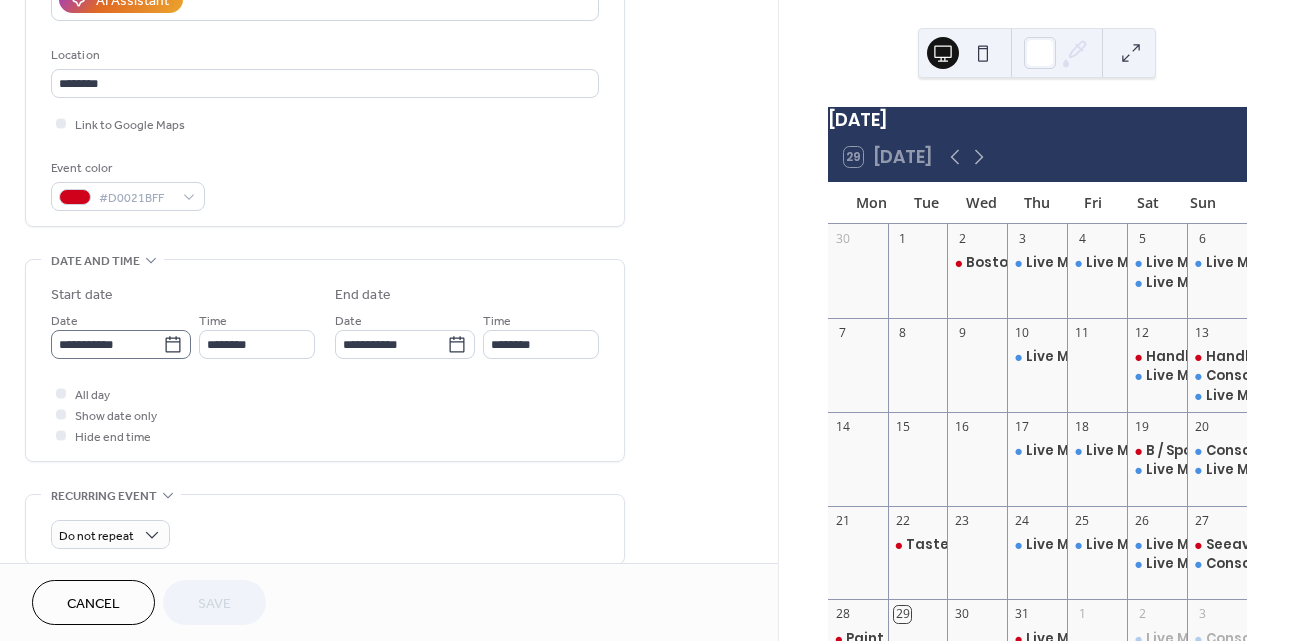 click 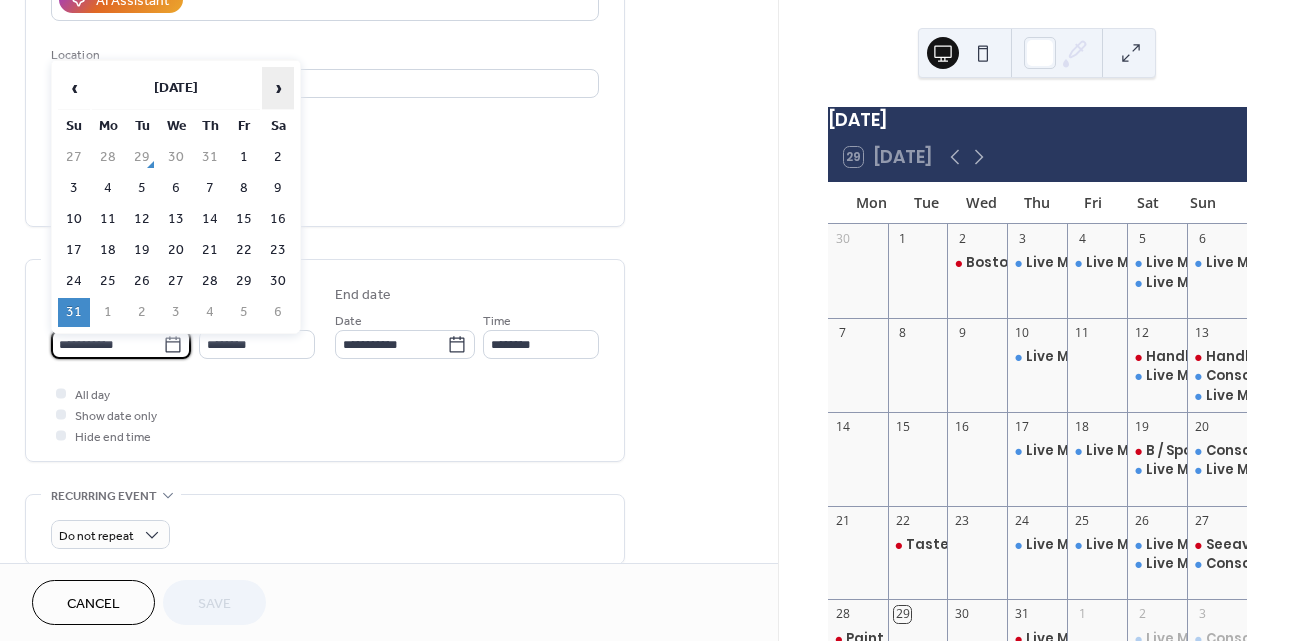 click on "›" at bounding box center (278, 88) 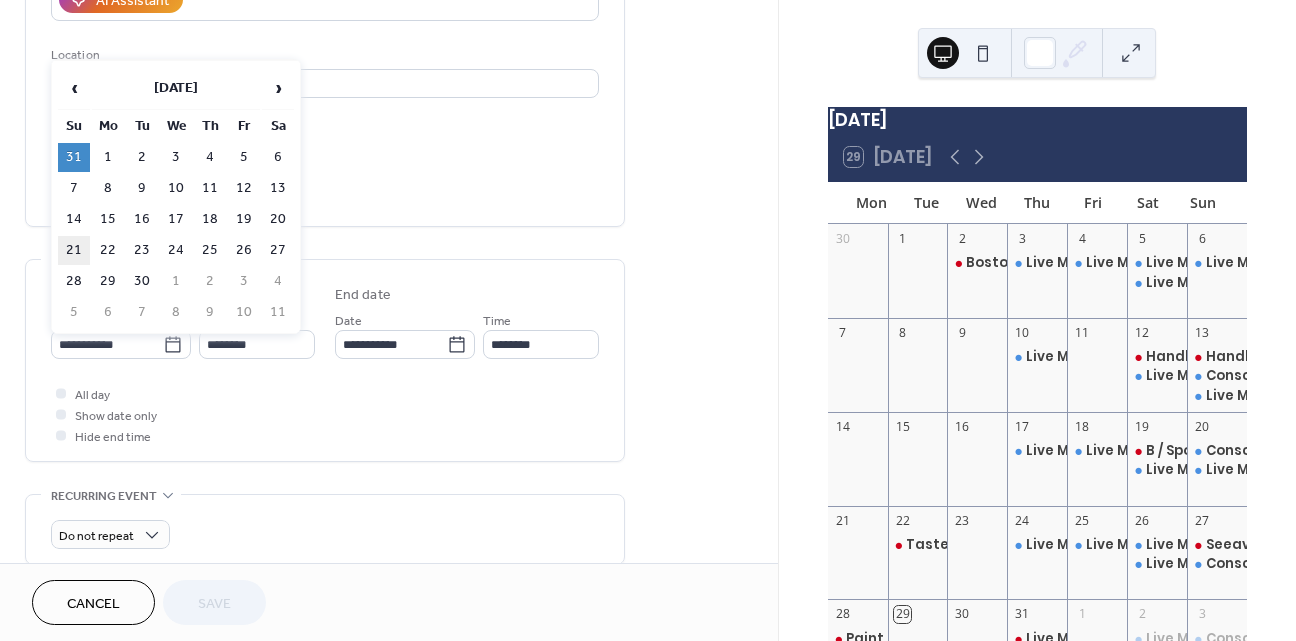click on "21" at bounding box center [74, 250] 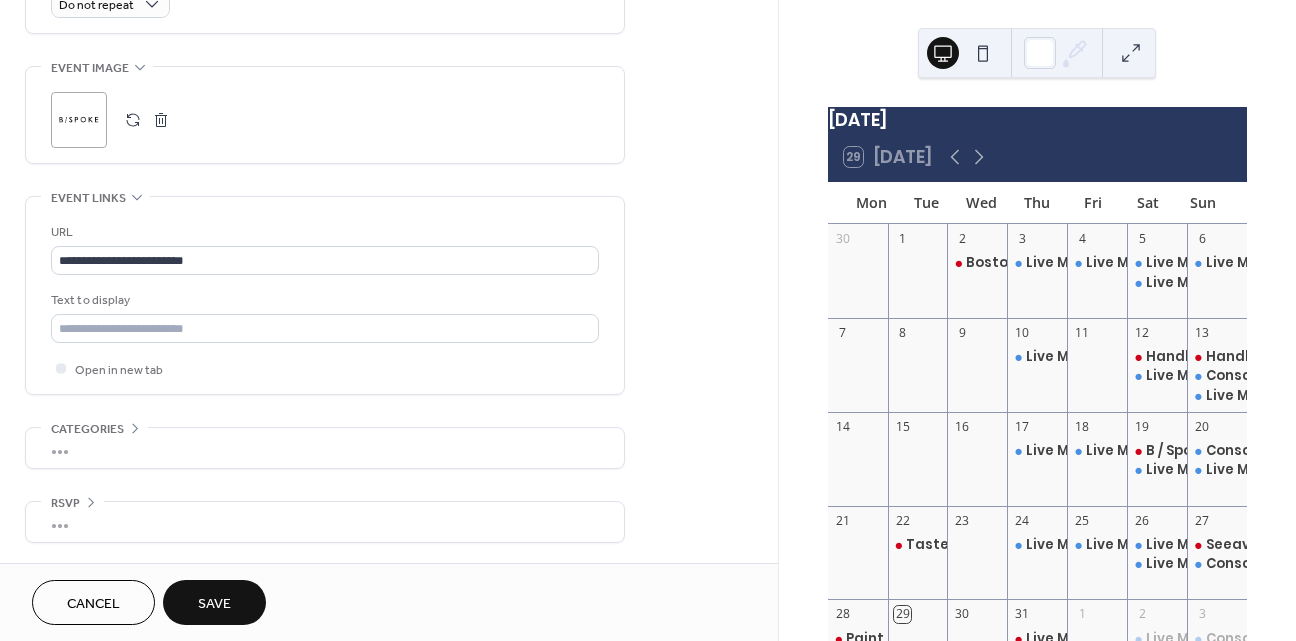 scroll, scrollTop: 933, scrollLeft: 0, axis: vertical 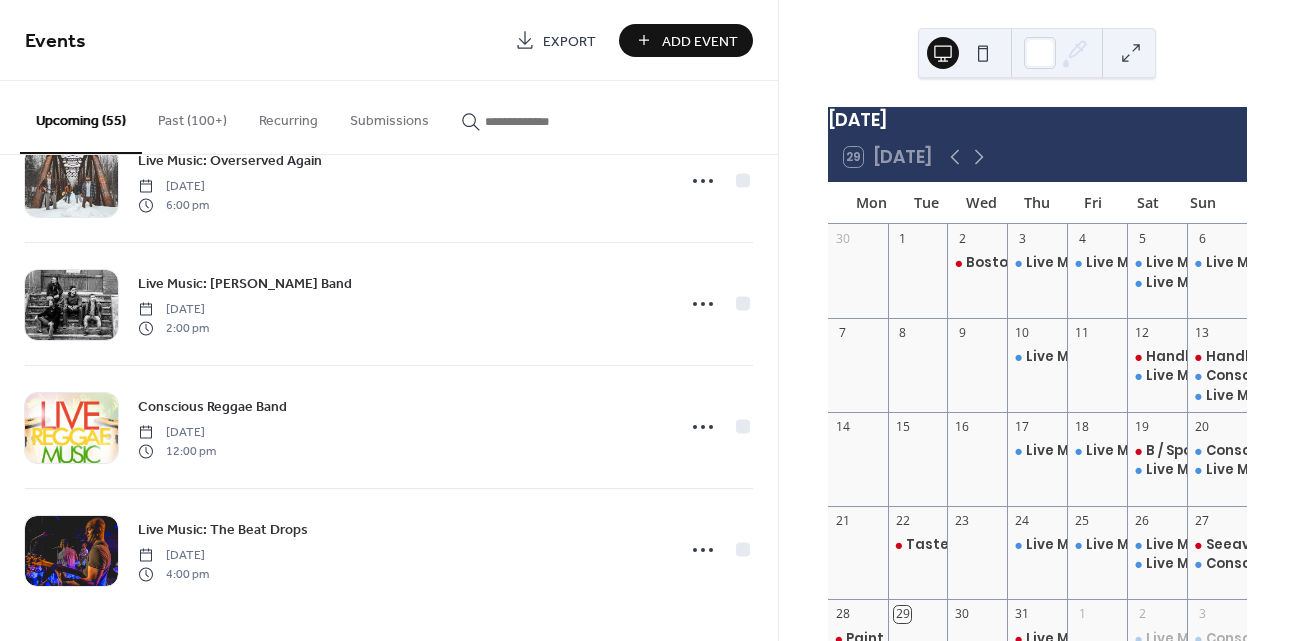 click on "Add Event" at bounding box center (700, 41) 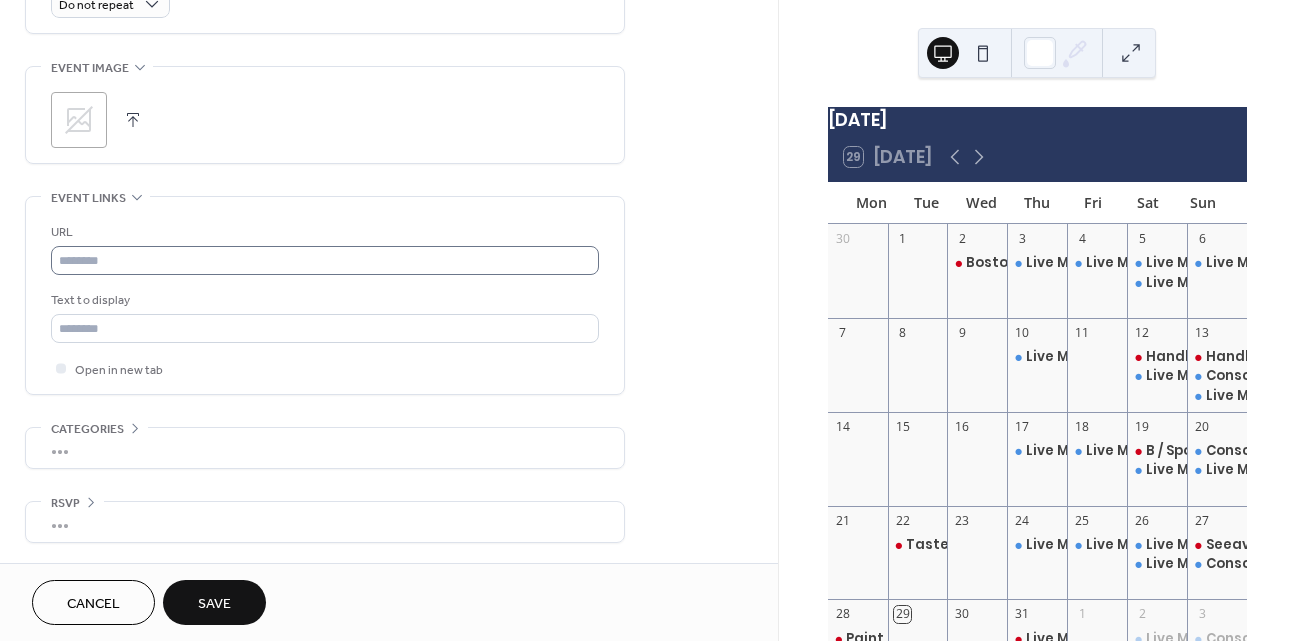 type on "**********" 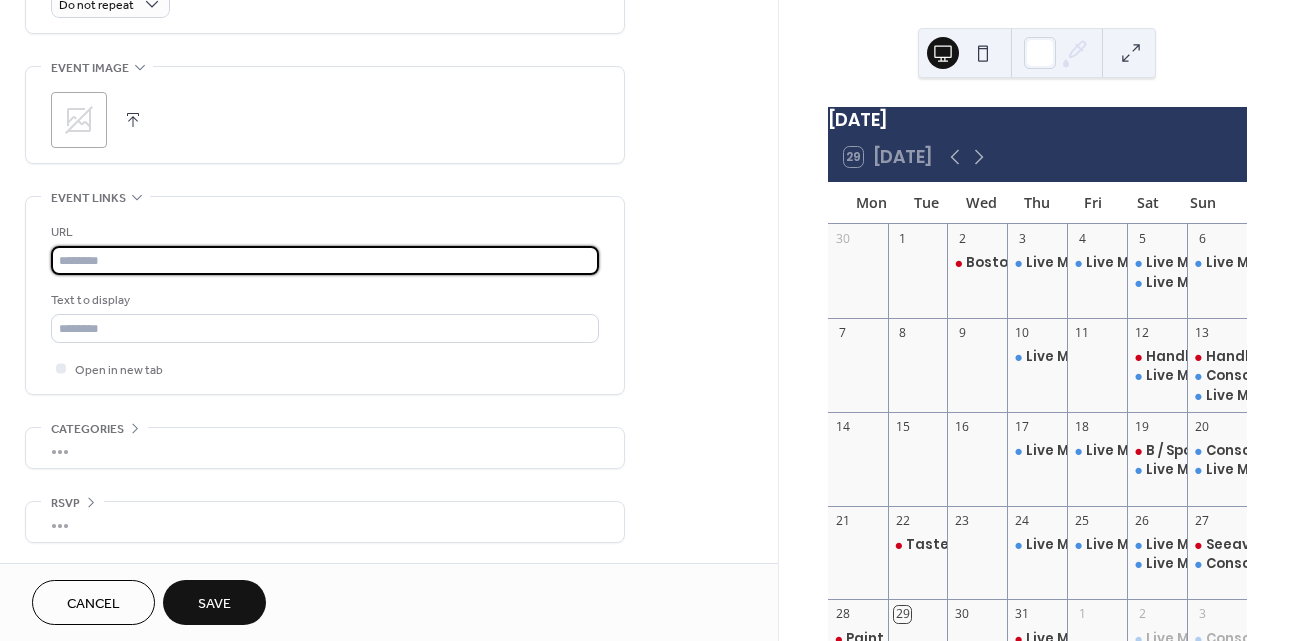 click at bounding box center [325, 260] 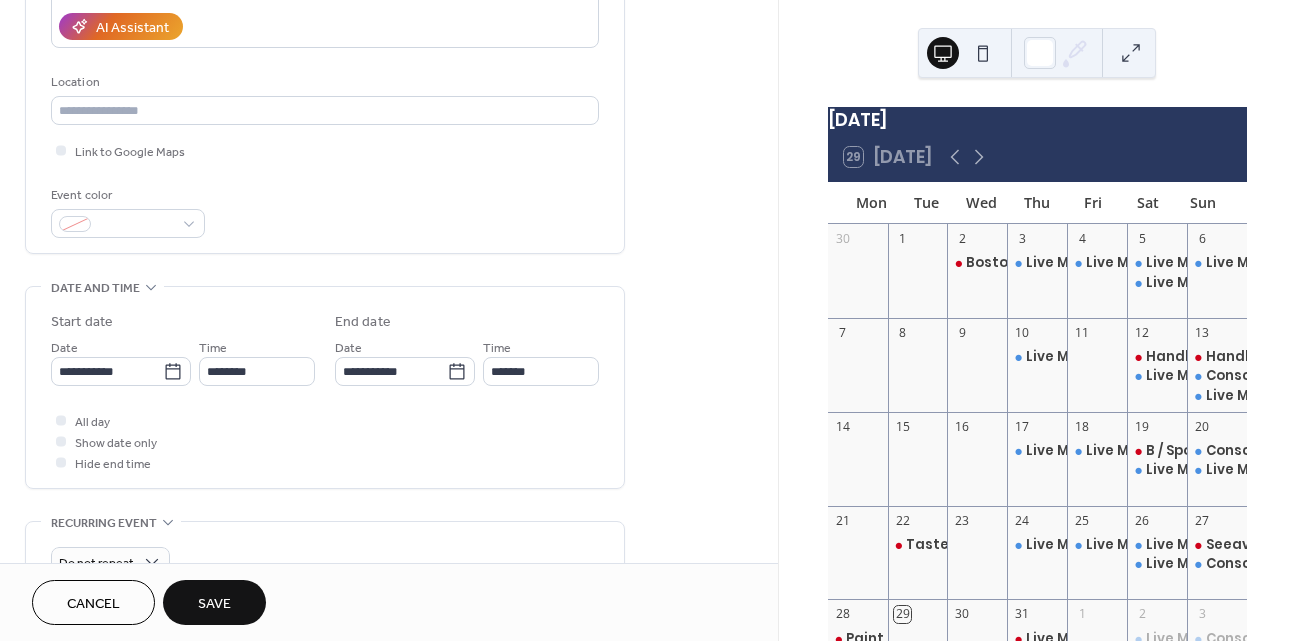 scroll, scrollTop: 326, scrollLeft: 0, axis: vertical 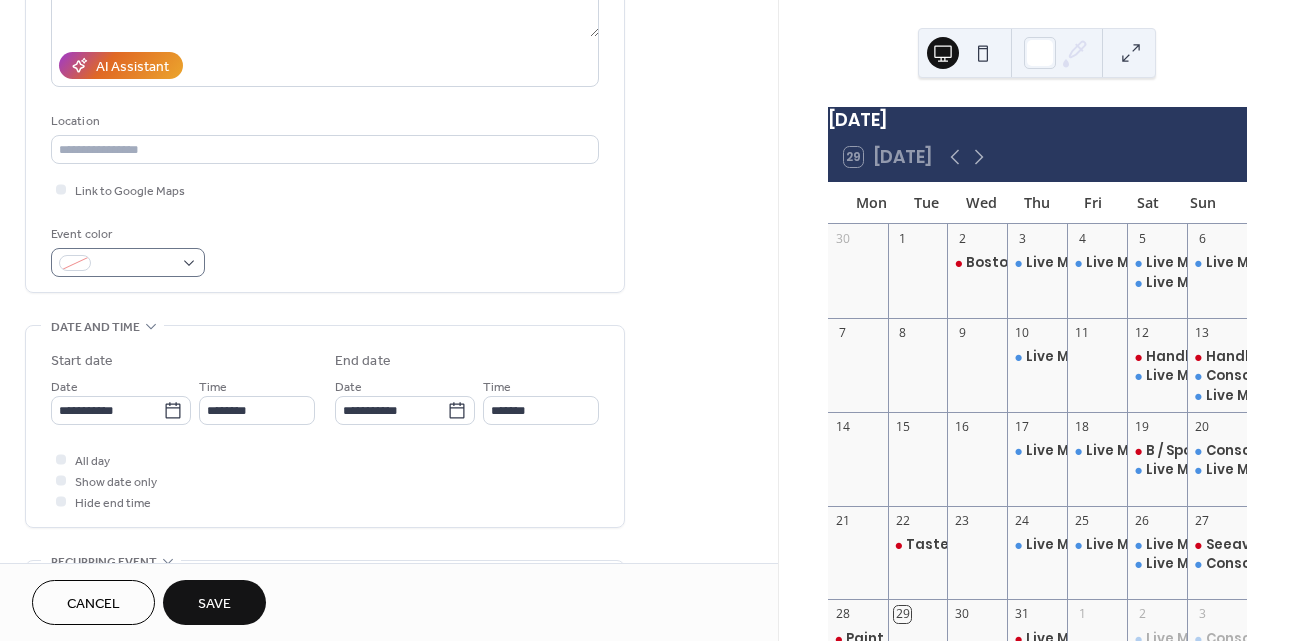 type on "**********" 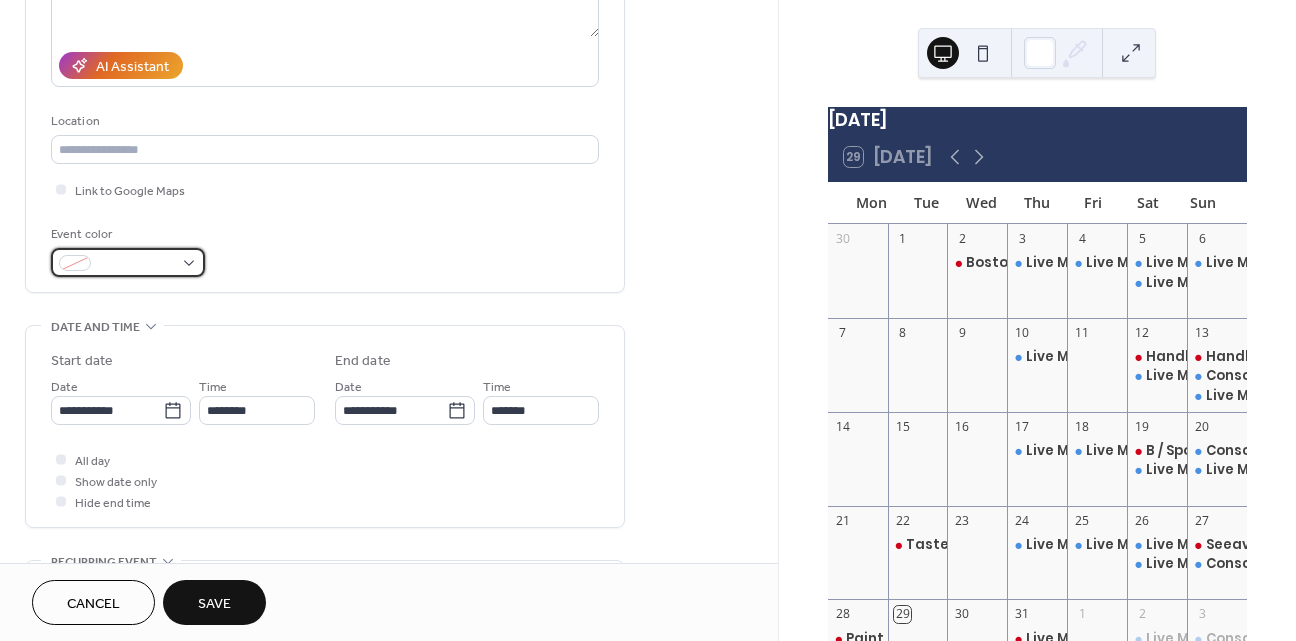 click at bounding box center (128, 262) 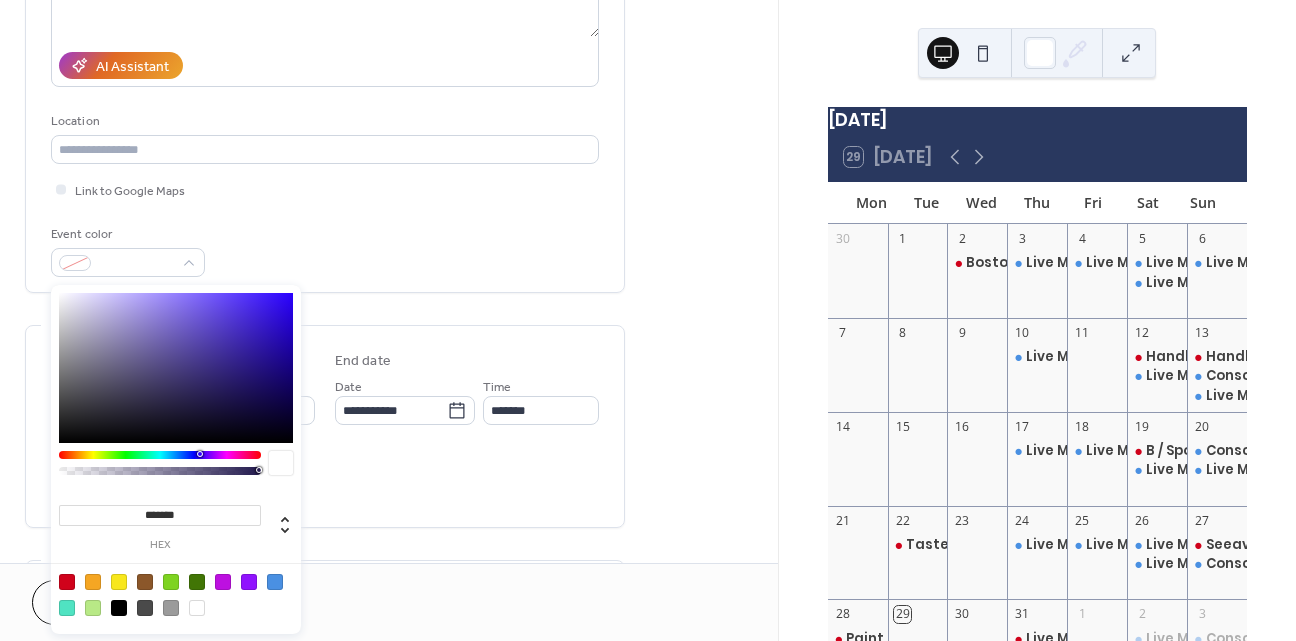 click at bounding box center [67, 582] 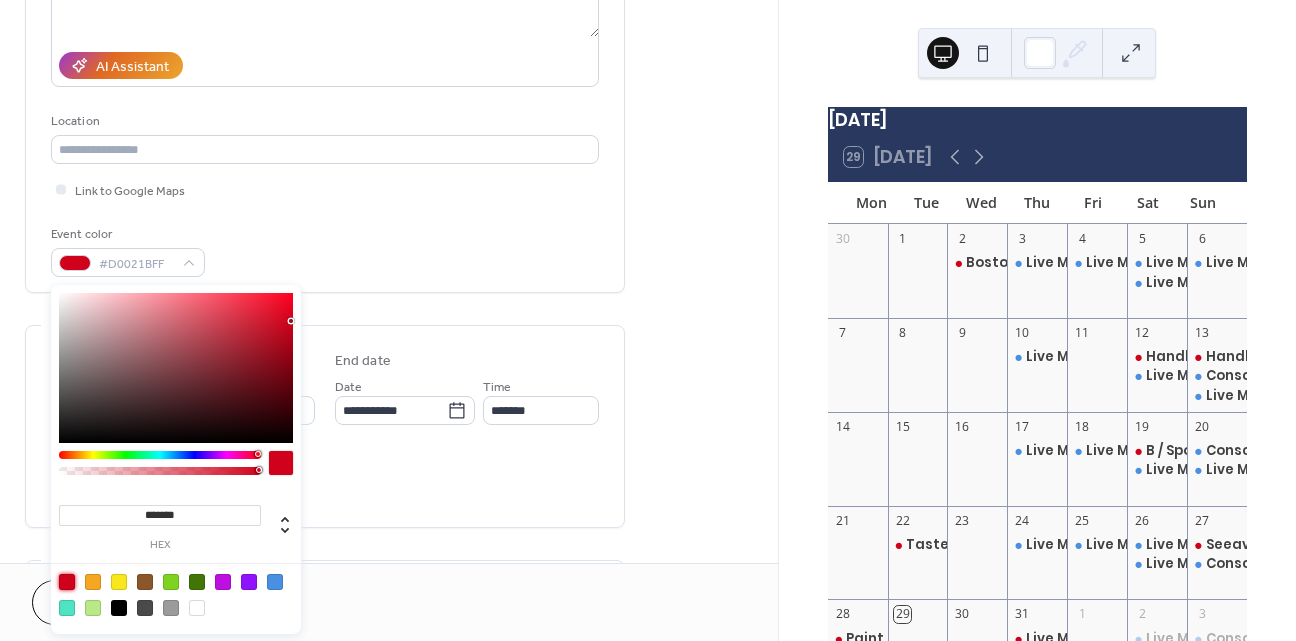 click on "Event color #D0021BFF" at bounding box center (325, 250) 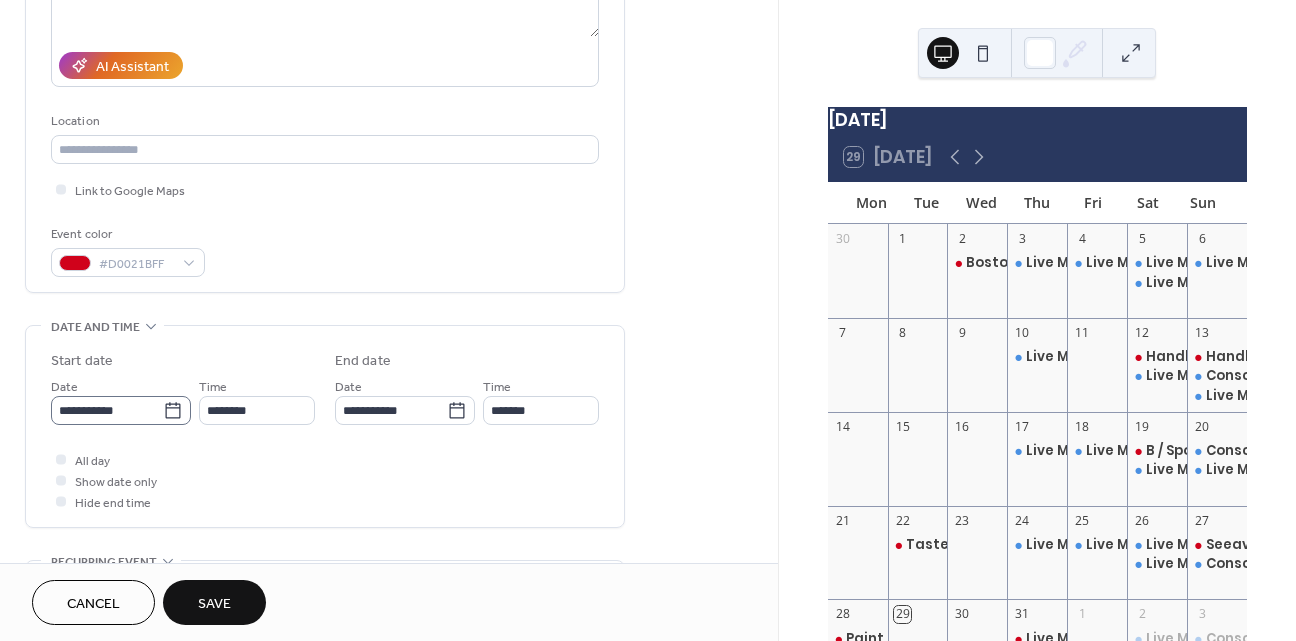 click 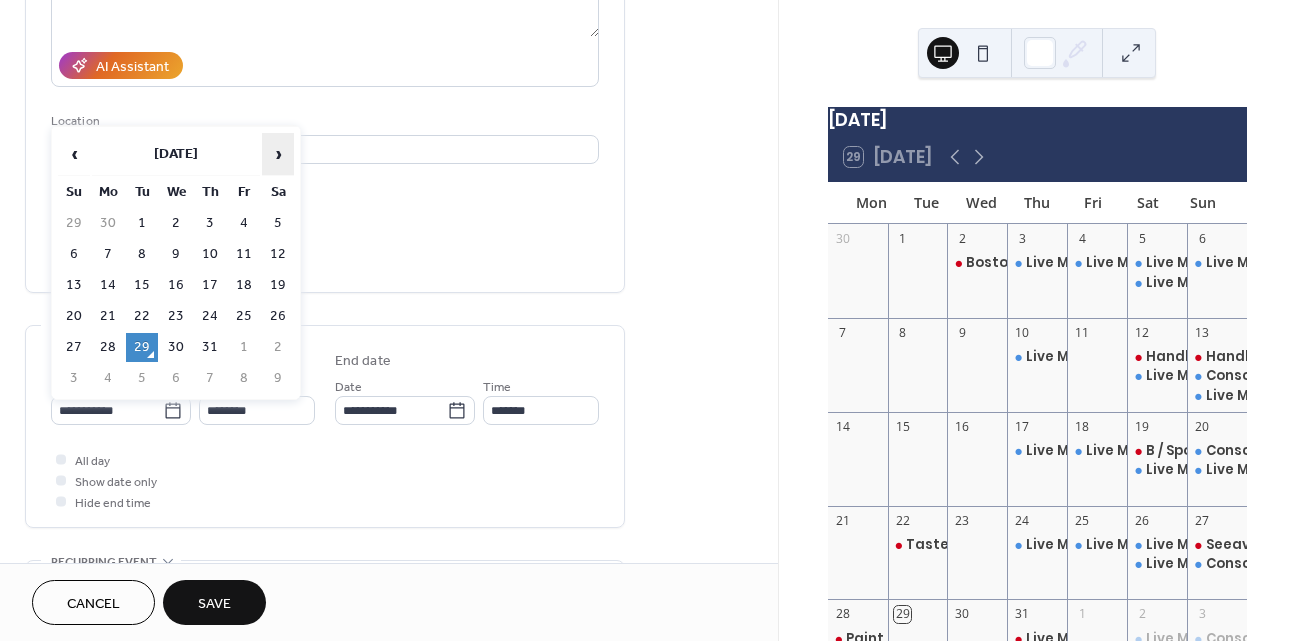 click on "›" at bounding box center [278, 154] 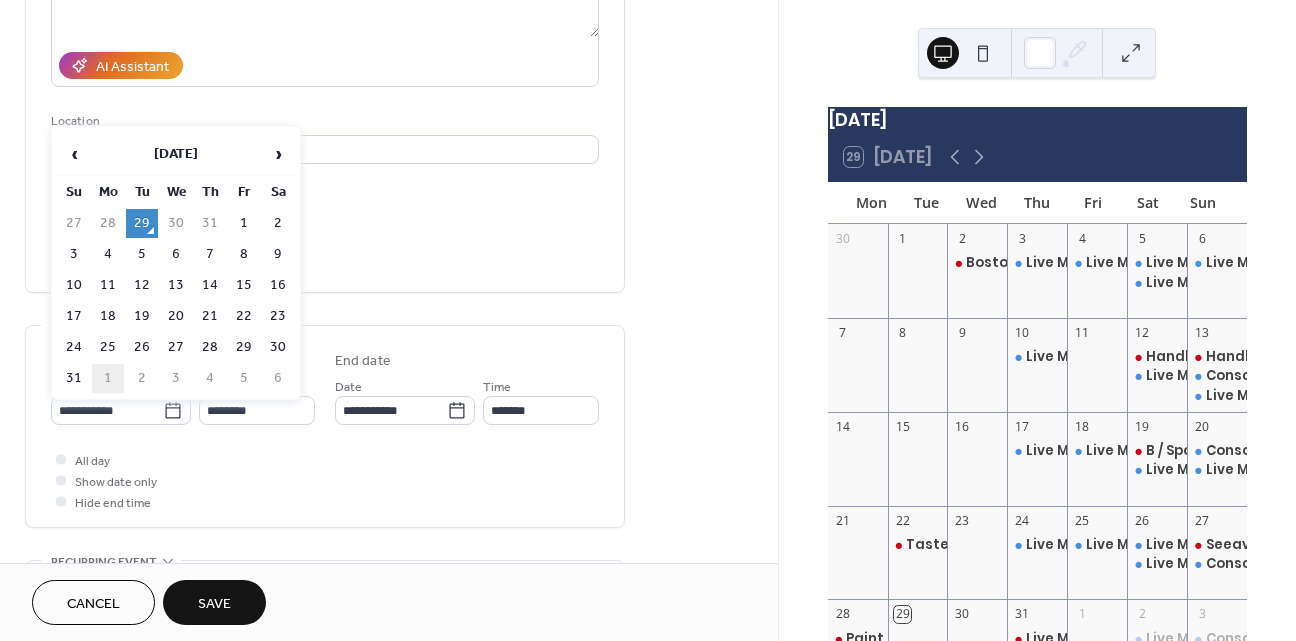 click on "1" at bounding box center [108, 378] 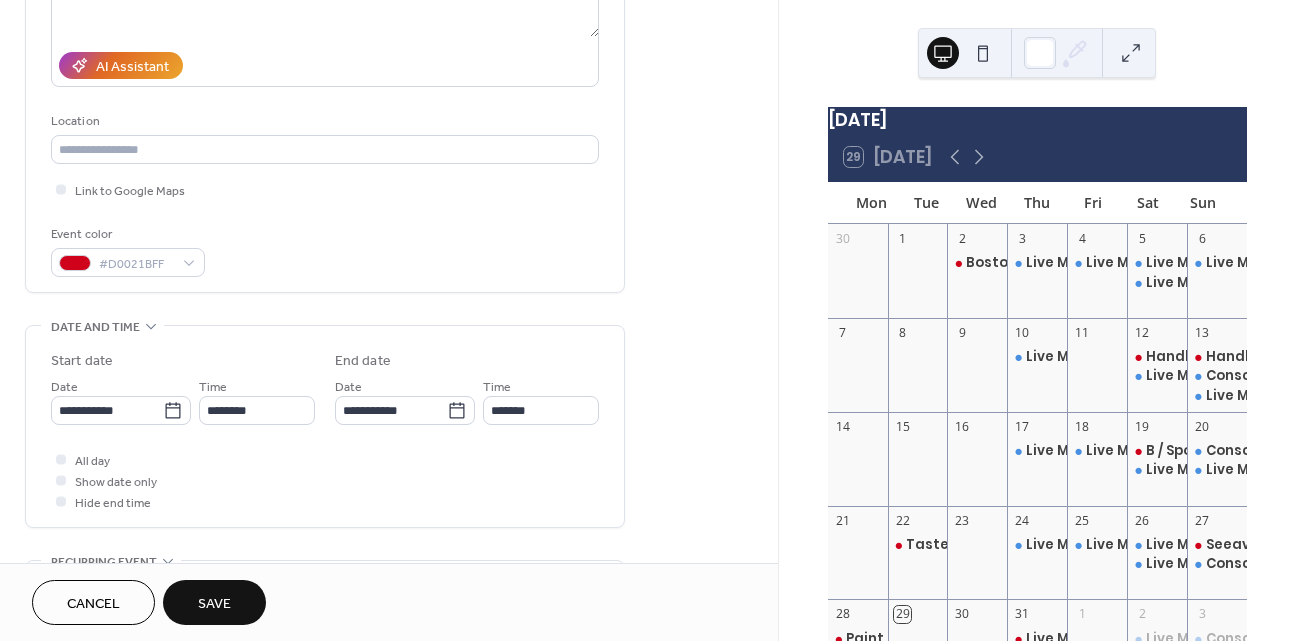 type on "**********" 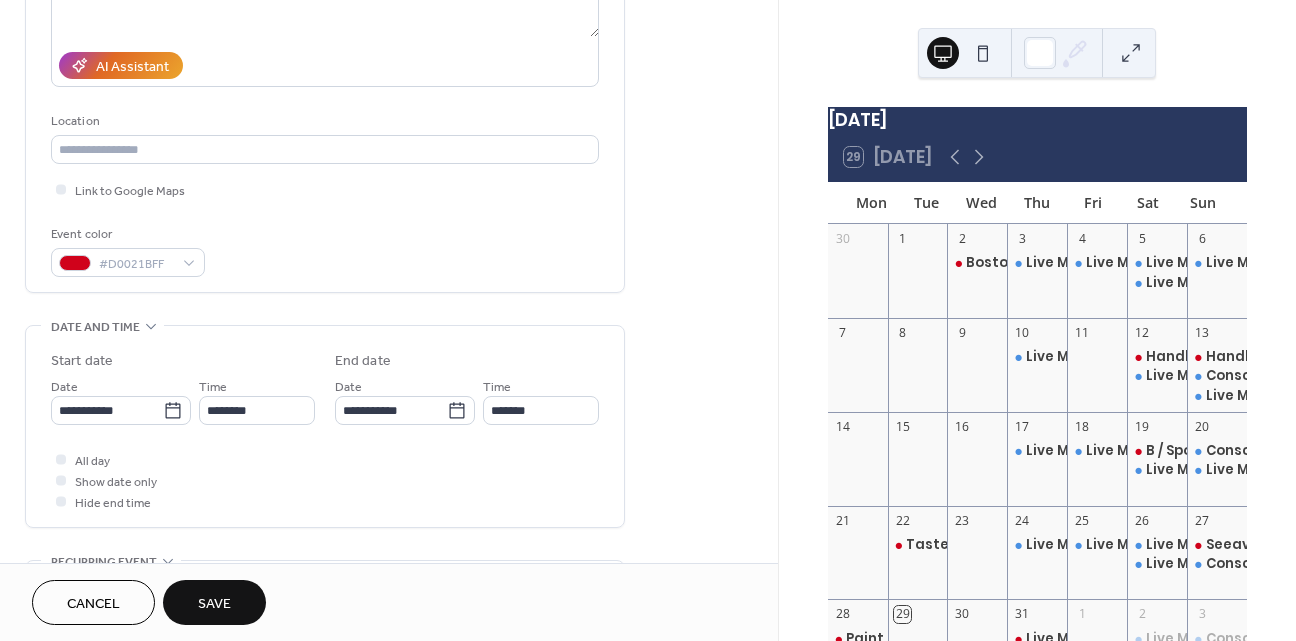 type on "**********" 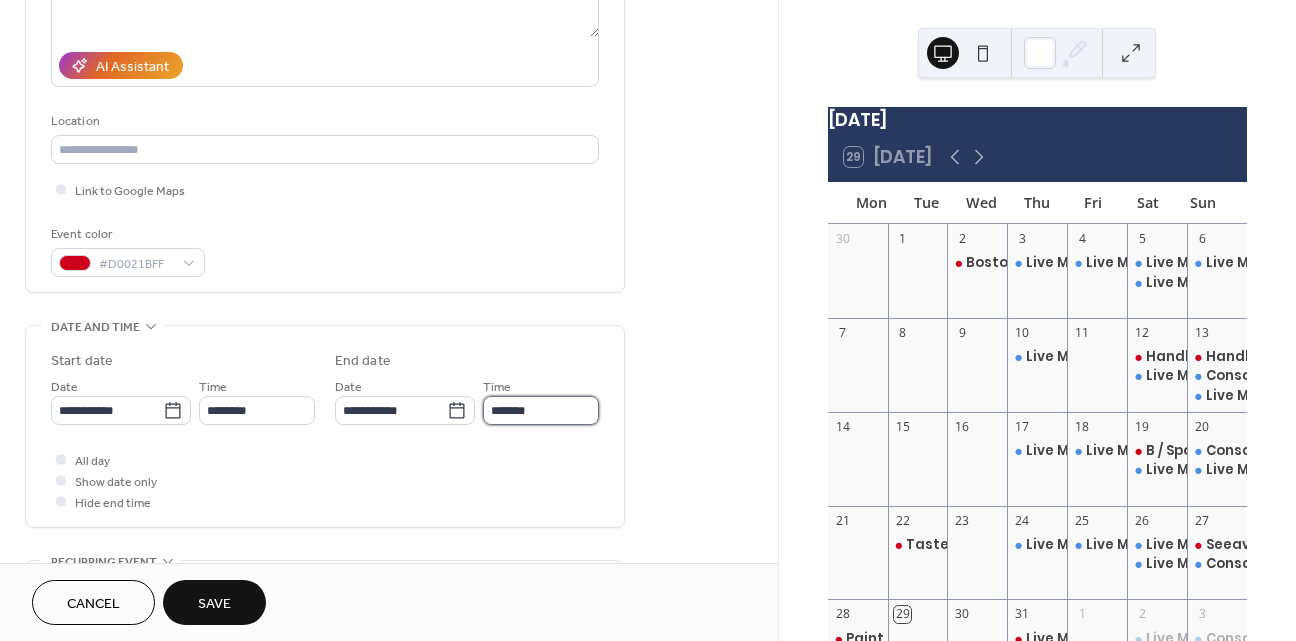click on "*******" at bounding box center [541, 410] 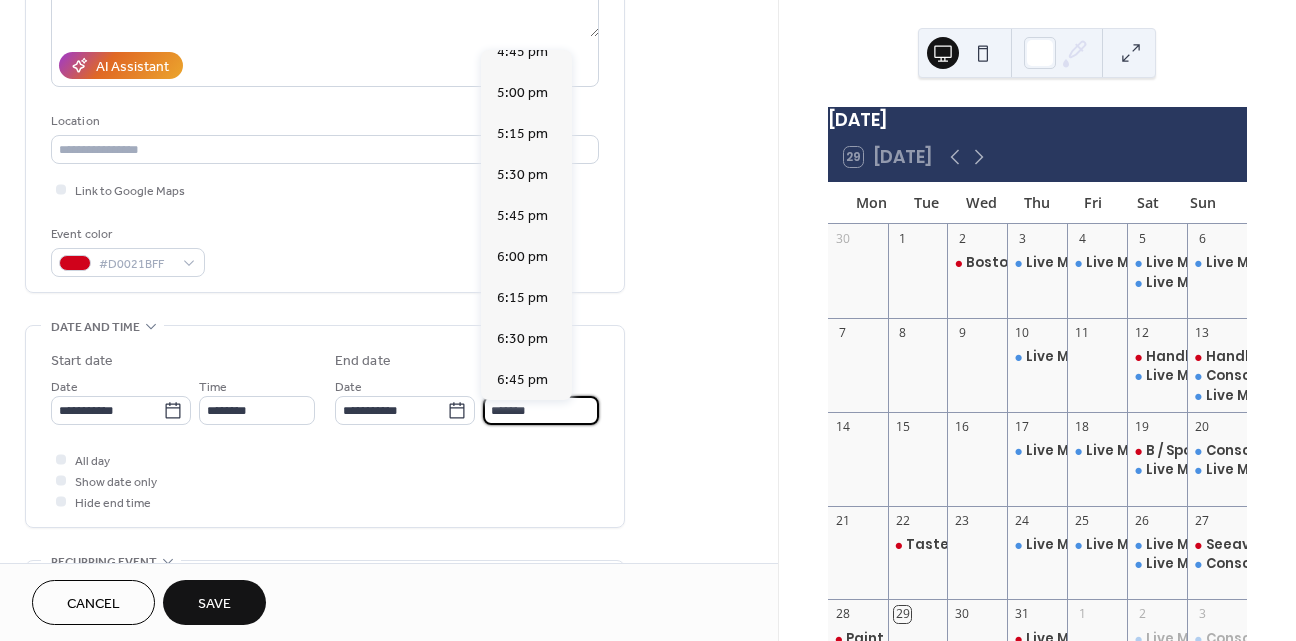 scroll, scrollTop: 812, scrollLeft: 0, axis: vertical 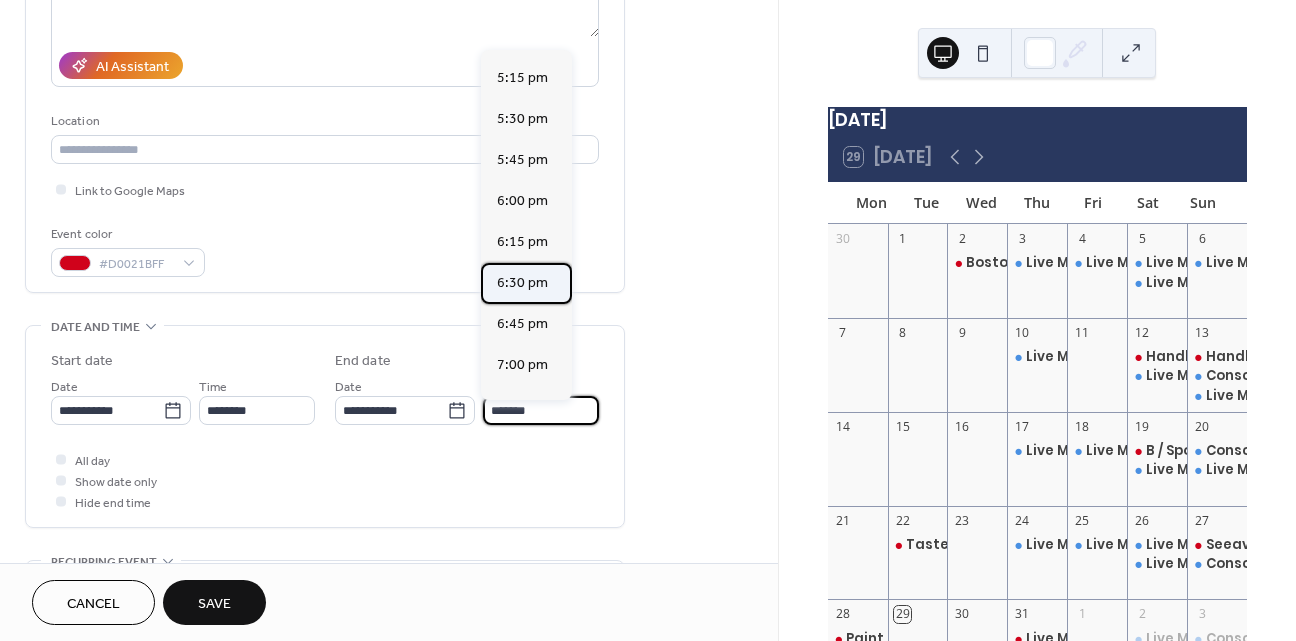 click on "6:30 pm" at bounding box center [522, 283] 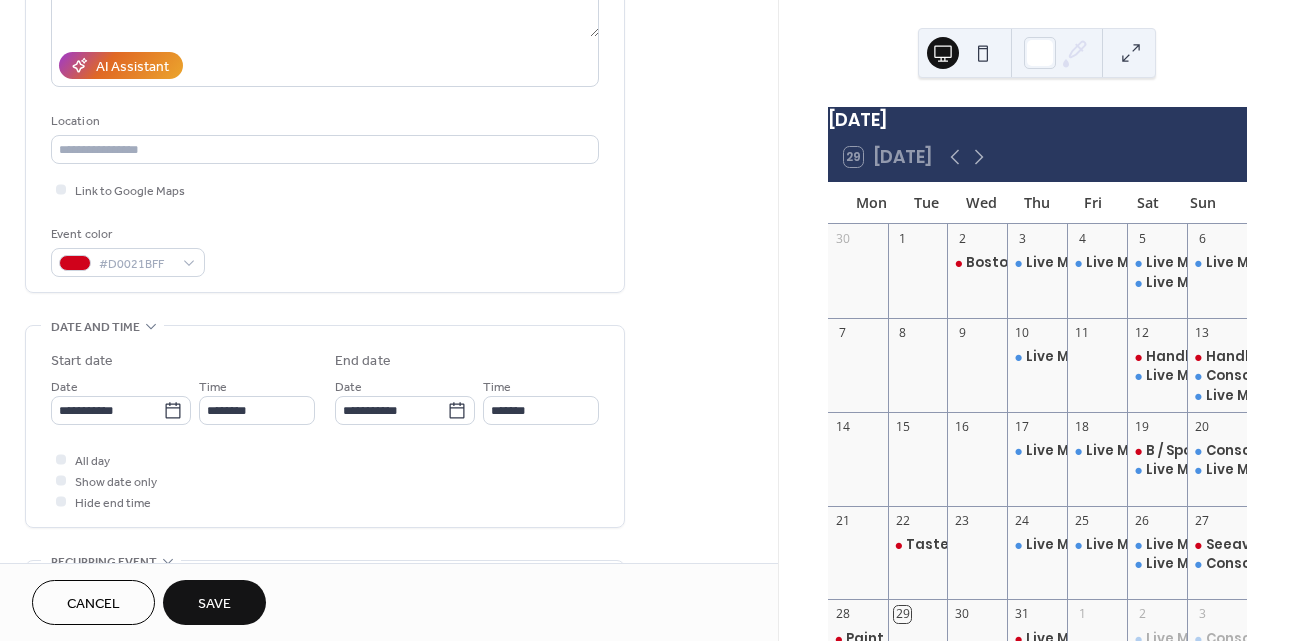 type on "*******" 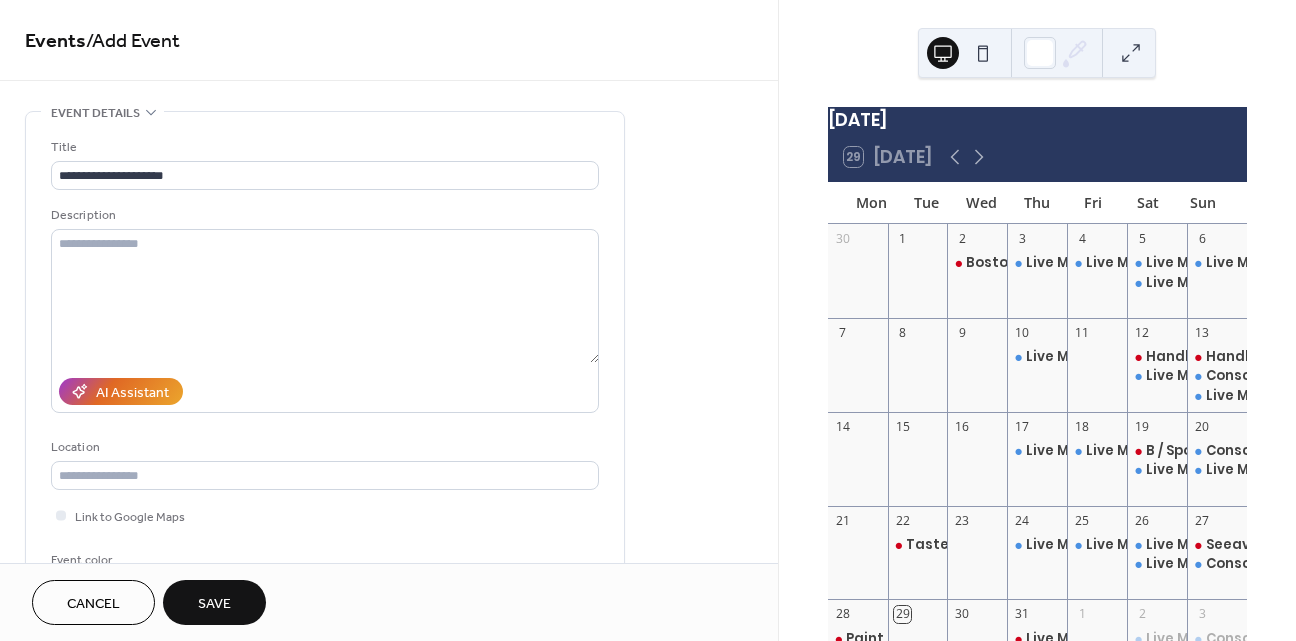 scroll, scrollTop: 0, scrollLeft: 0, axis: both 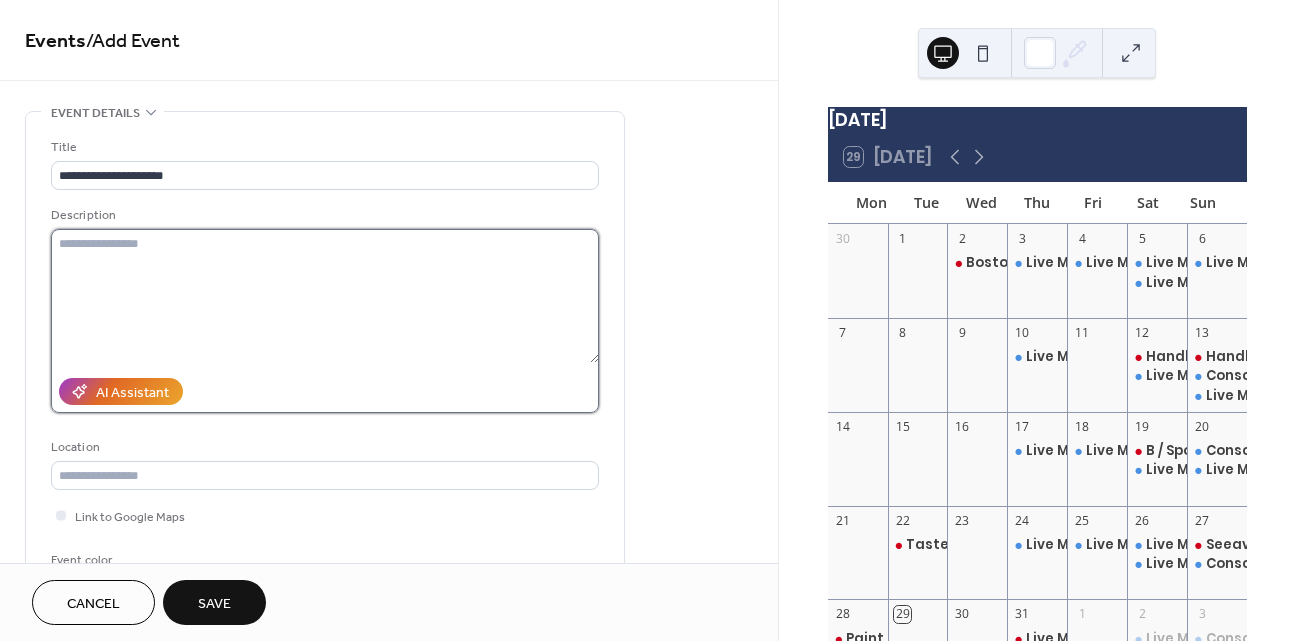 click at bounding box center (325, 296) 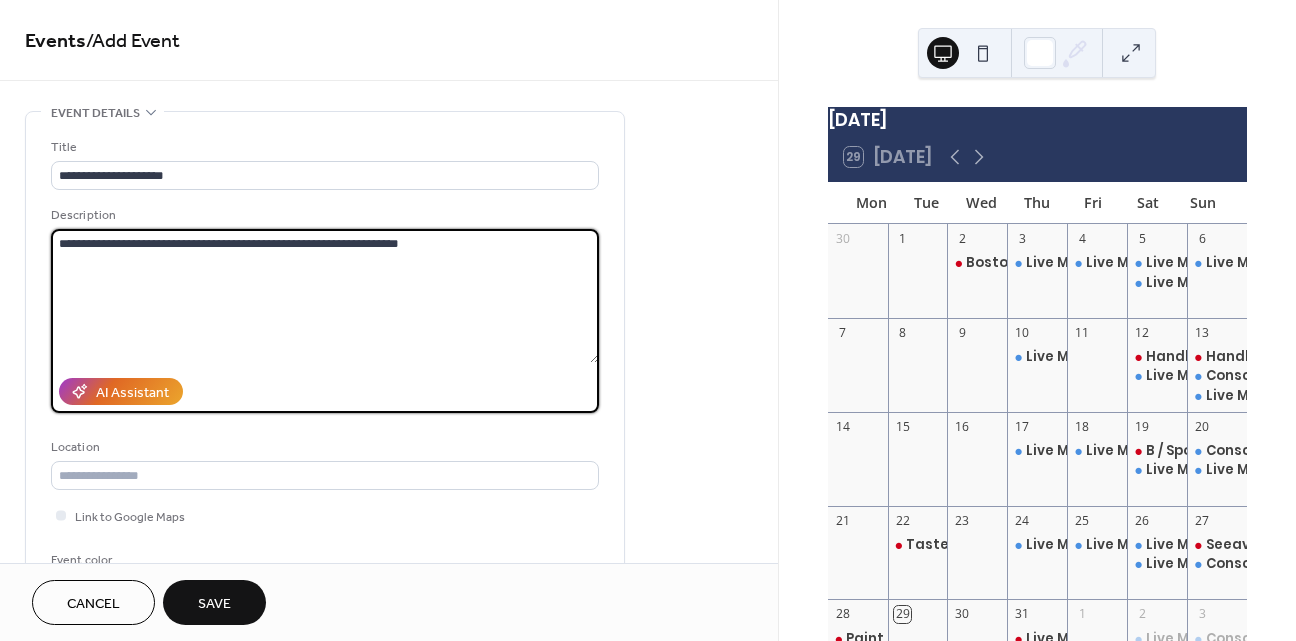 click on "**********" at bounding box center [325, 296] 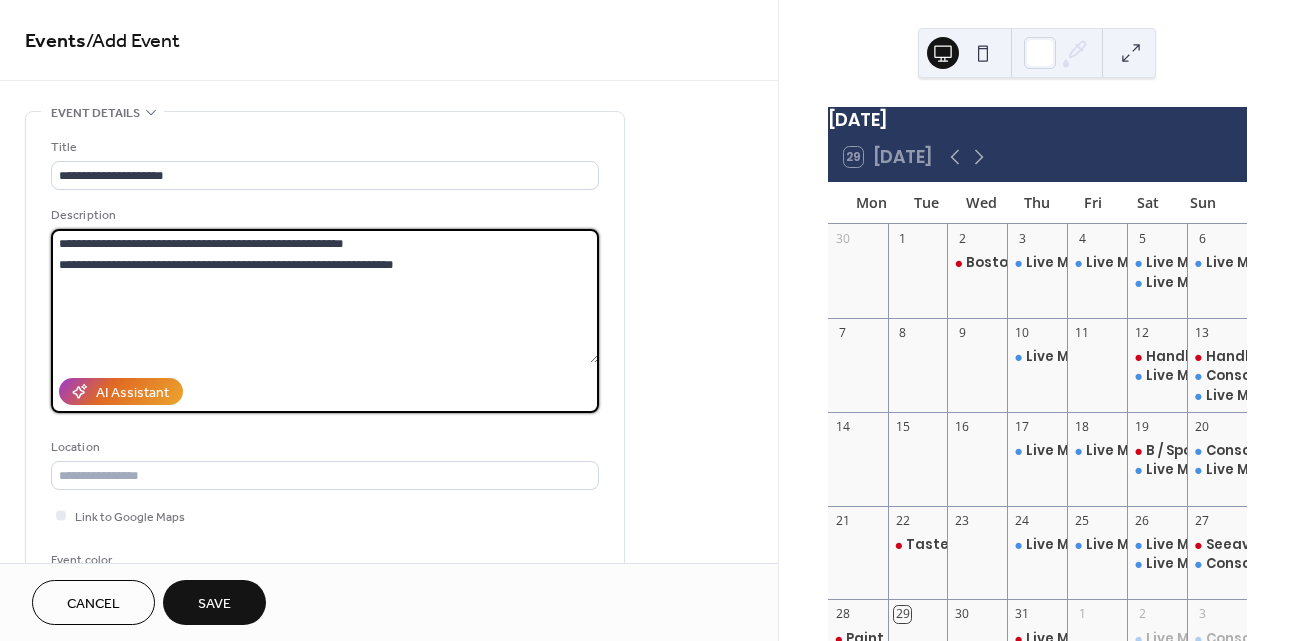 drag, startPoint x: 522, startPoint y: 266, endPoint x: 46, endPoint y: 266, distance: 476 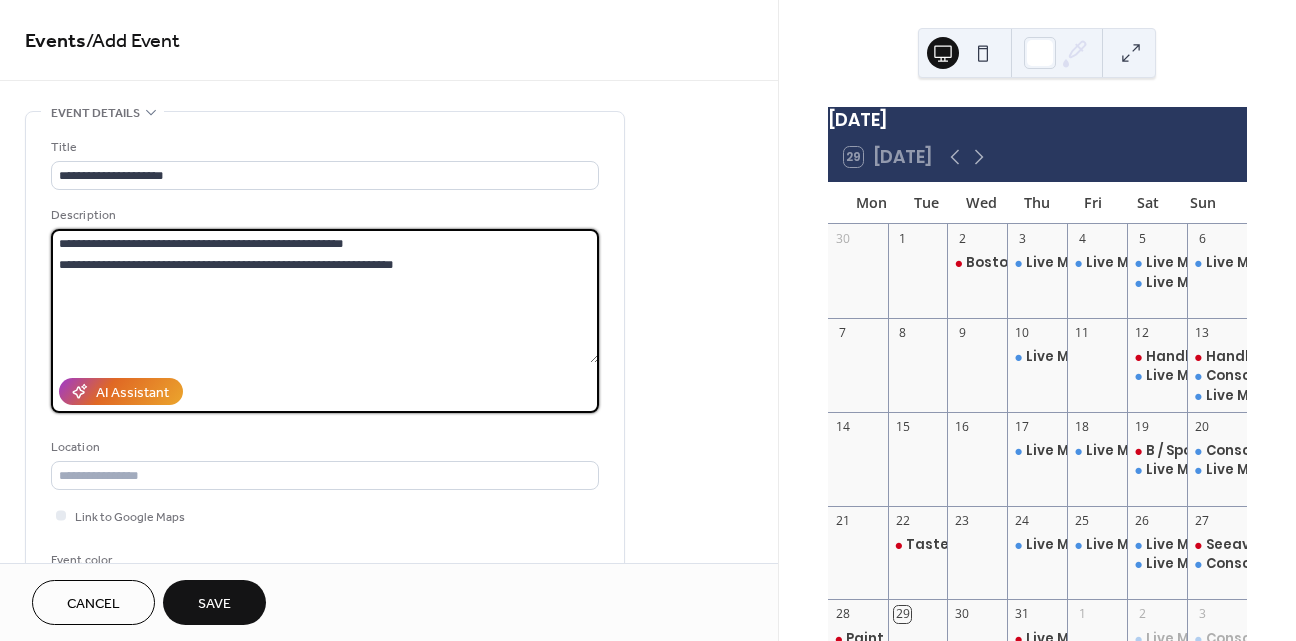 click on "**********" at bounding box center [325, 365] 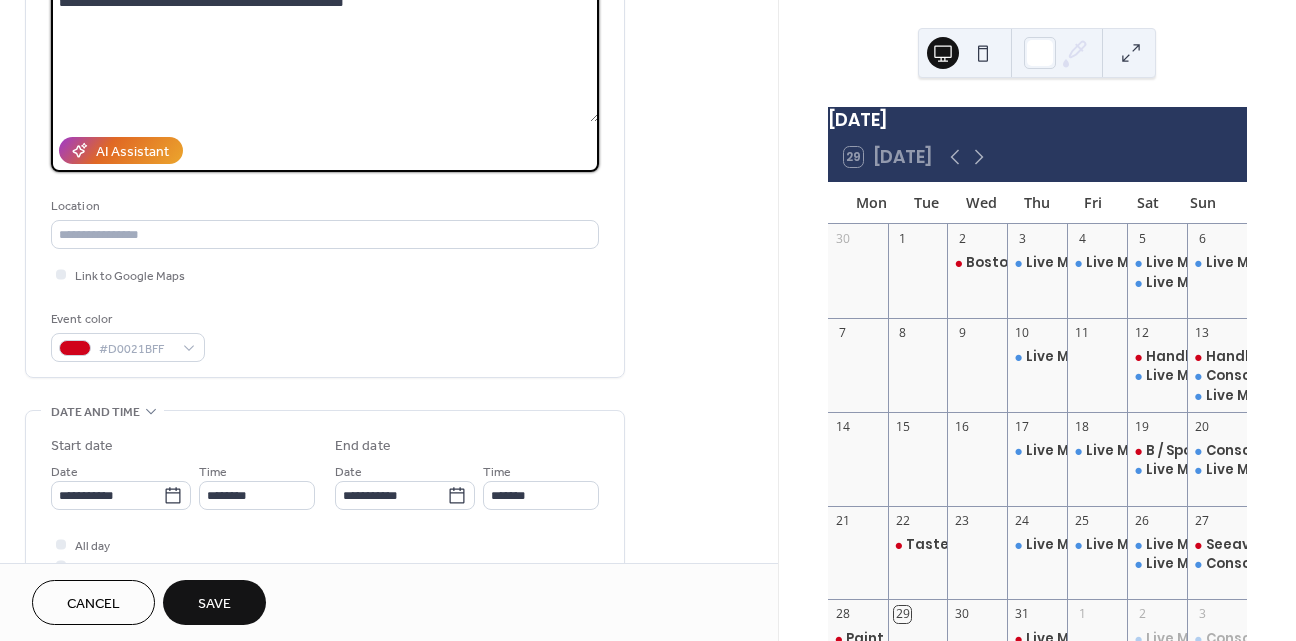 scroll, scrollTop: 626, scrollLeft: 0, axis: vertical 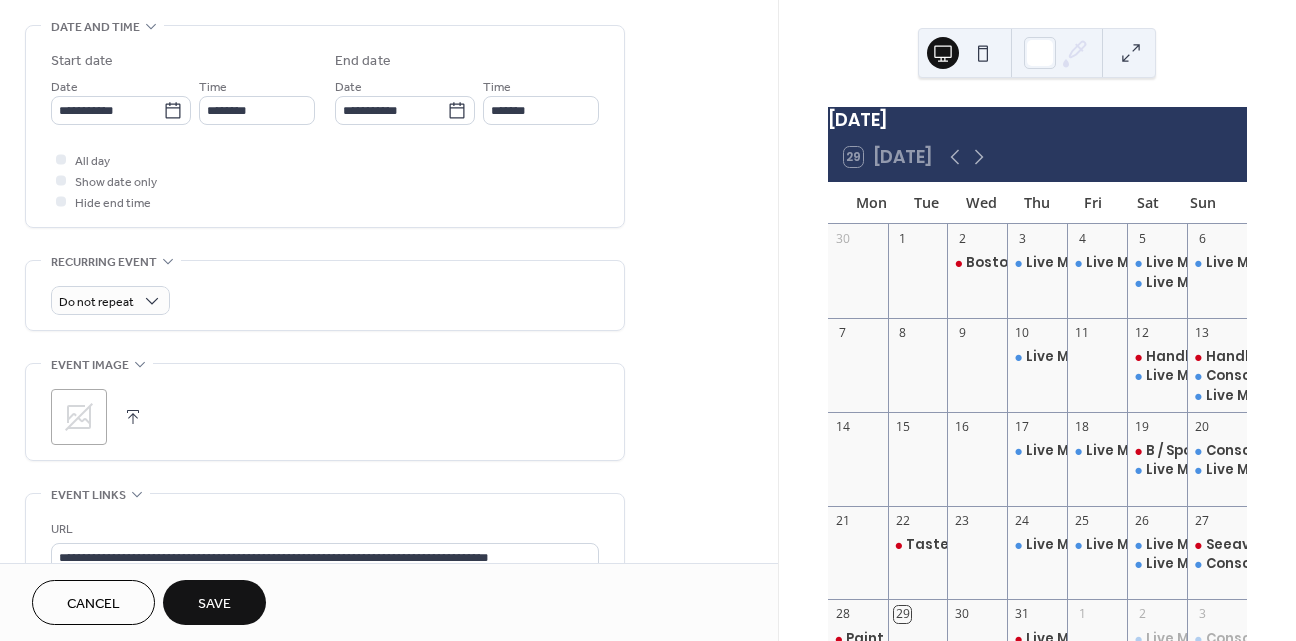 type on "**********" 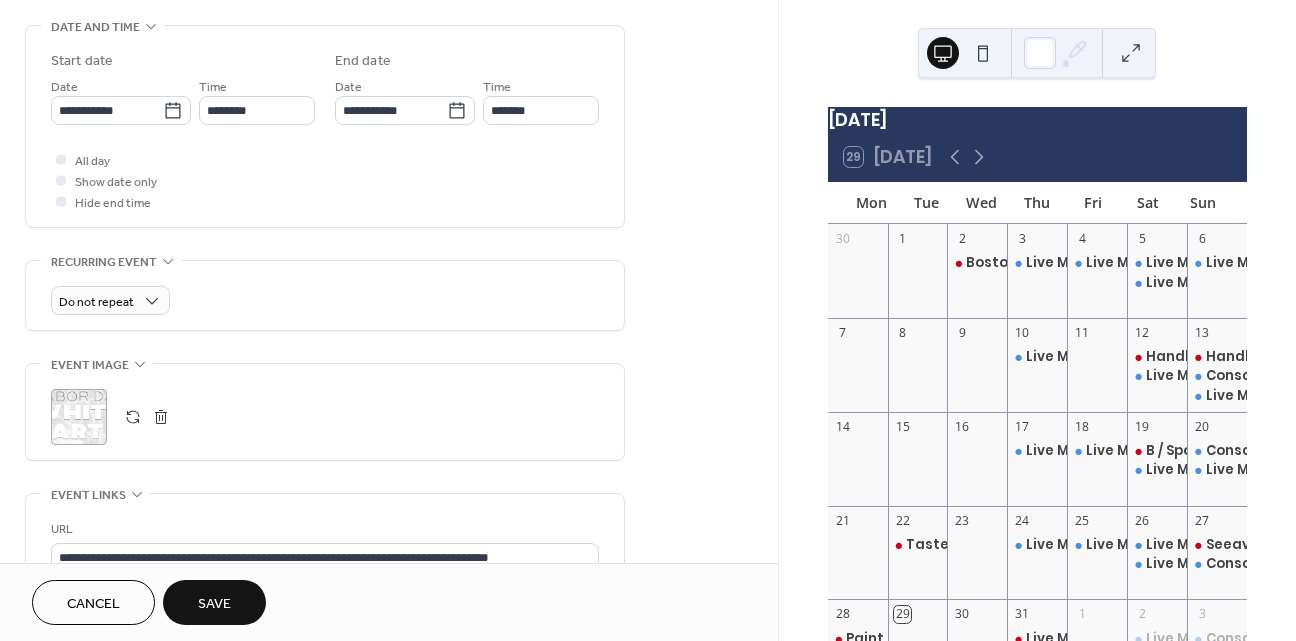 click on "Save" at bounding box center [214, 602] 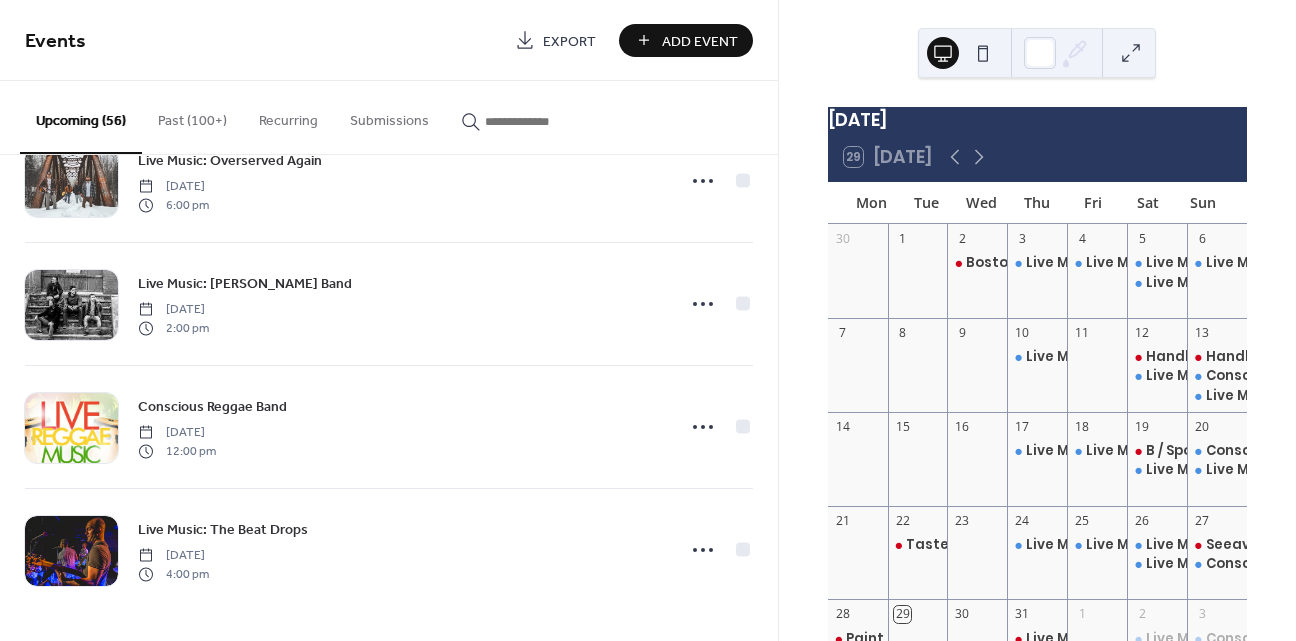 scroll, scrollTop: 6461, scrollLeft: 0, axis: vertical 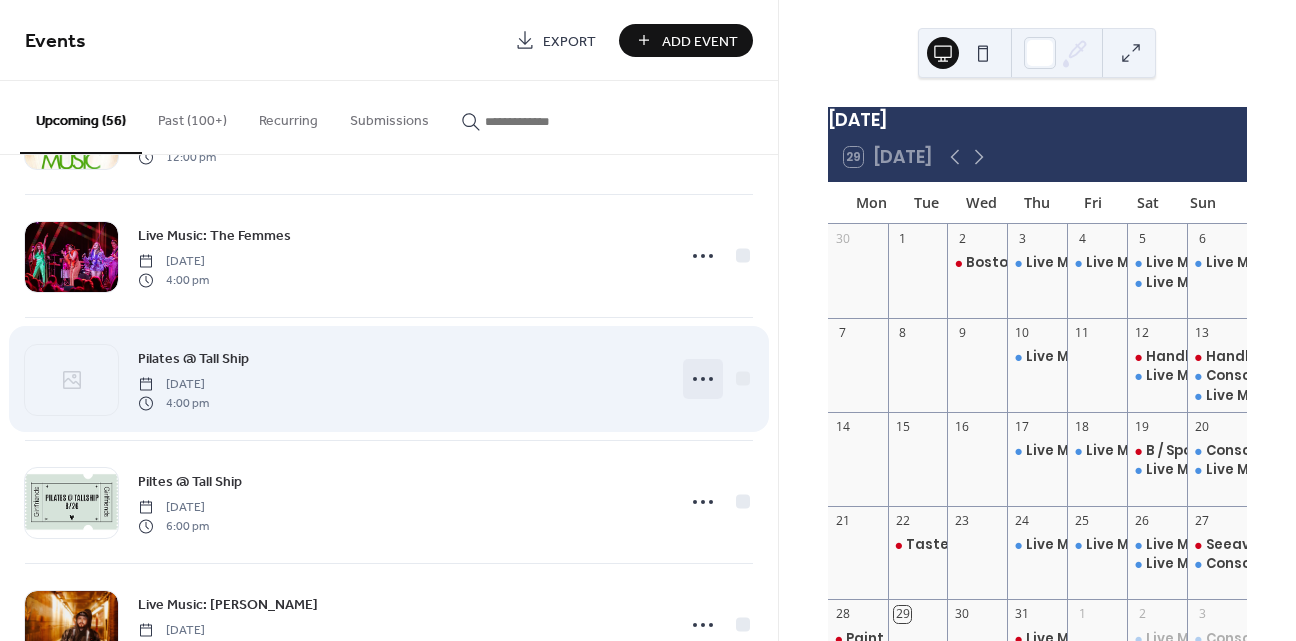 click 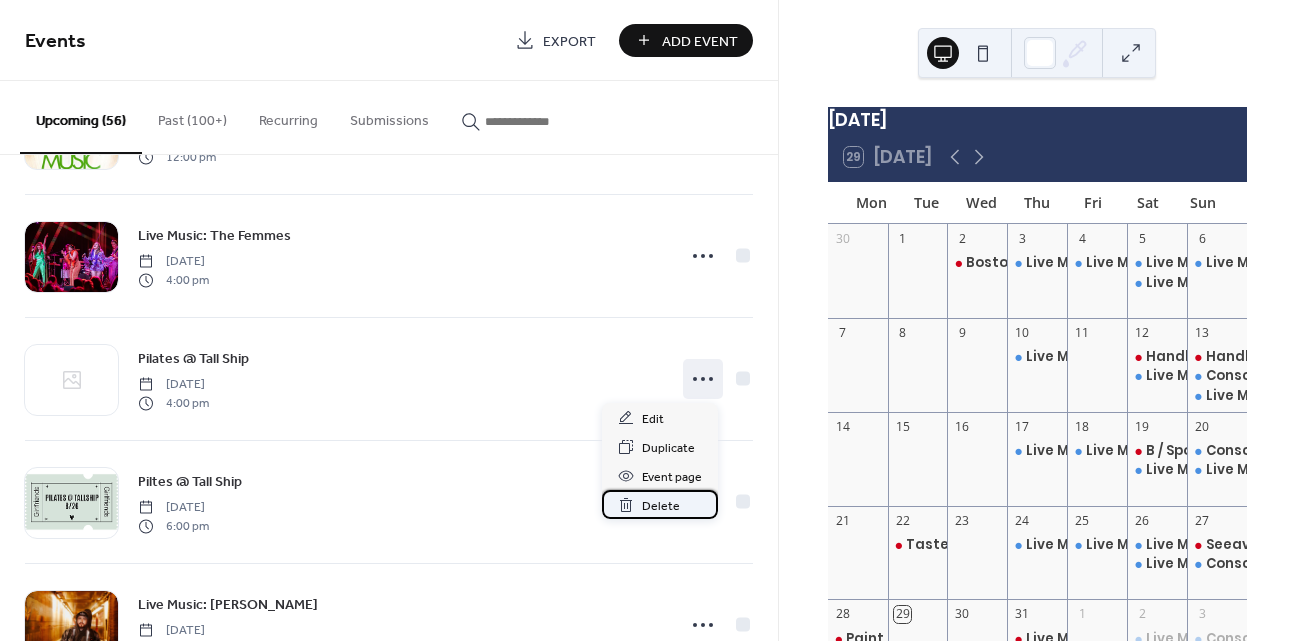 click on "Delete" at bounding box center (661, 506) 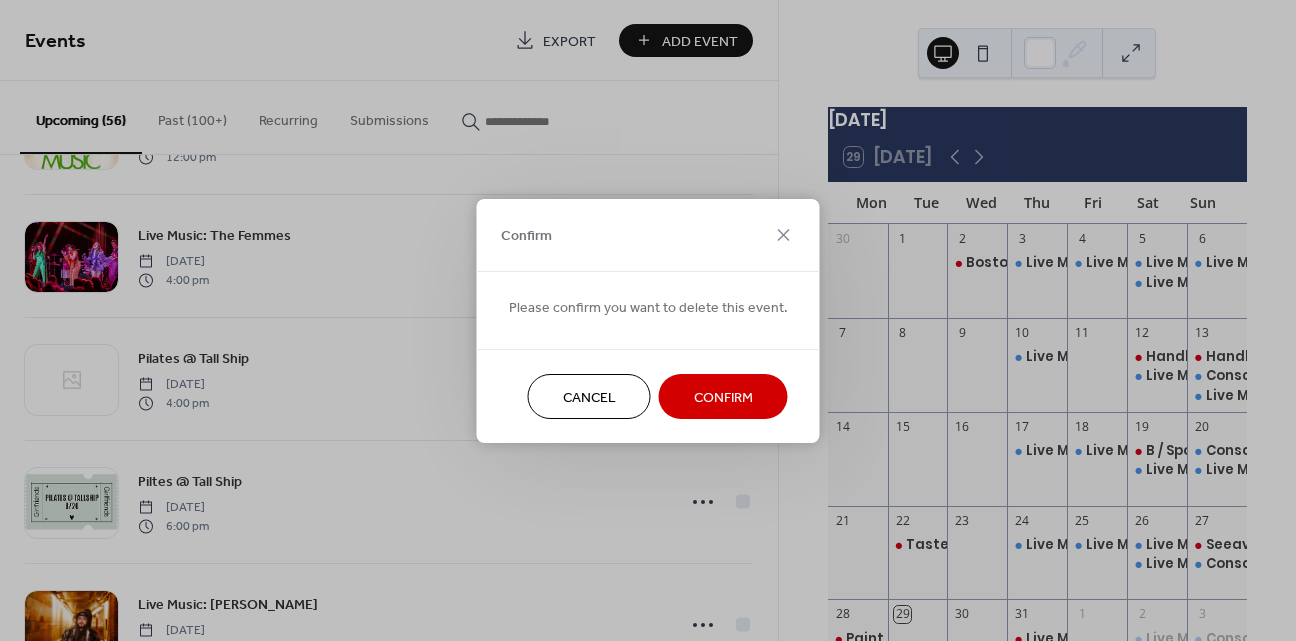 click on "Confirm" at bounding box center [723, 397] 